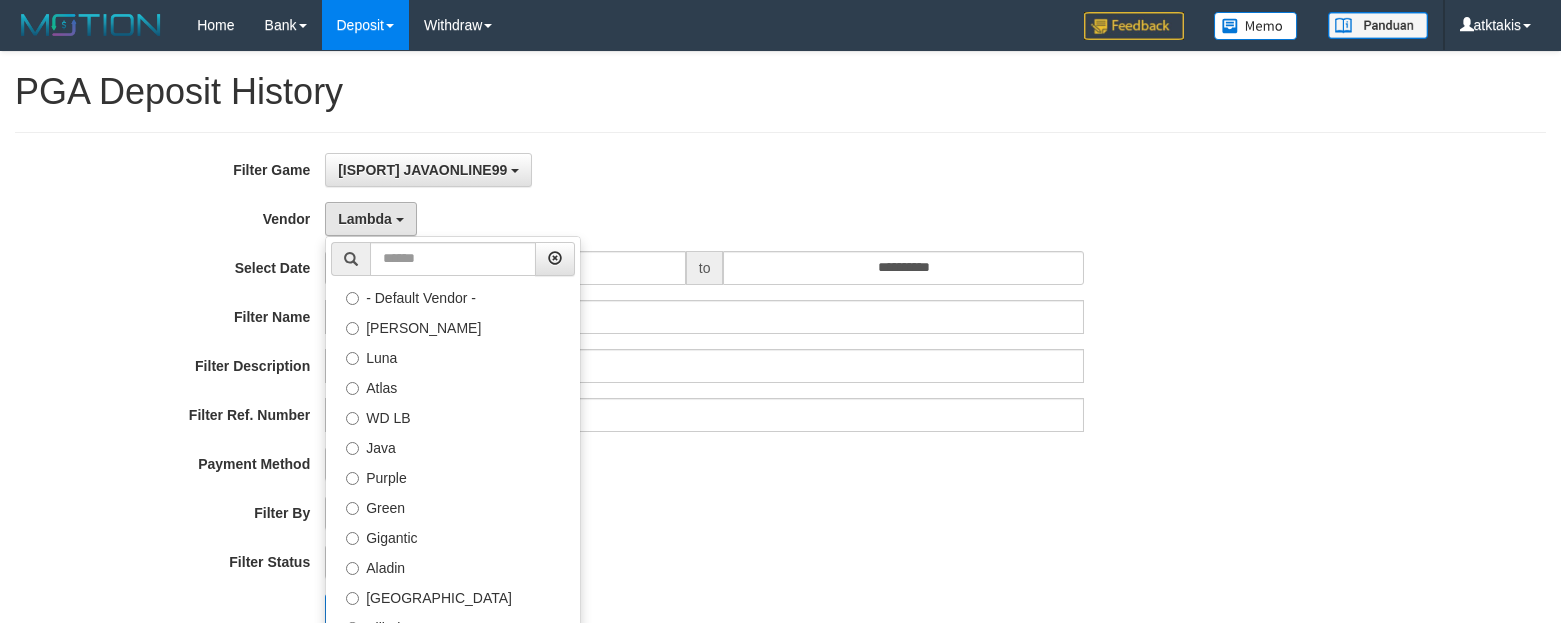 select on "**********" 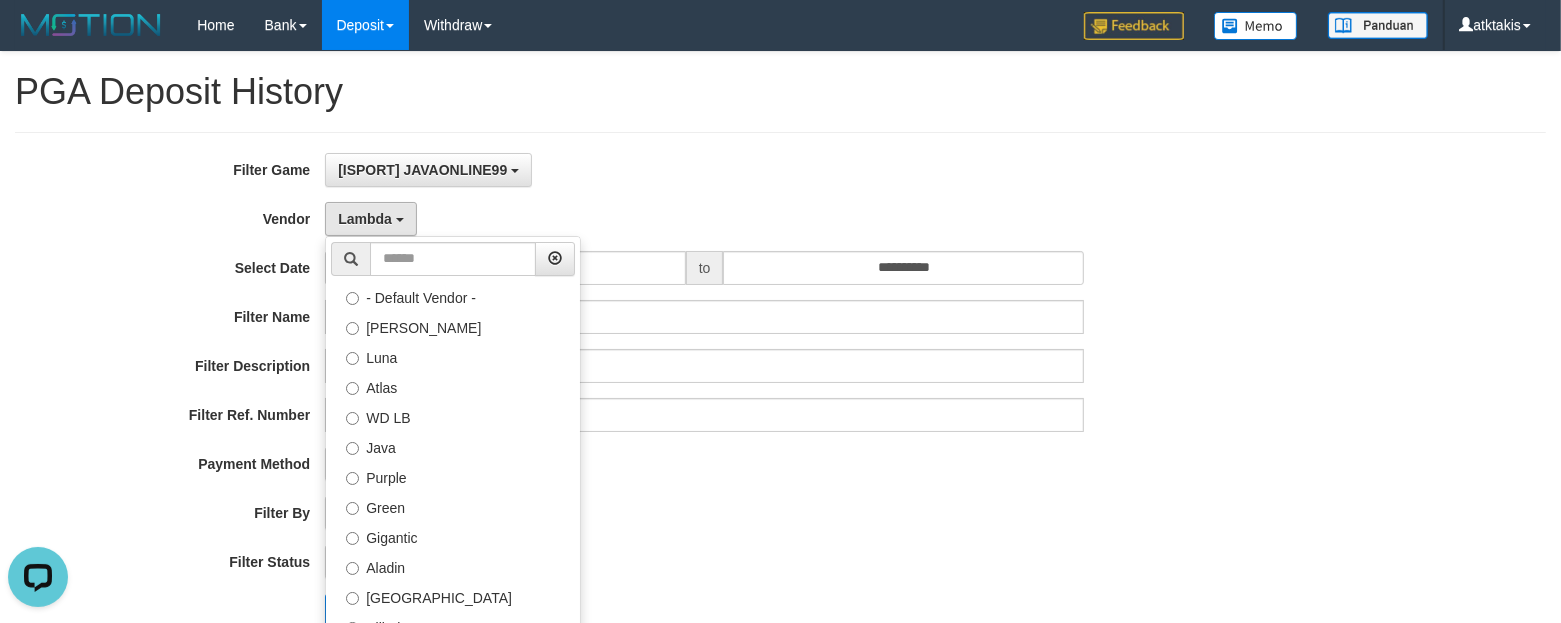 scroll, scrollTop: 0, scrollLeft: 0, axis: both 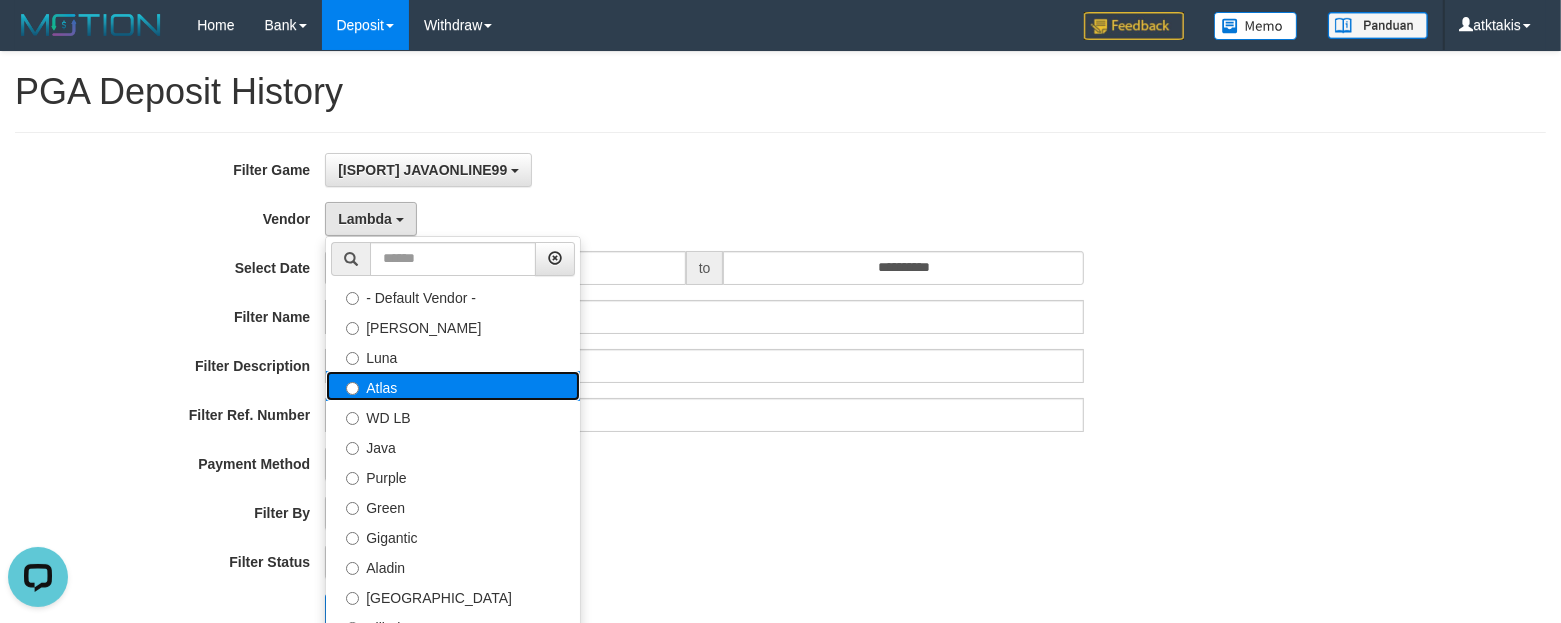 click on "Atlas" at bounding box center (453, 386) 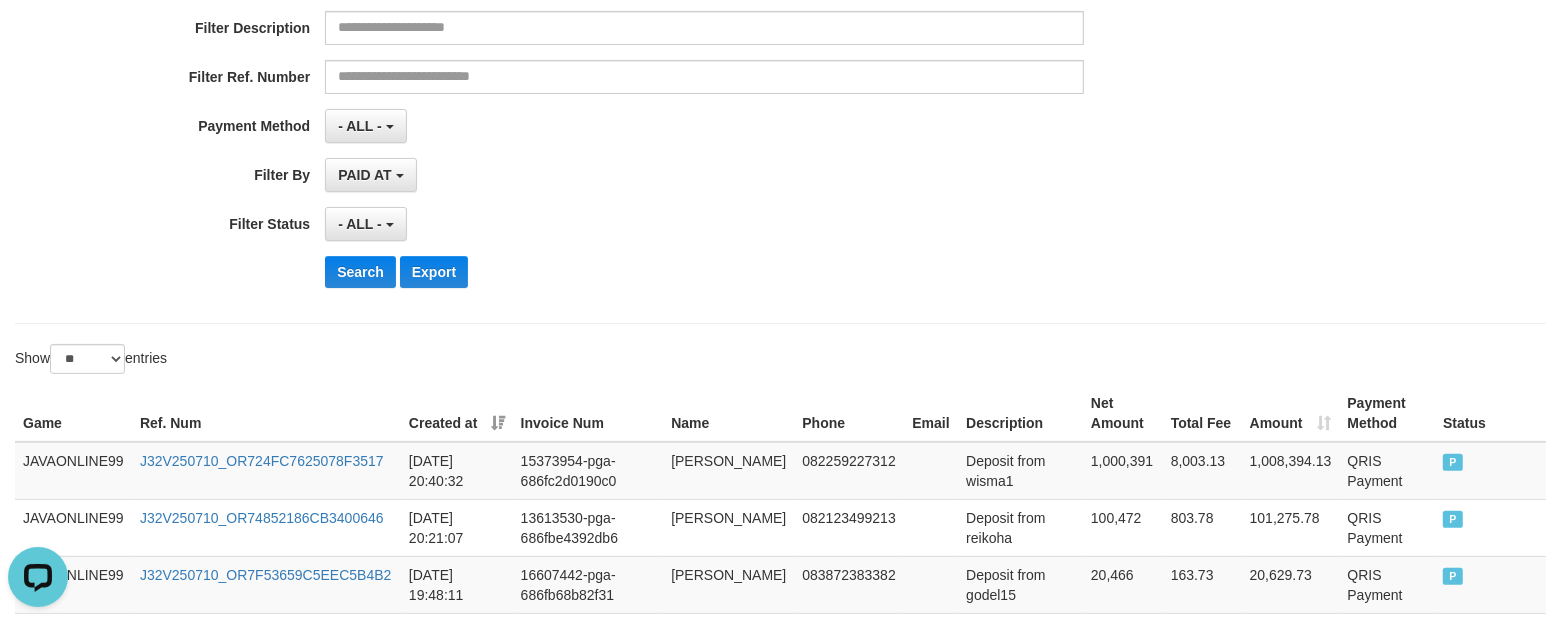 scroll, scrollTop: 375, scrollLeft: 0, axis: vertical 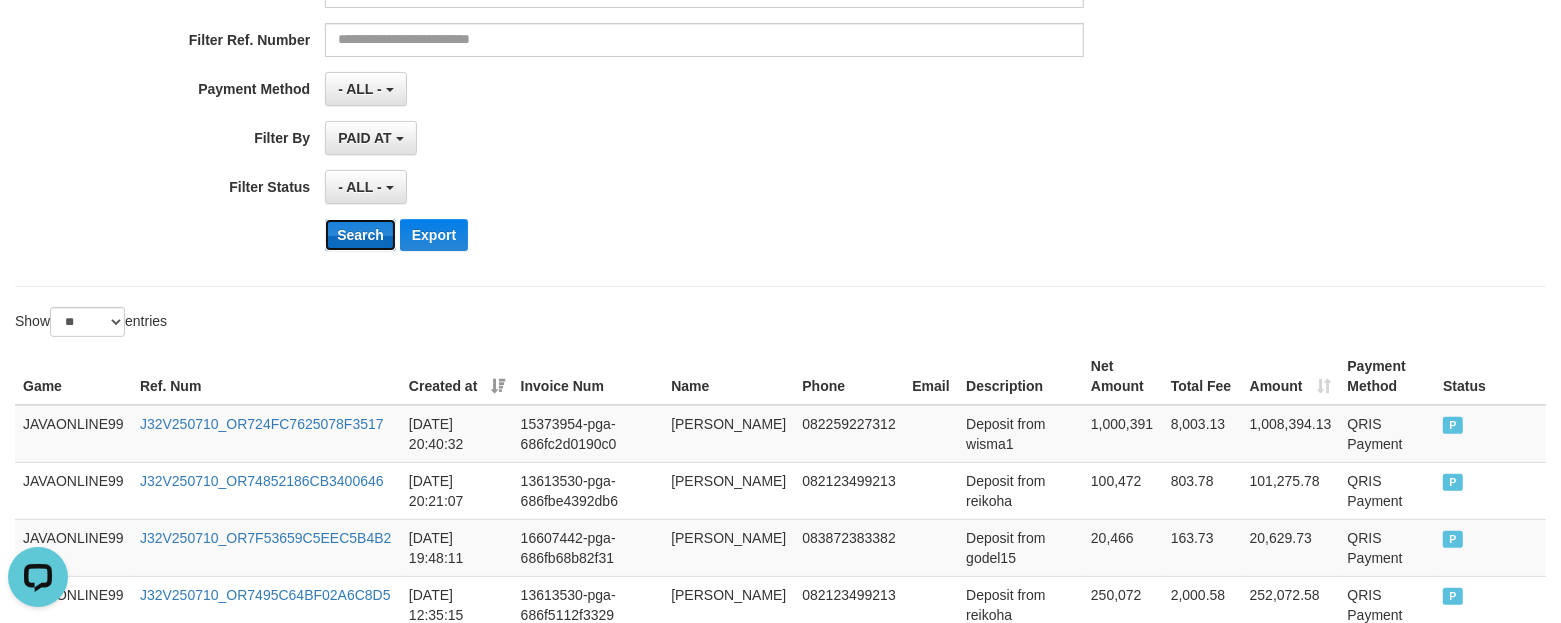 click on "Search" at bounding box center [360, 235] 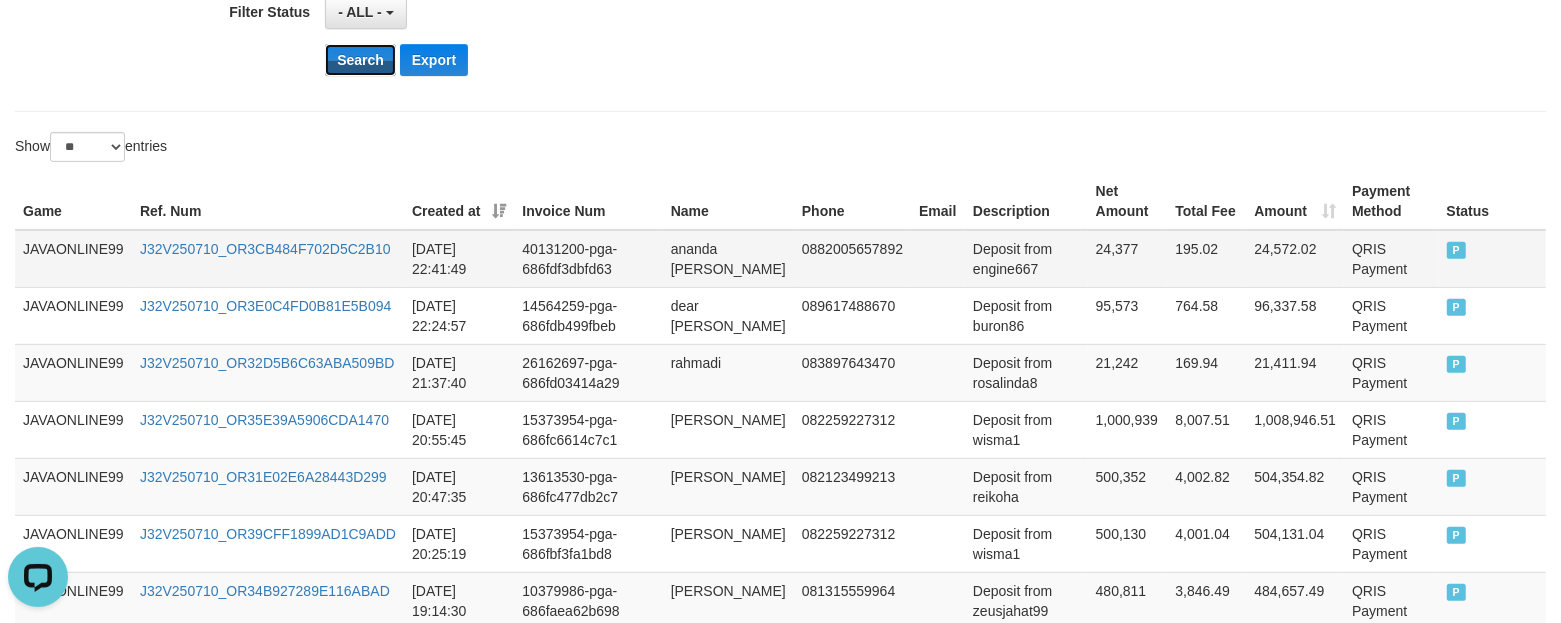 scroll, scrollTop: 625, scrollLeft: 0, axis: vertical 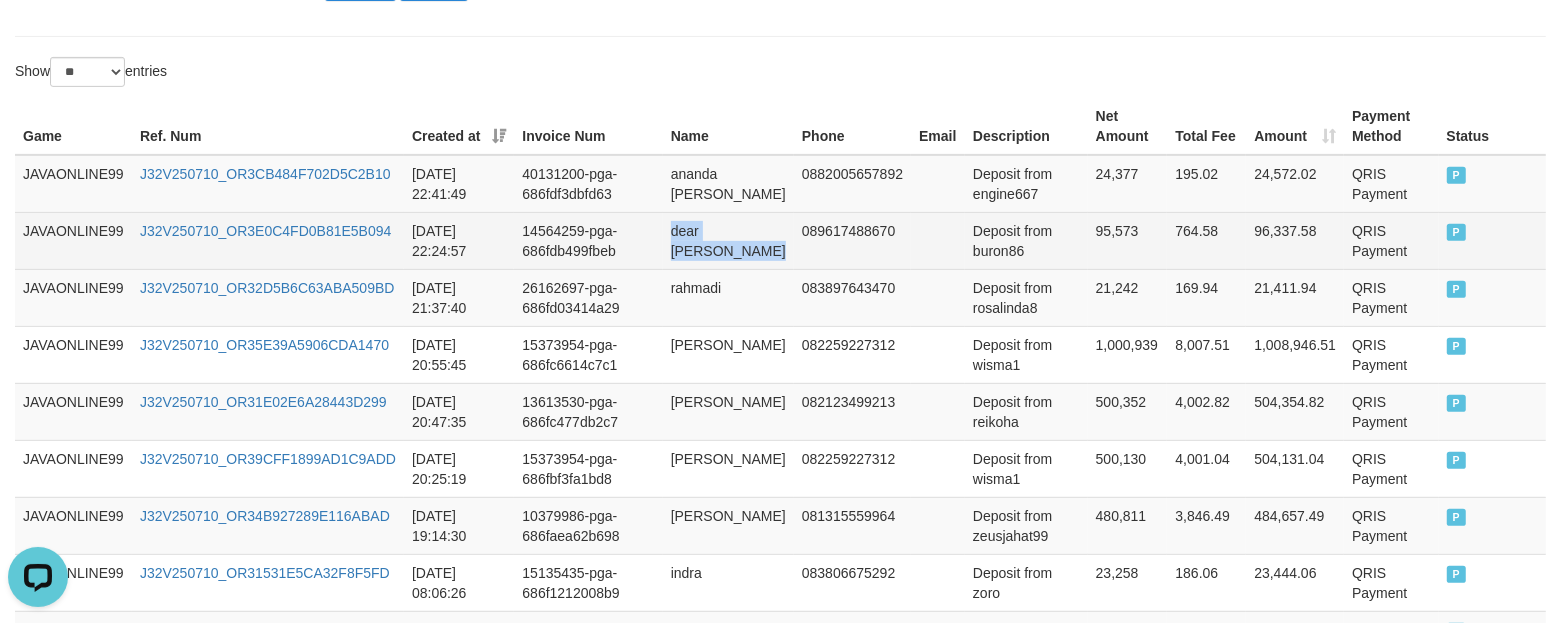 drag, startPoint x: 675, startPoint y: 233, endPoint x: 735, endPoint y: 251, distance: 62.641838 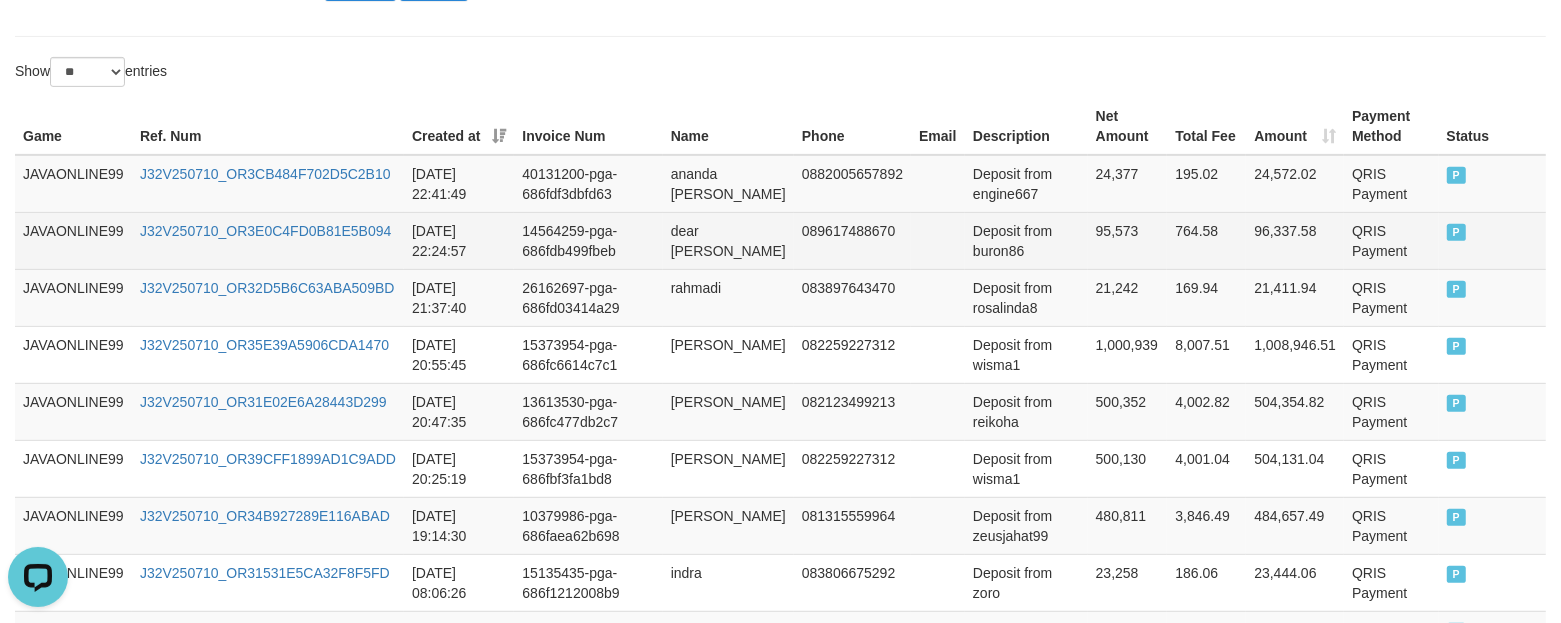click on "Deposit from buron86" at bounding box center (1026, 240) 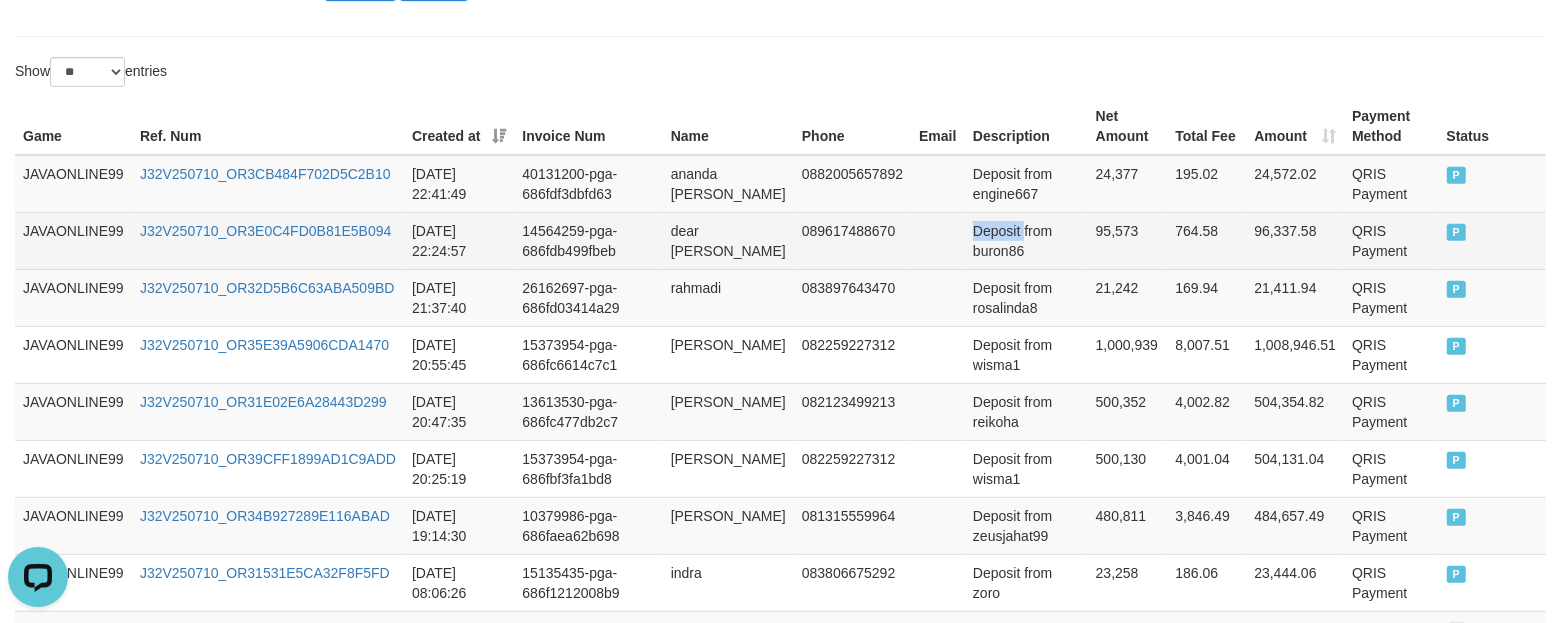 click on "Deposit from buron86" at bounding box center [1026, 240] 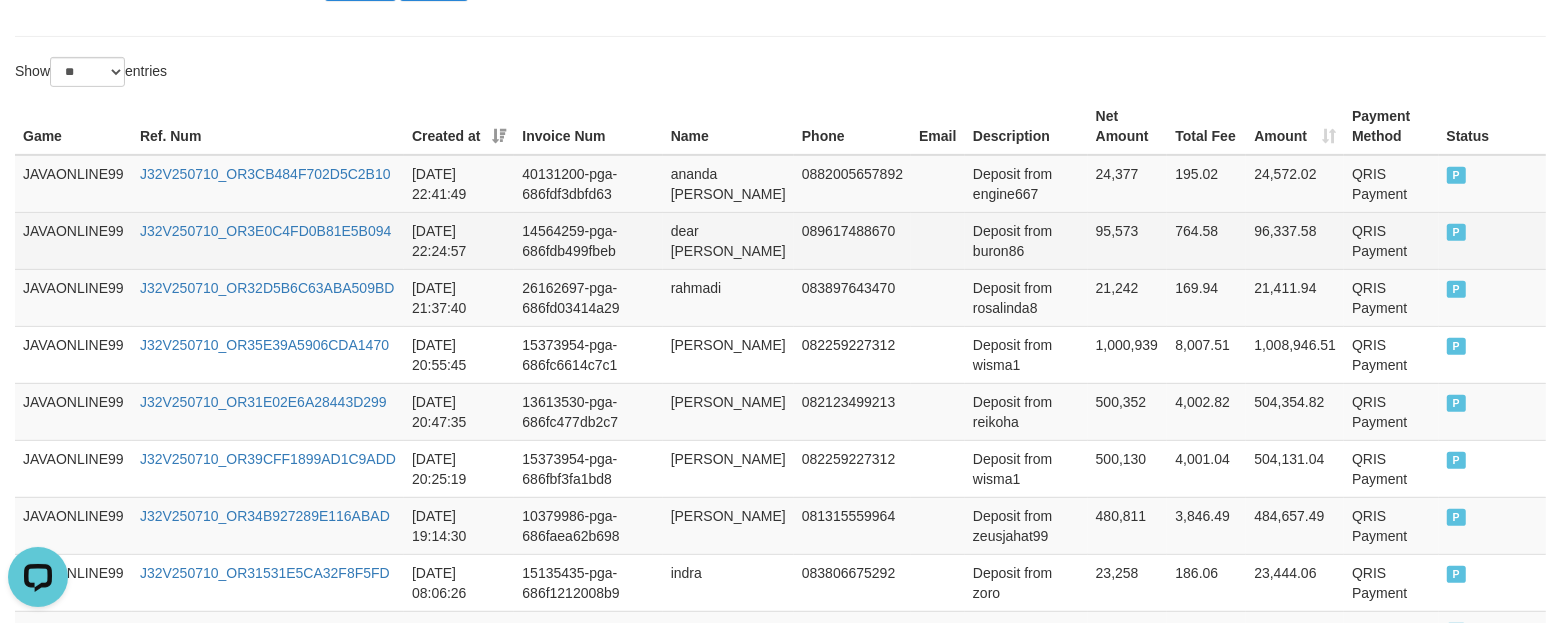 click on "Deposit from buron86" at bounding box center [1026, 240] 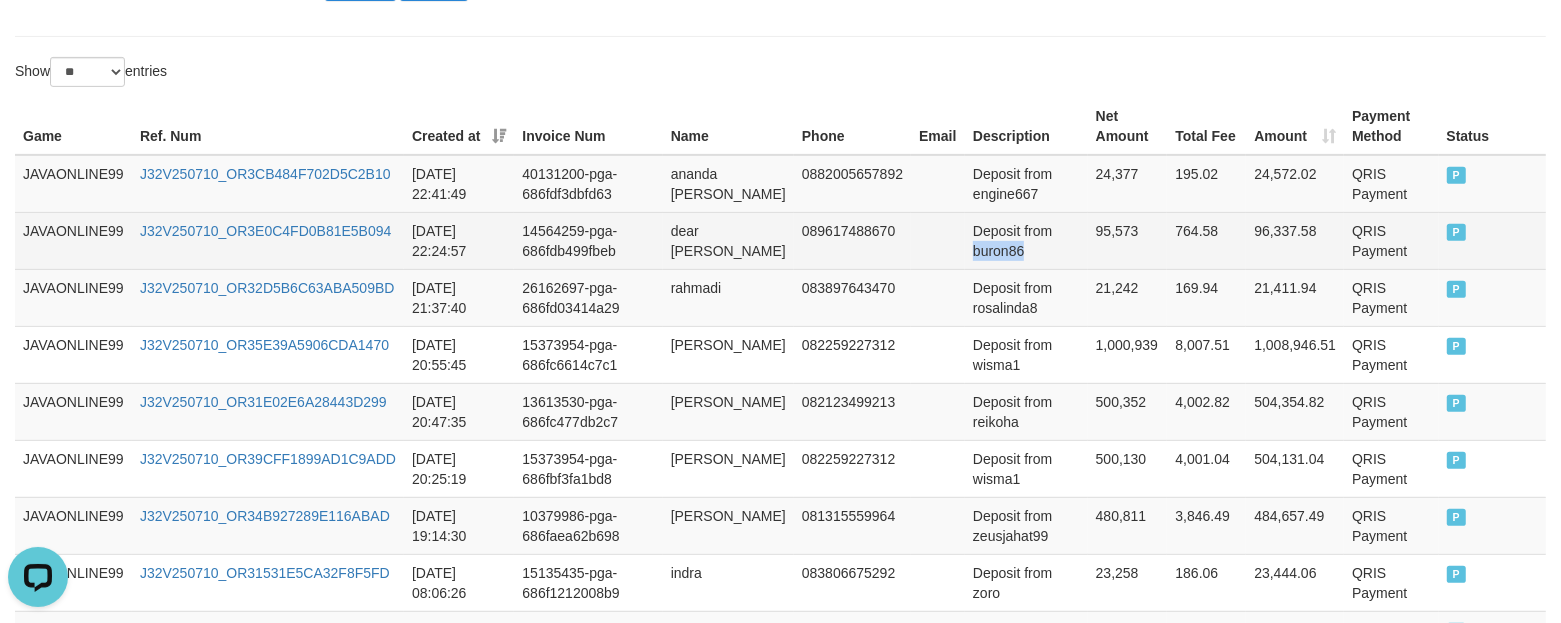 click on "Deposit from buron86" at bounding box center (1026, 240) 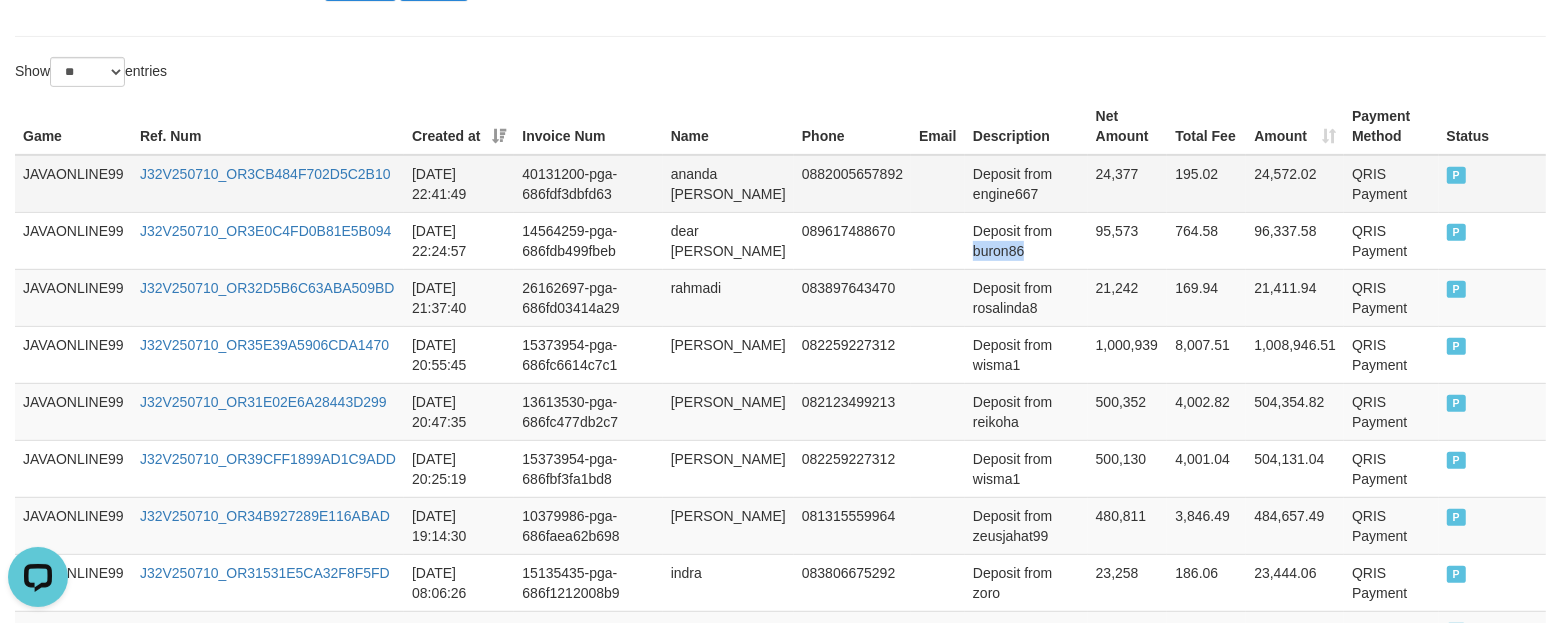 copy on "buron86" 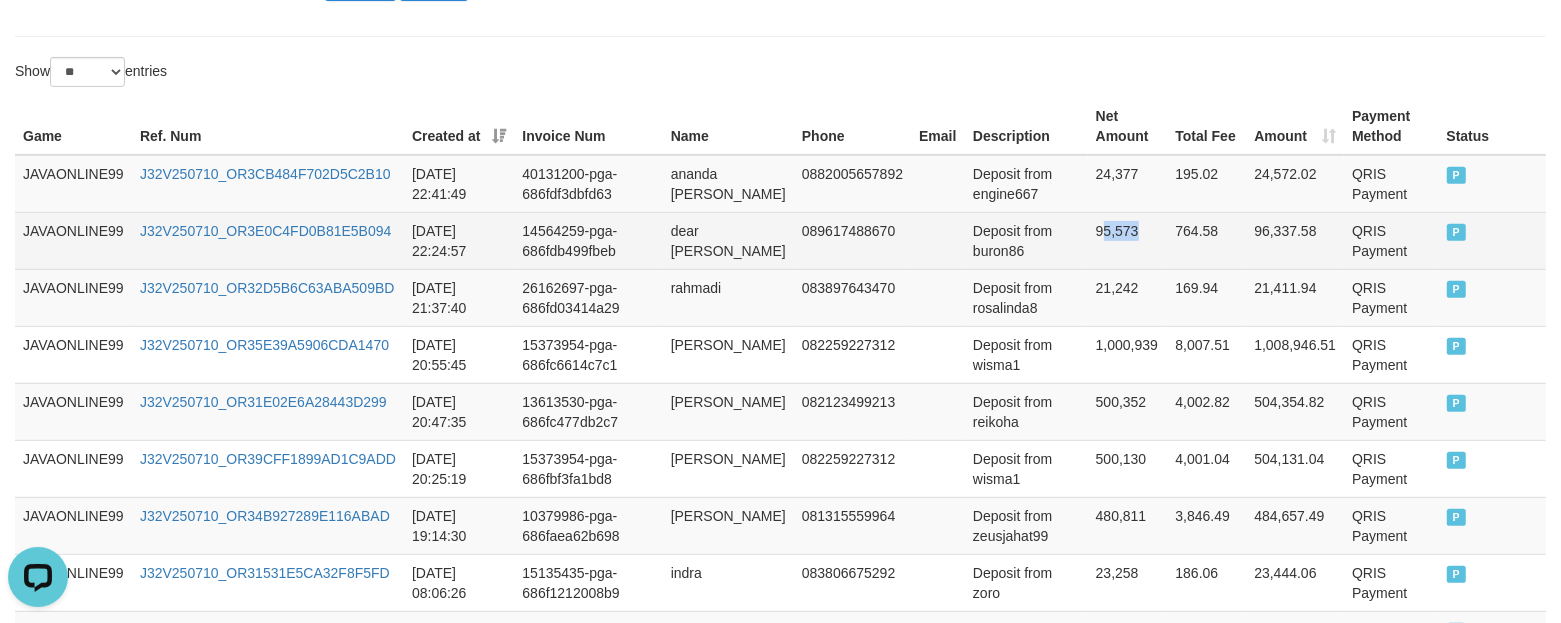 drag, startPoint x: 1096, startPoint y: 237, endPoint x: 1157, endPoint y: 237, distance: 61 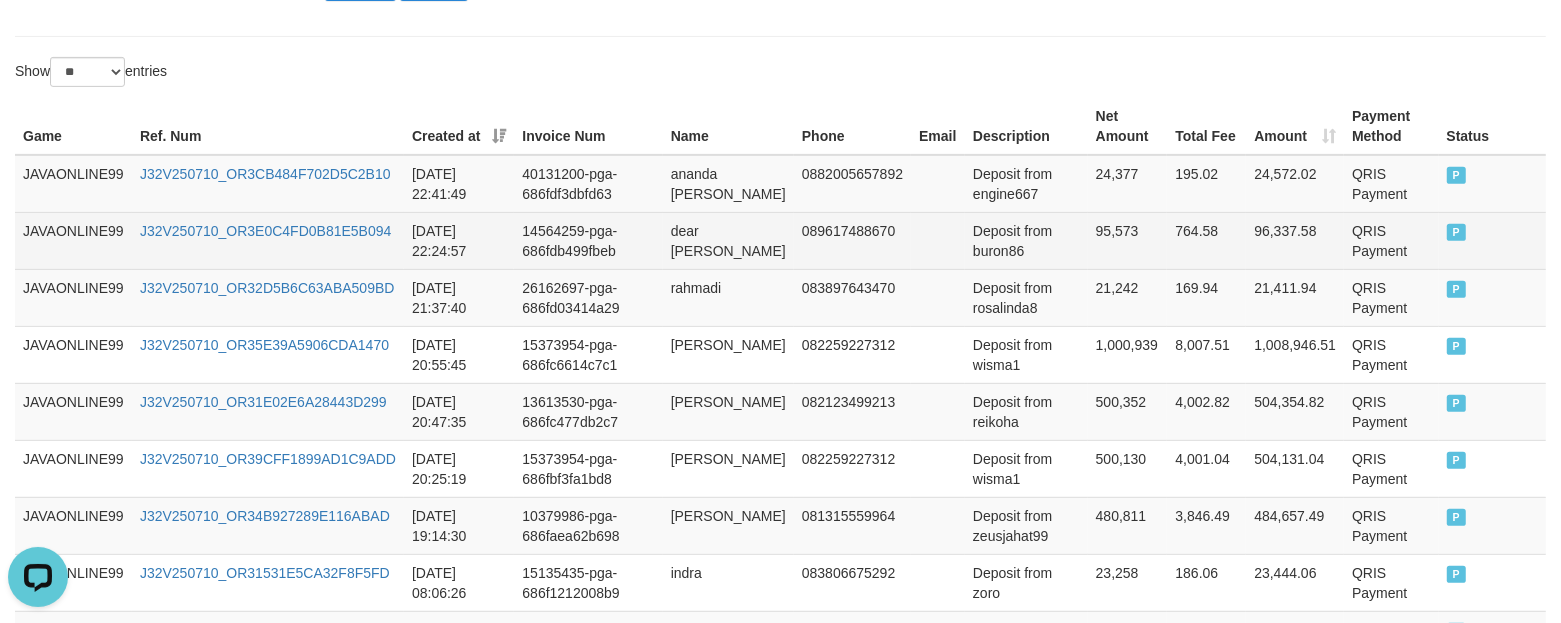 click on "95,573" at bounding box center (1128, 240) 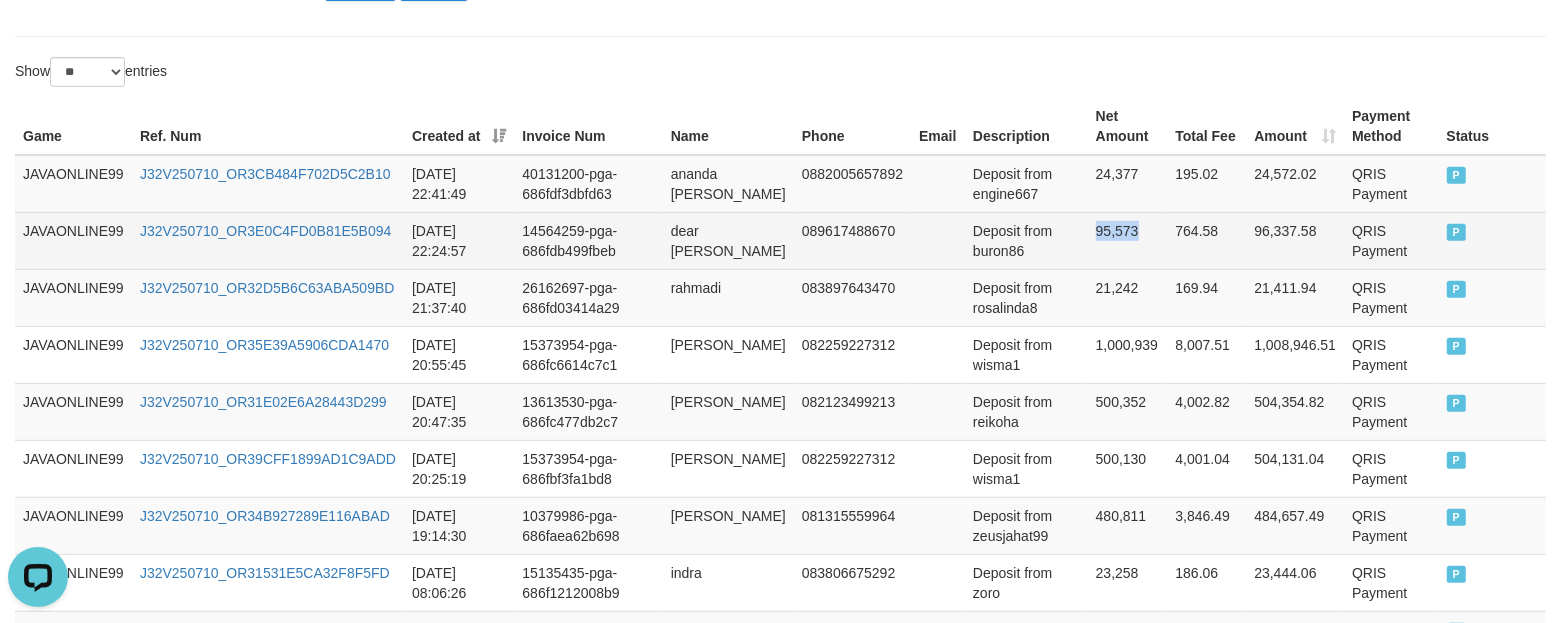 drag, startPoint x: 1086, startPoint y: 231, endPoint x: 1148, endPoint y: 231, distance: 62 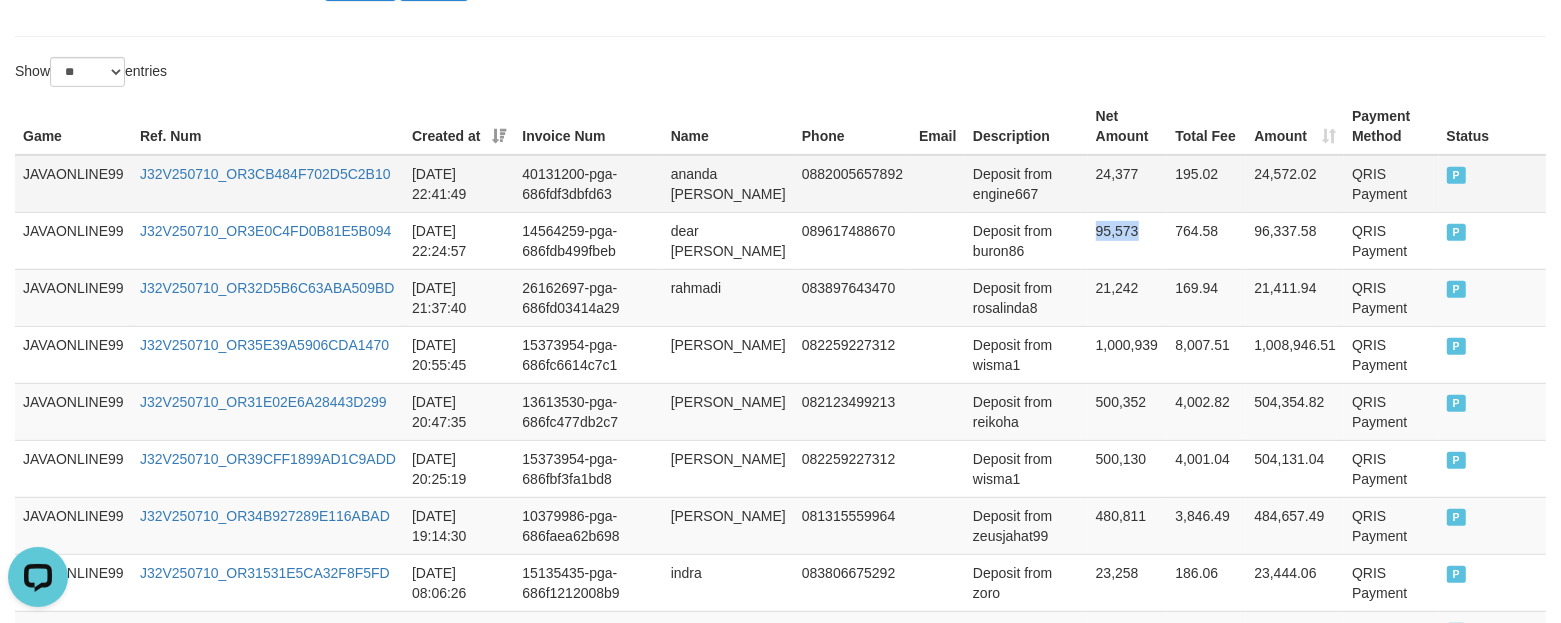 copy on "95,573" 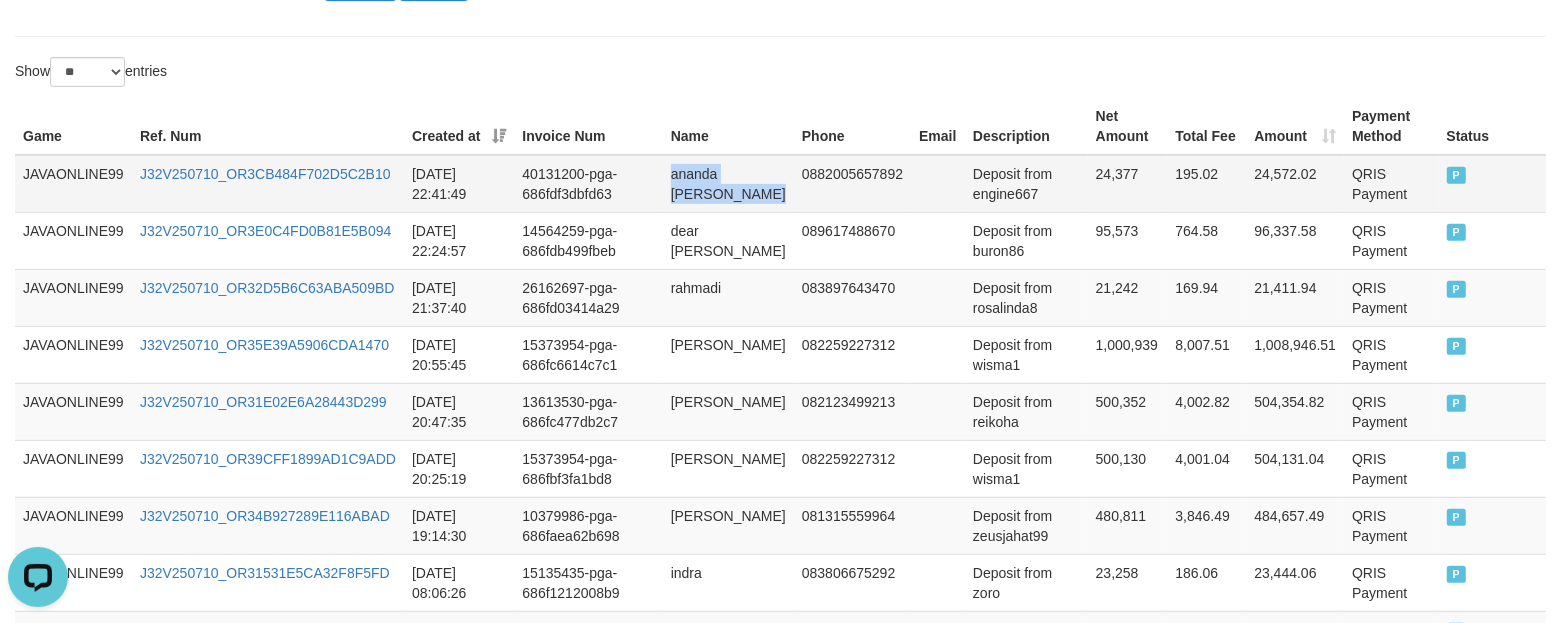 drag, startPoint x: 675, startPoint y: 178, endPoint x: 708, endPoint y: 190, distance: 35.1141 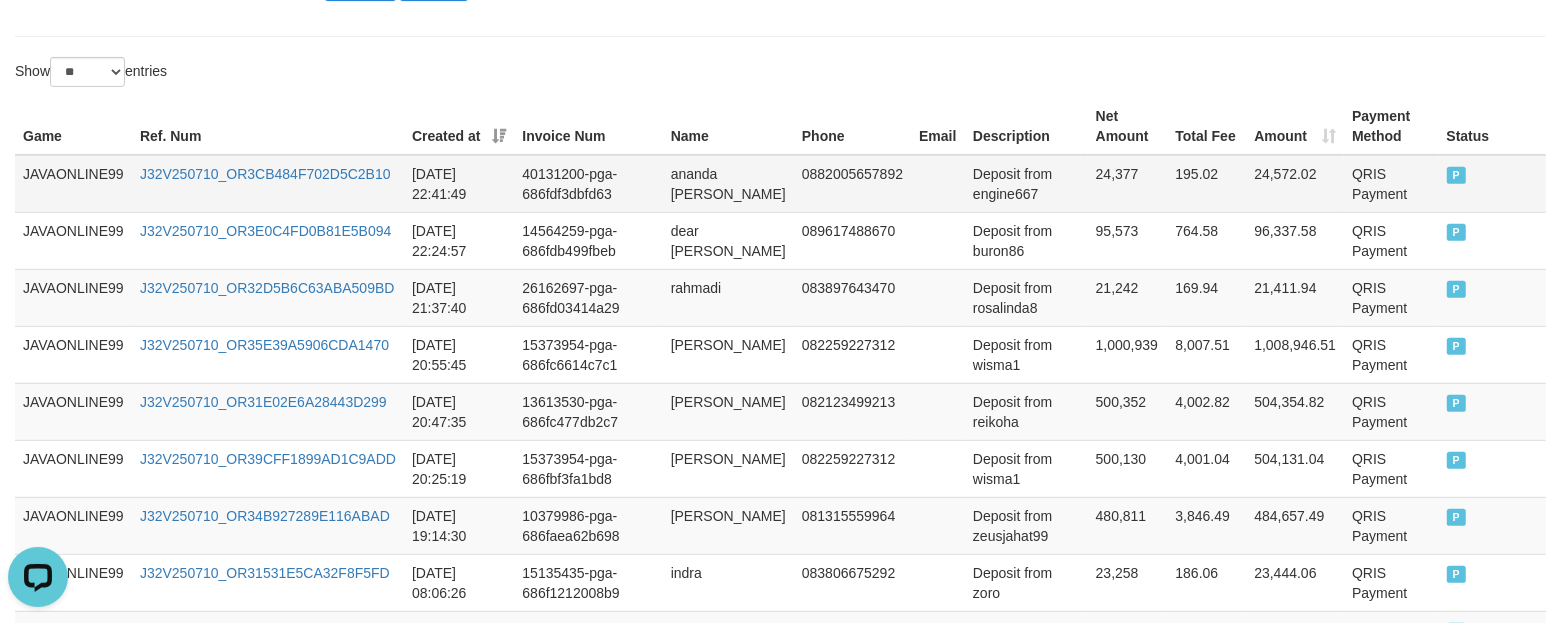 click on "Deposit from engine667" at bounding box center [1026, 184] 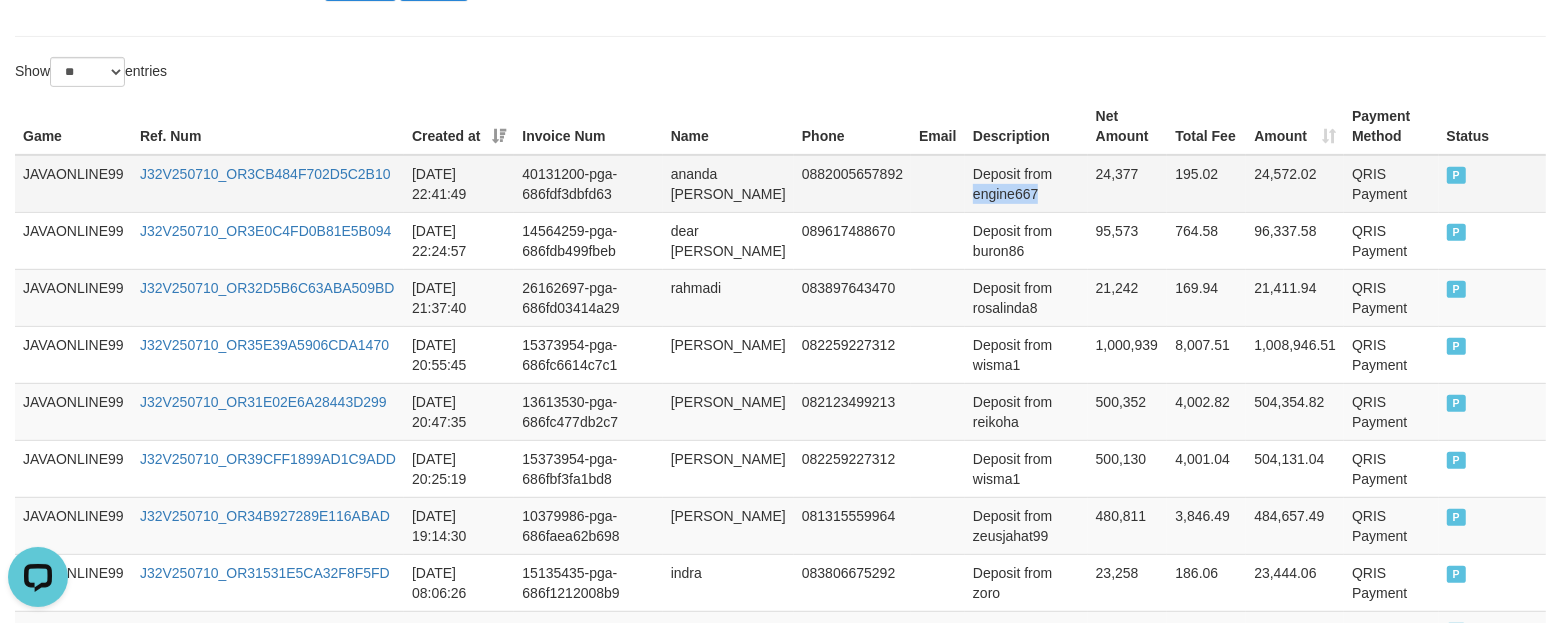 click on "Deposit from engine667" at bounding box center [1026, 184] 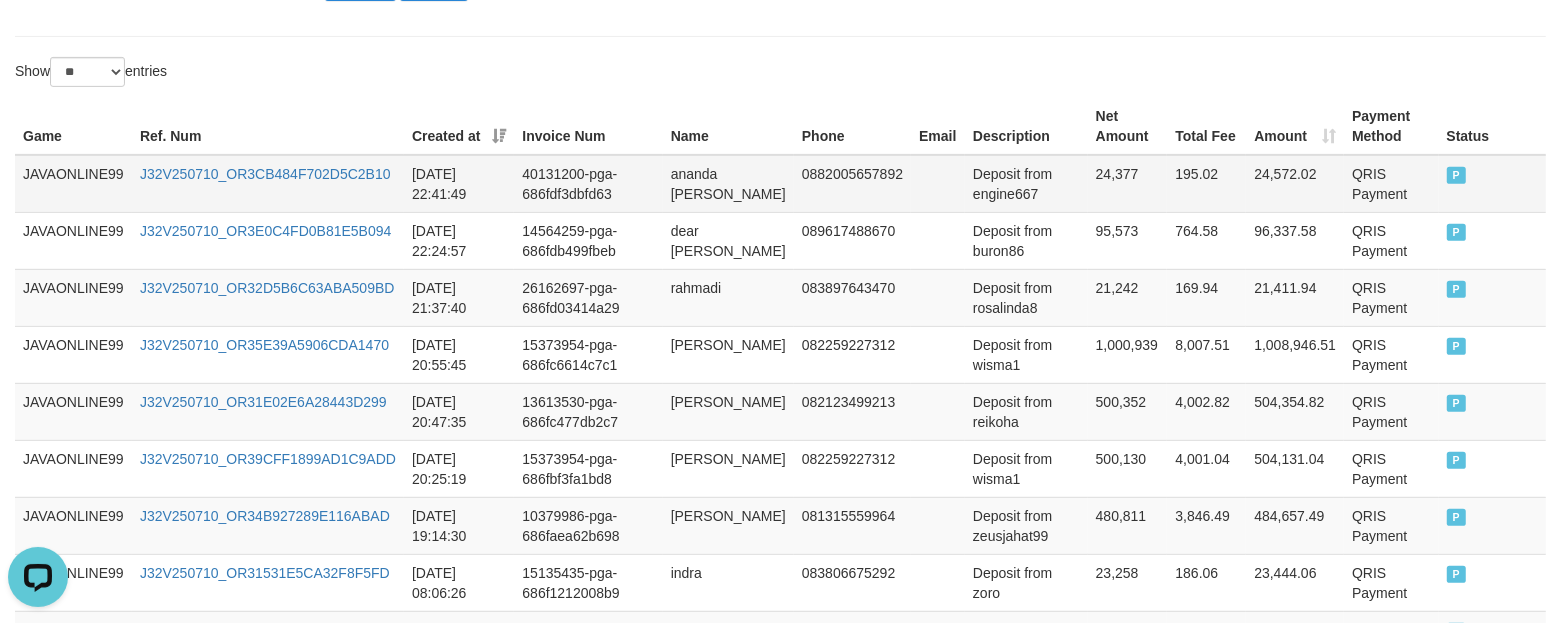 click on "24,377" at bounding box center [1128, 184] 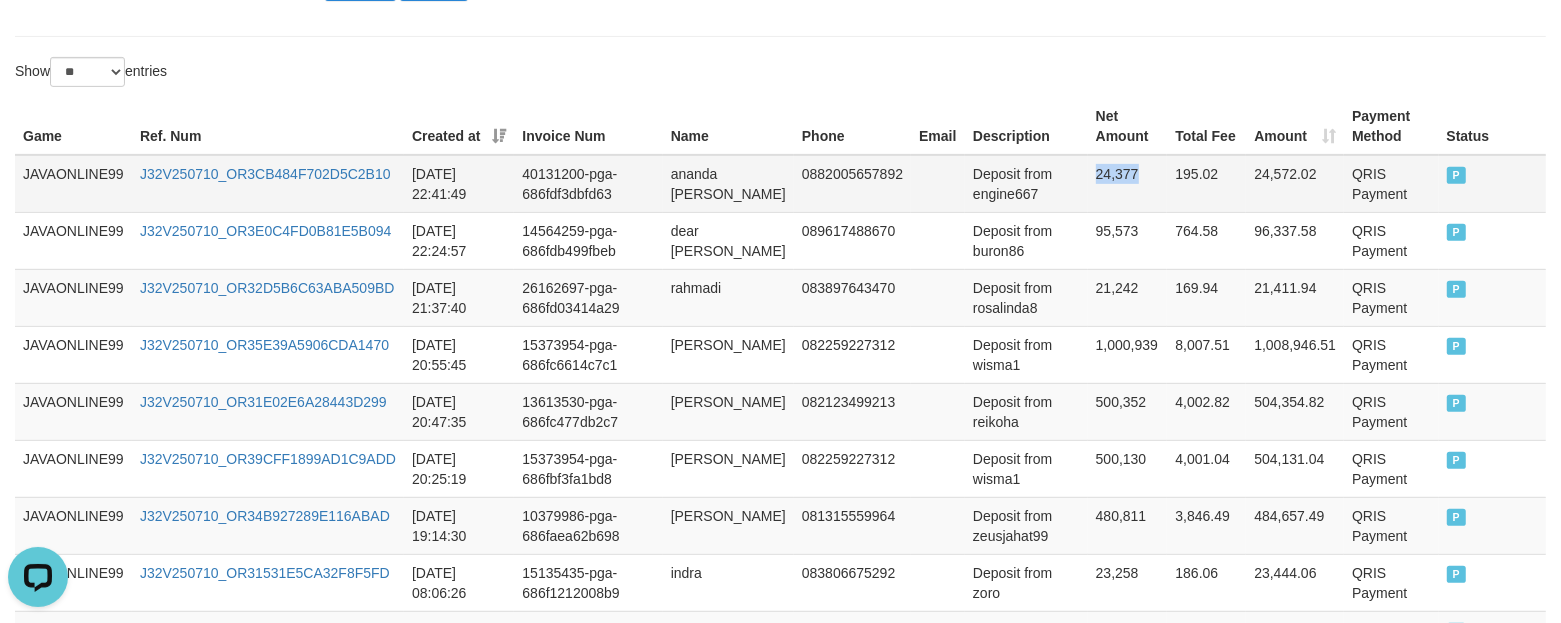 click on "24,377" at bounding box center (1128, 184) 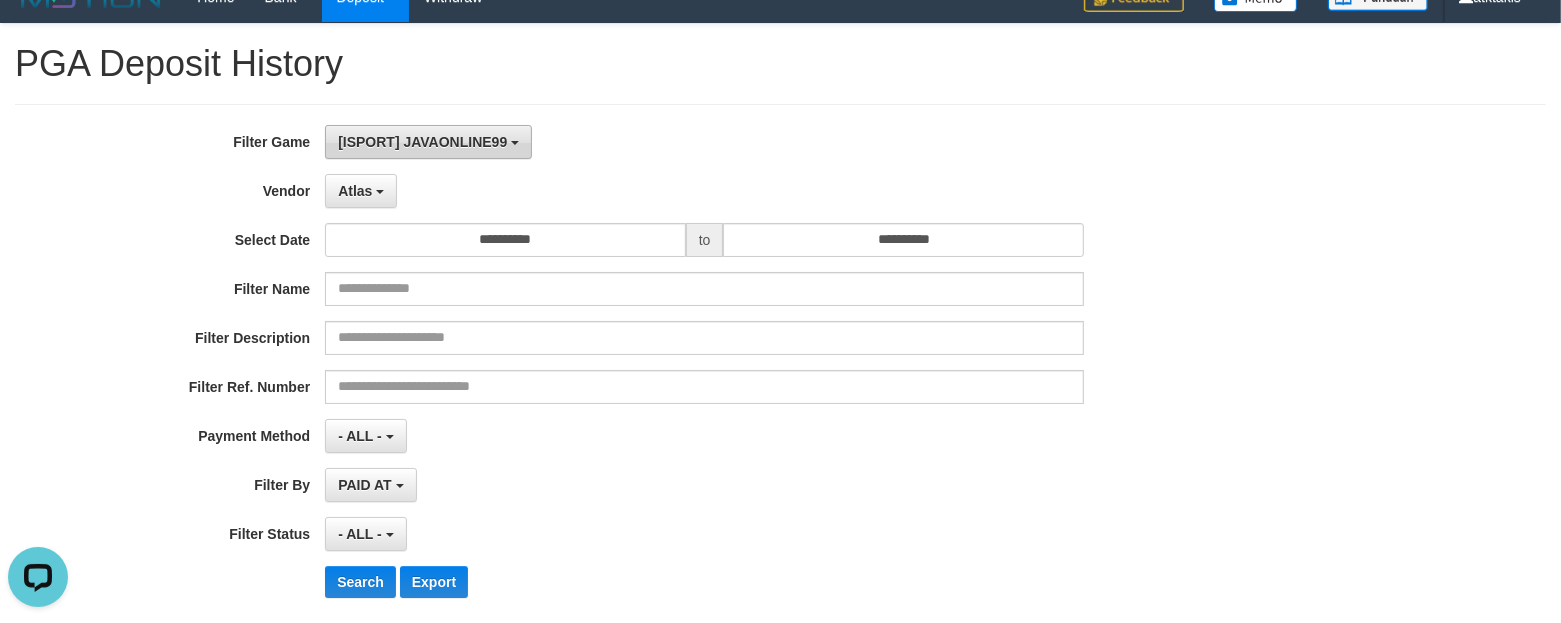 scroll, scrollTop: 0, scrollLeft: 0, axis: both 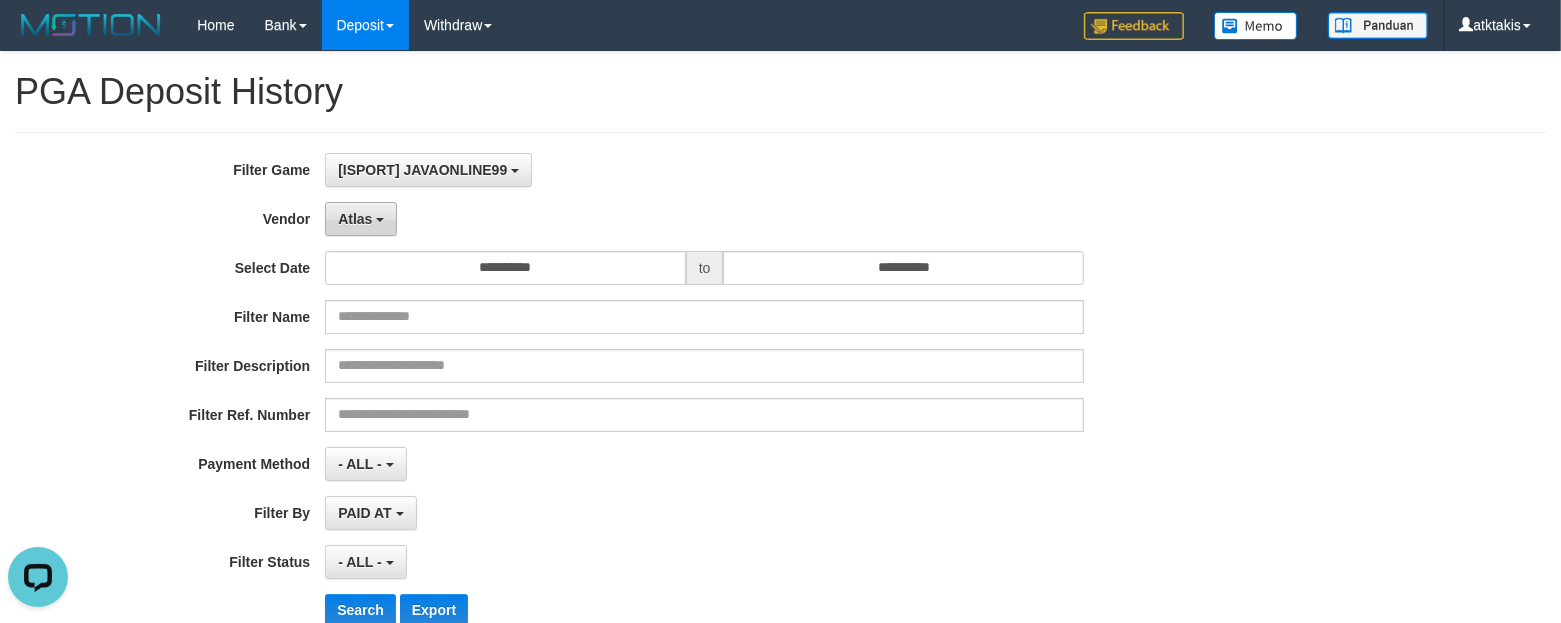 click on "Atlas" at bounding box center [355, 219] 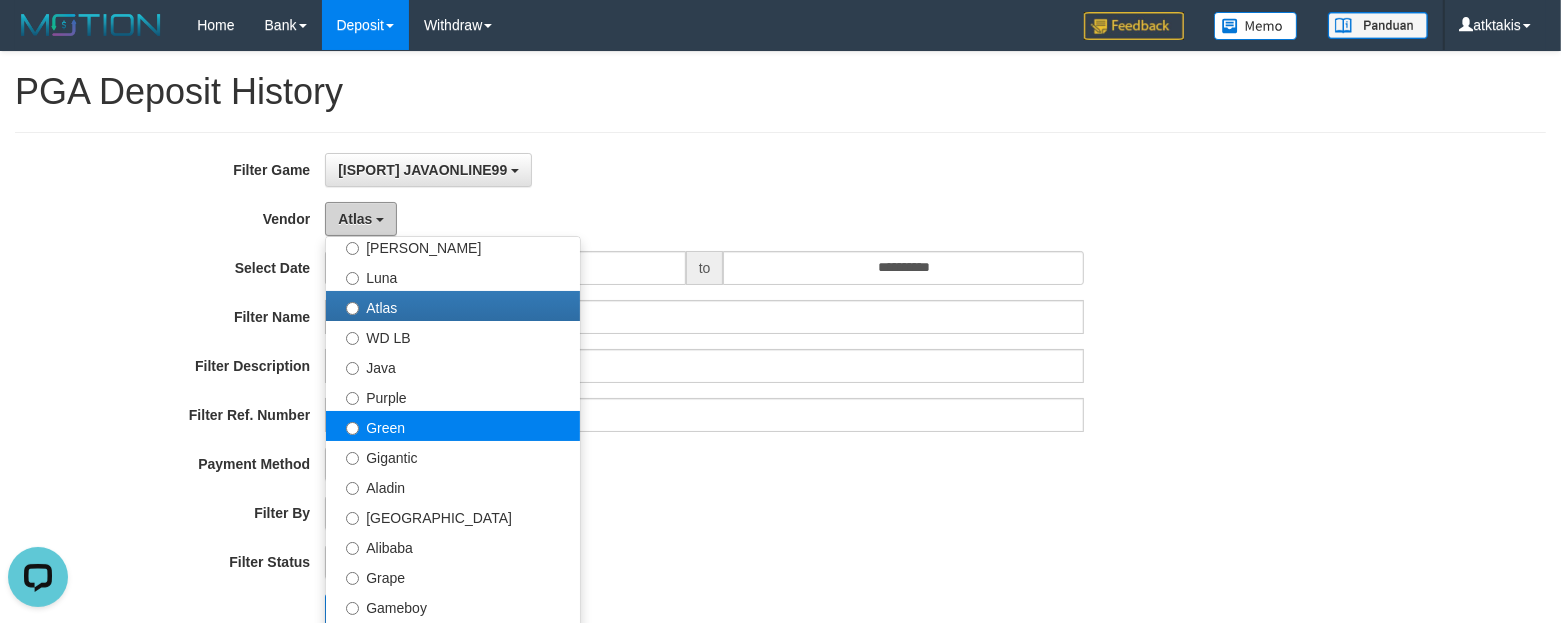 scroll, scrollTop: 125, scrollLeft: 0, axis: vertical 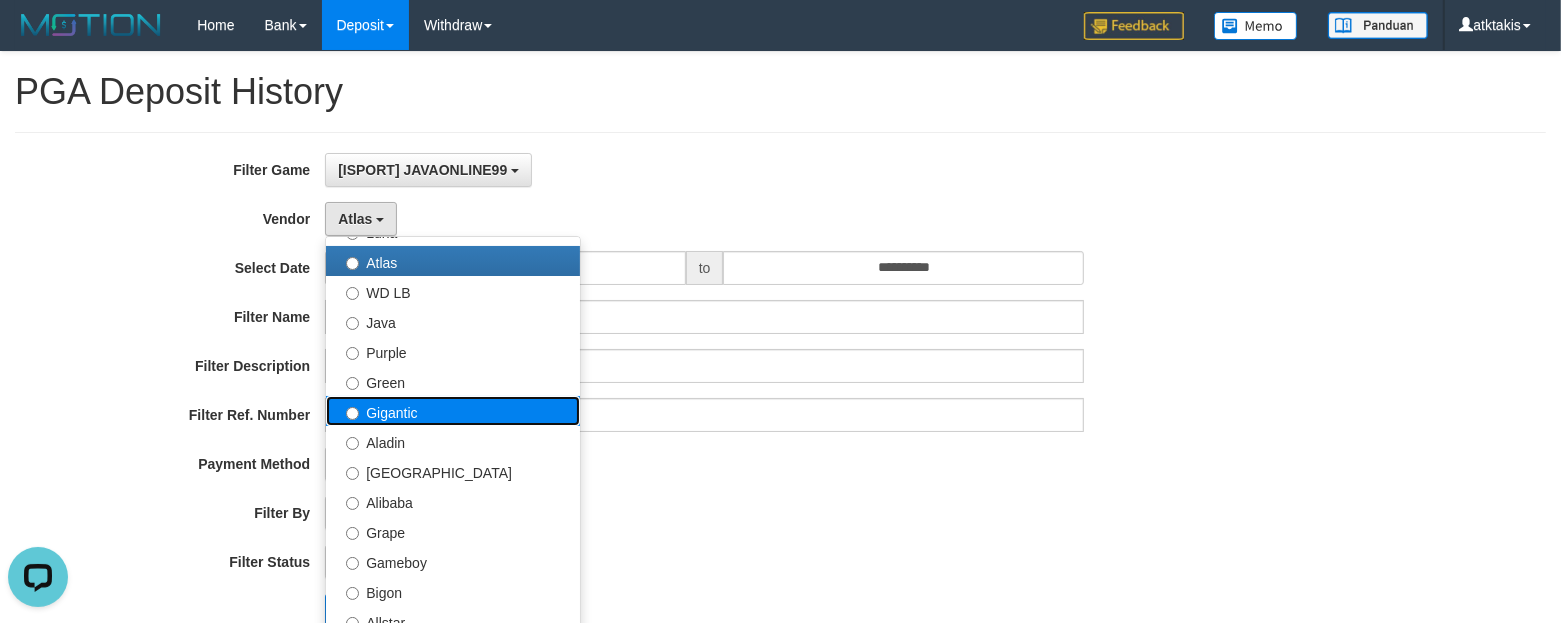 click on "Gigantic" at bounding box center (453, 411) 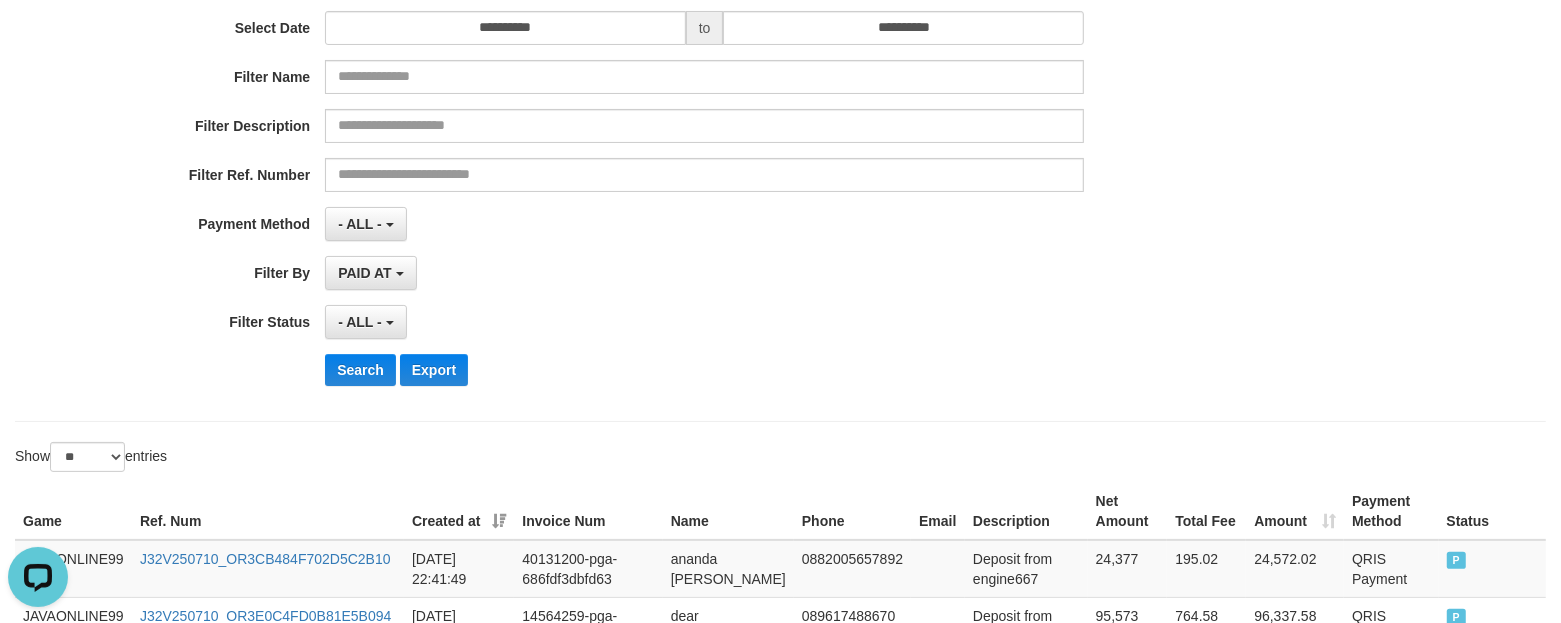scroll, scrollTop: 250, scrollLeft: 0, axis: vertical 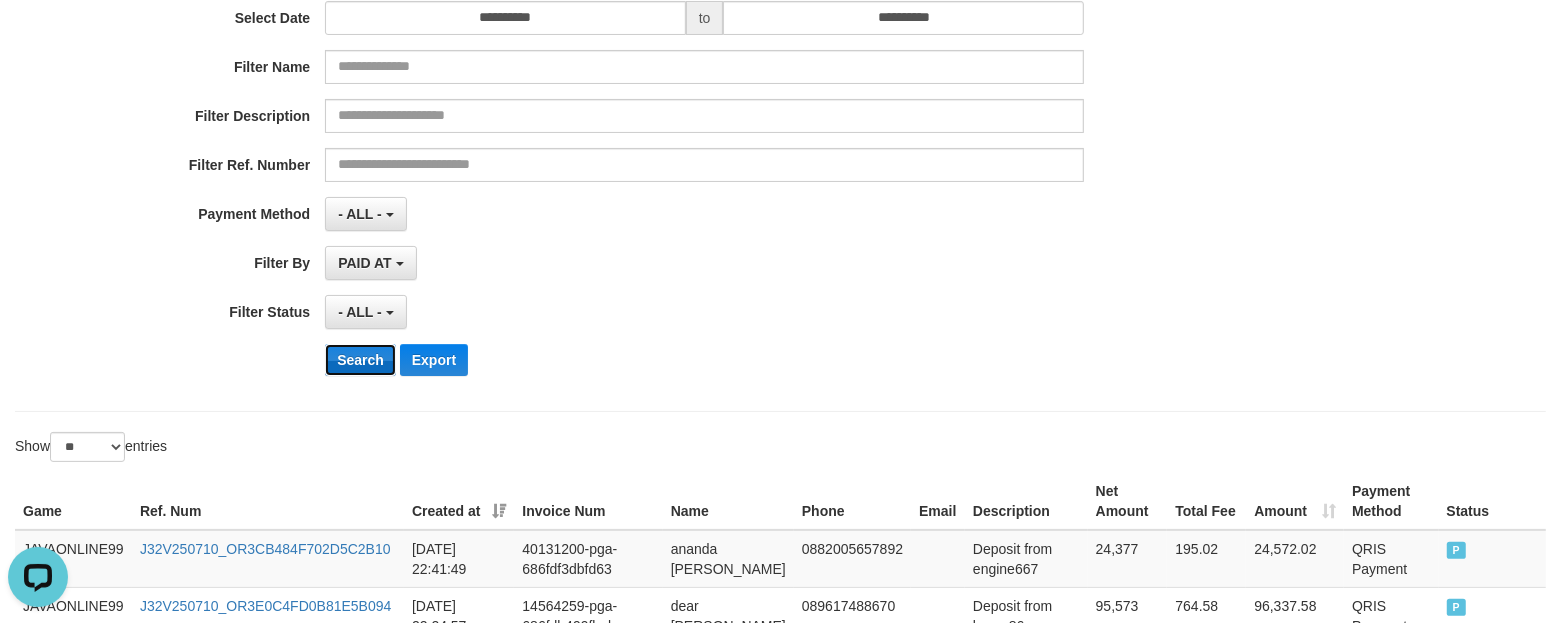click on "Search" at bounding box center (360, 360) 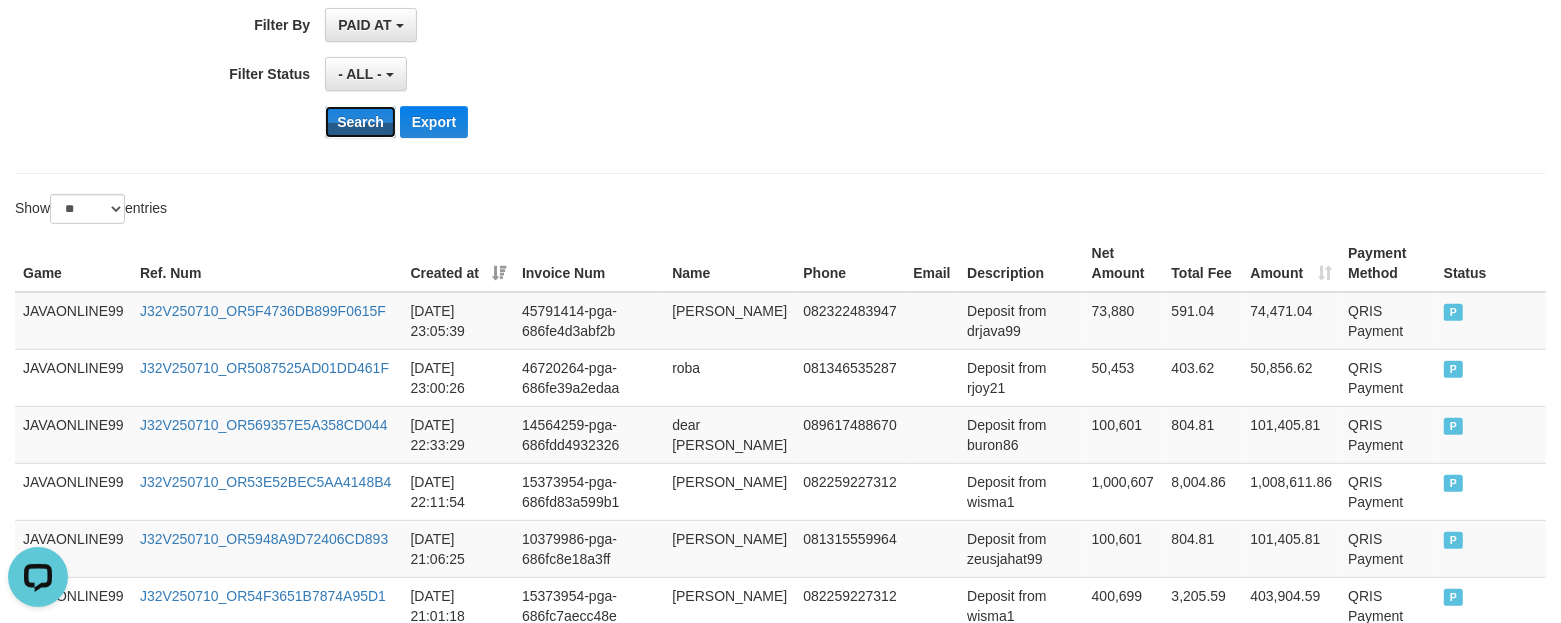 scroll, scrollTop: 500, scrollLeft: 0, axis: vertical 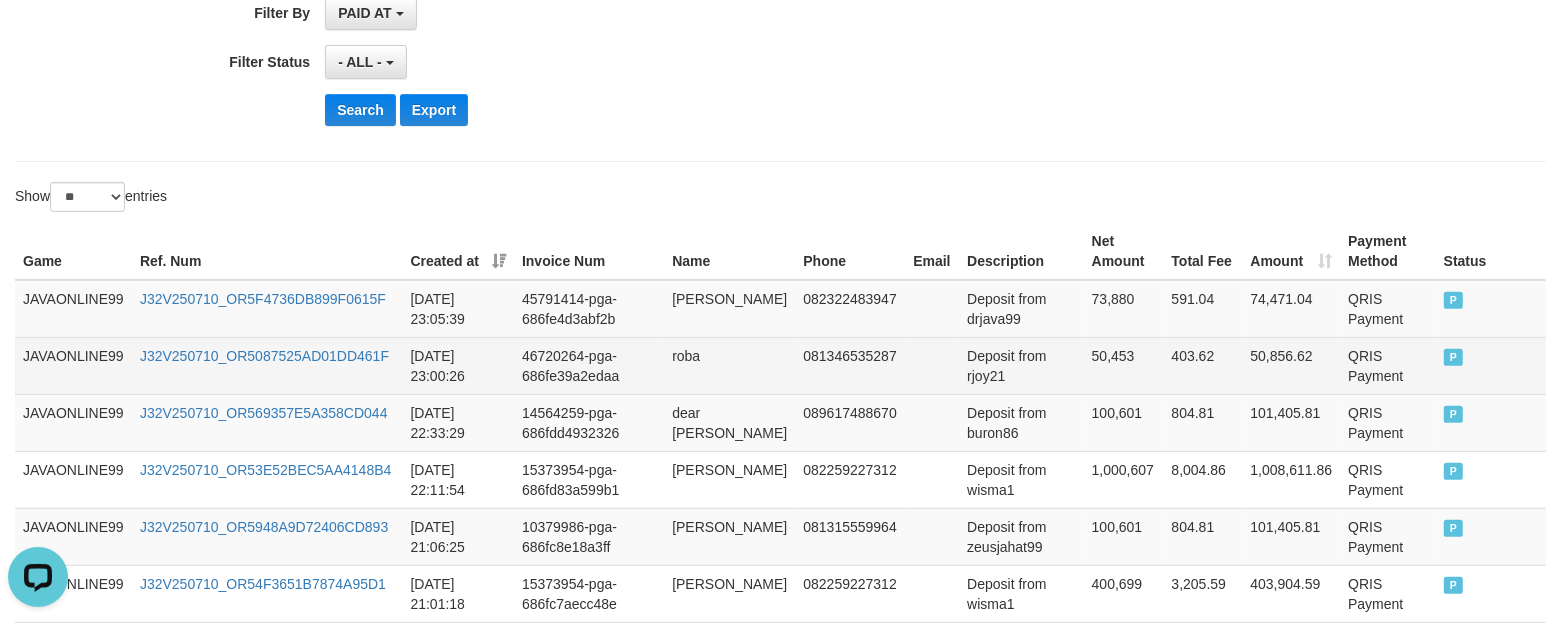 click on "roba" at bounding box center (729, 365) 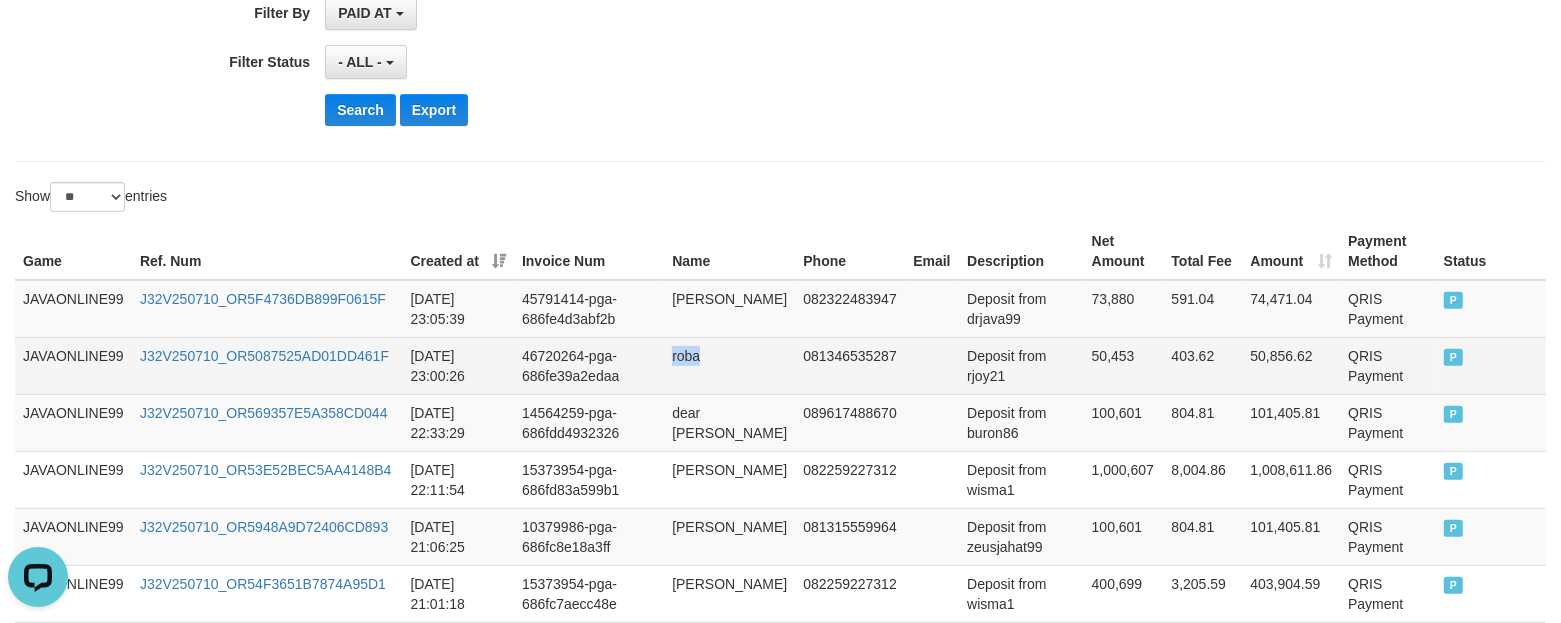 click on "roba" at bounding box center (729, 365) 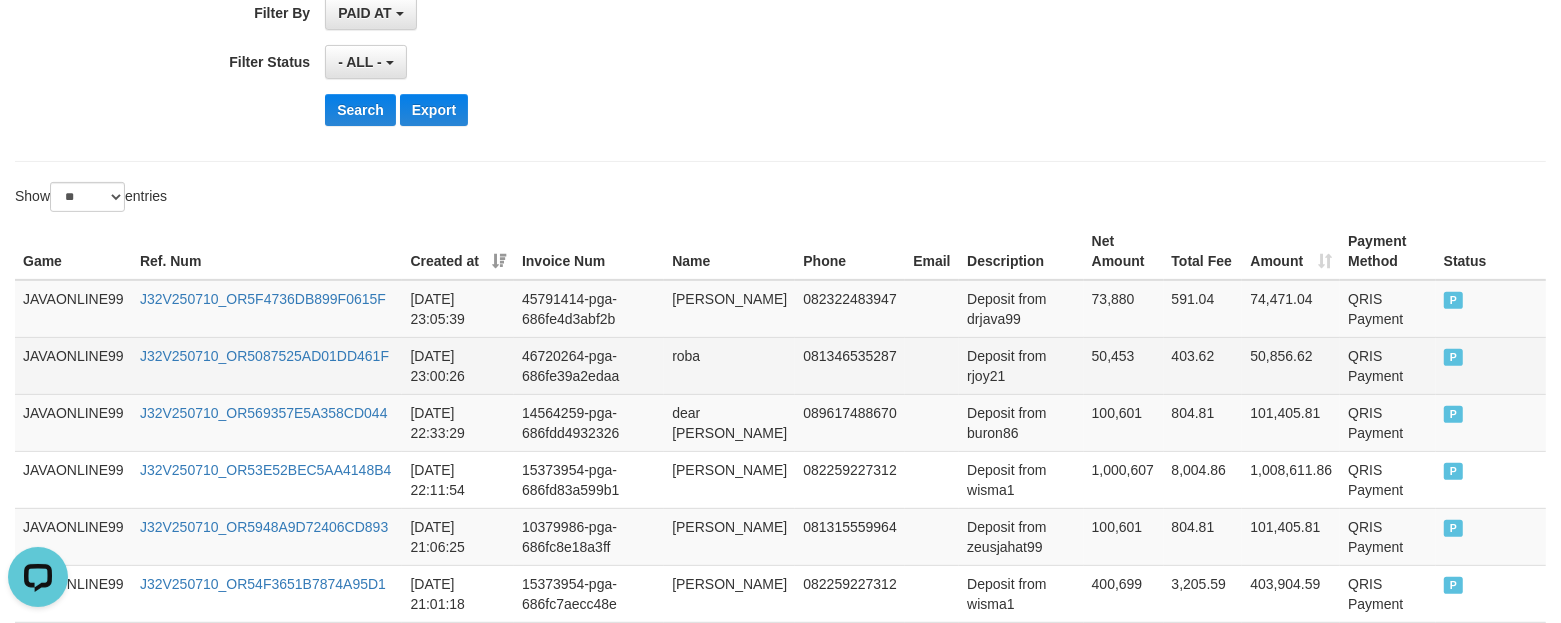 click on "Deposit from rjoy21" at bounding box center (1021, 365) 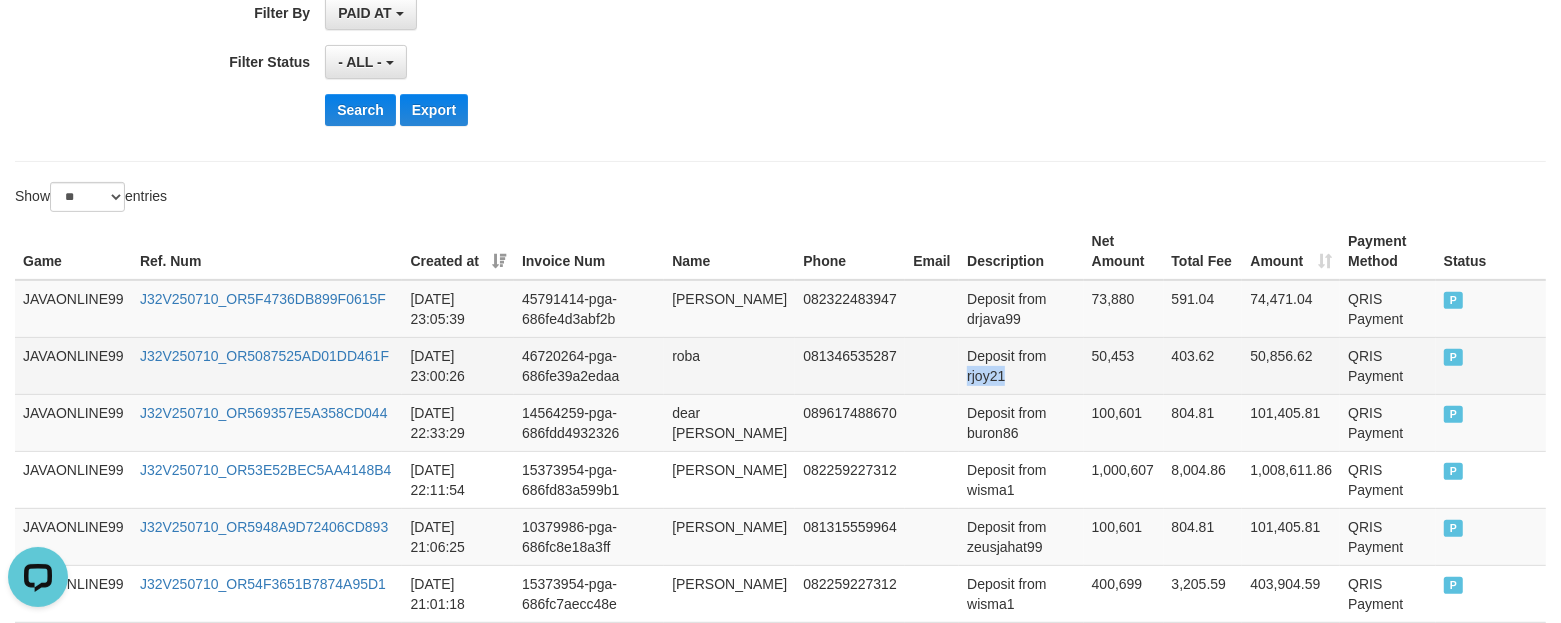 click on "Deposit from rjoy21" at bounding box center [1021, 365] 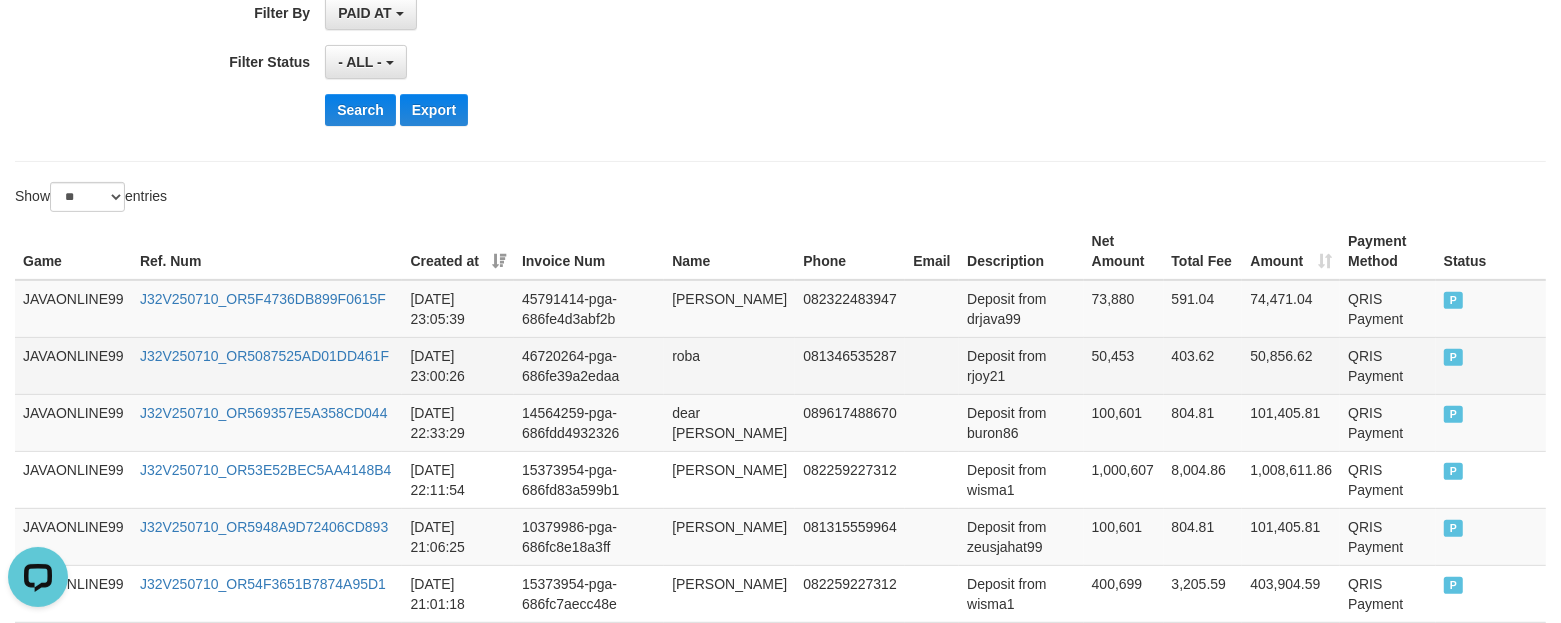 drag, startPoint x: 1076, startPoint y: 363, endPoint x: 1107, endPoint y: 361, distance: 31.06445 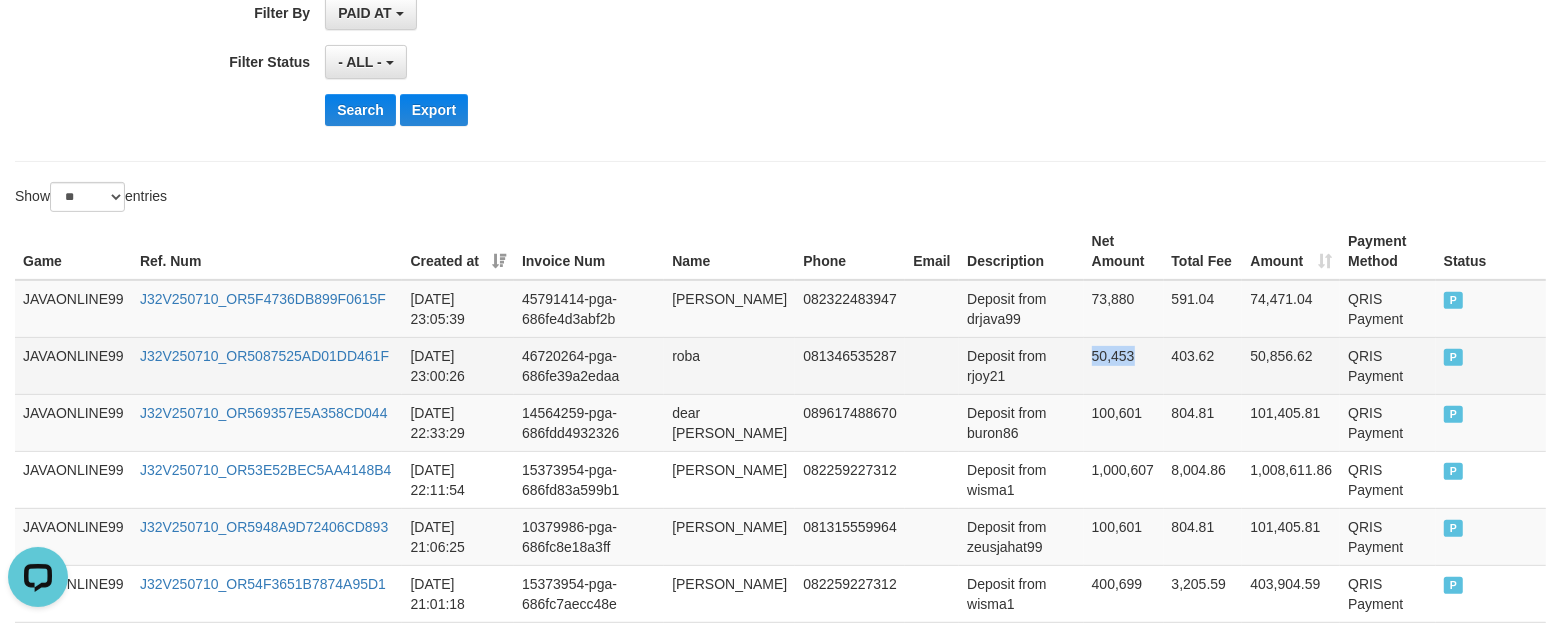click on "50,453" at bounding box center (1124, 365) 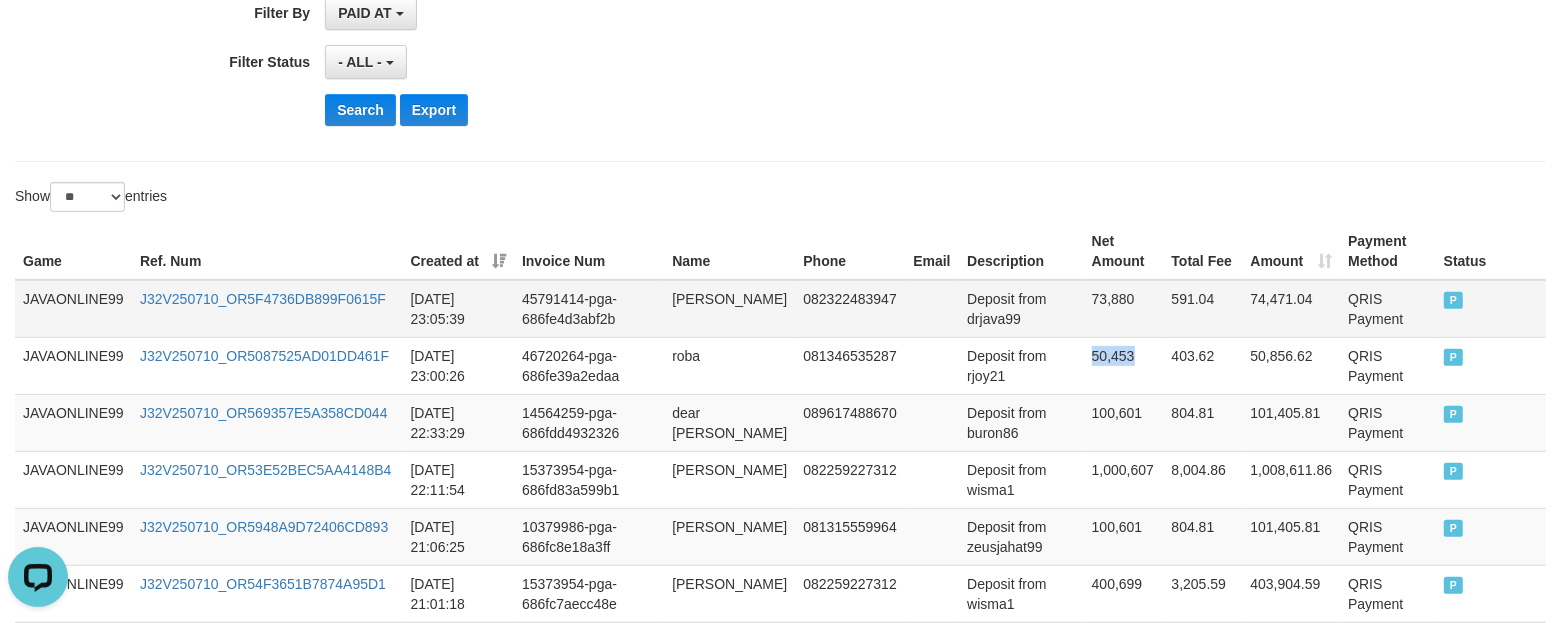 drag, startPoint x: 671, startPoint y: 301, endPoint x: 758, endPoint y: 327, distance: 90.80198 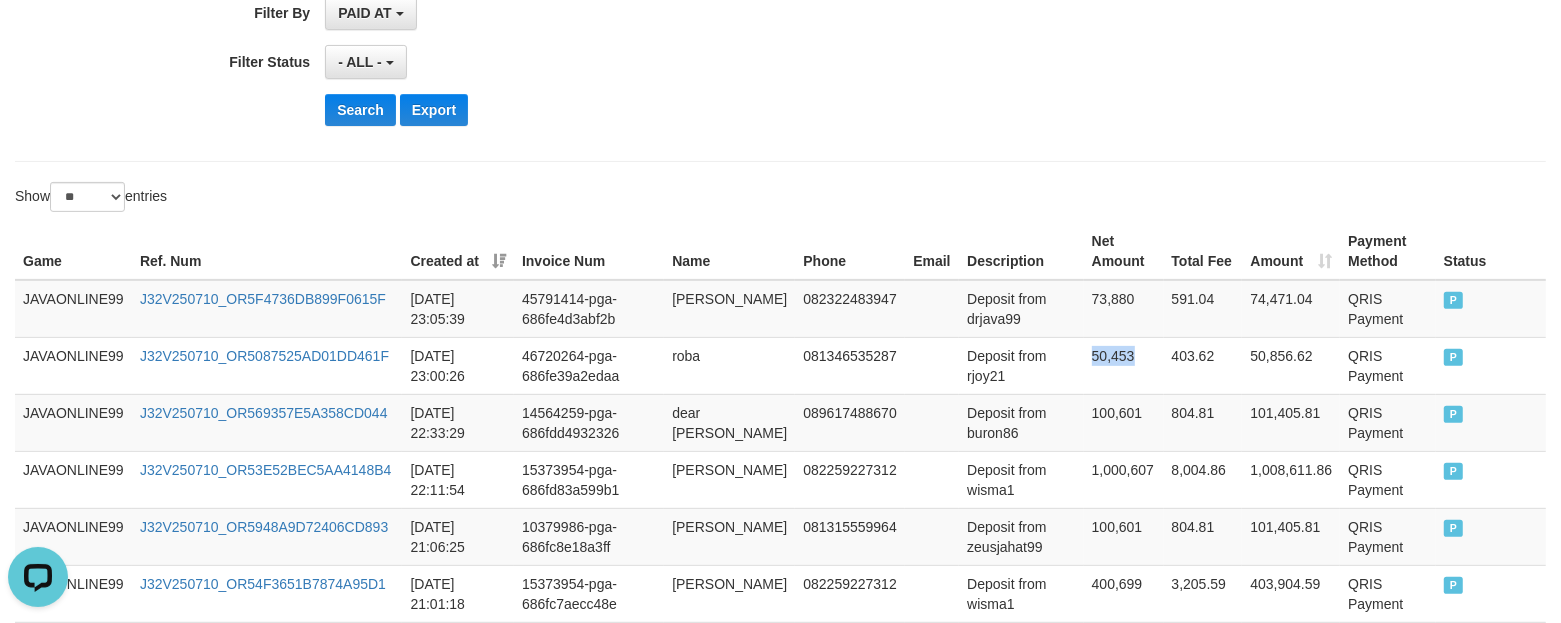 copy on "[PERSON_NAME]" 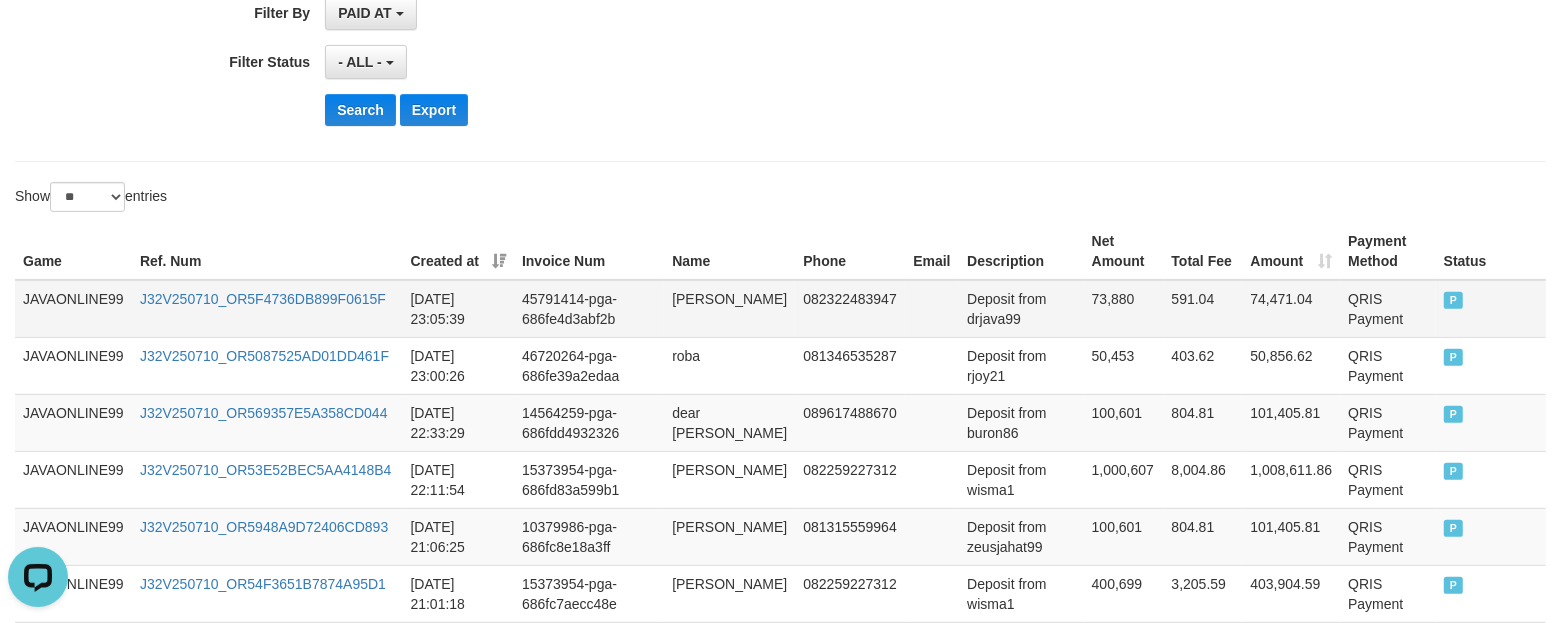 click on "Deposit from drjava99" at bounding box center [1021, 309] 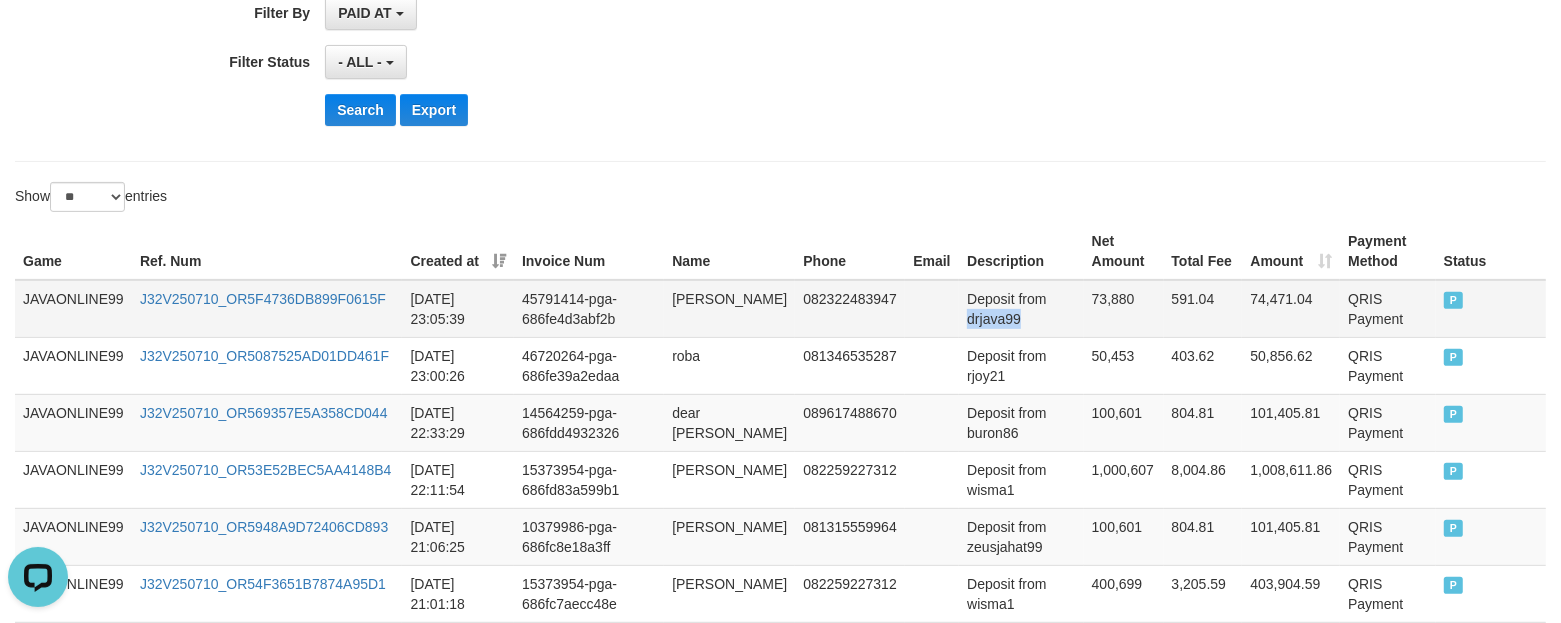 click on "Deposit from drjava99" at bounding box center (1021, 309) 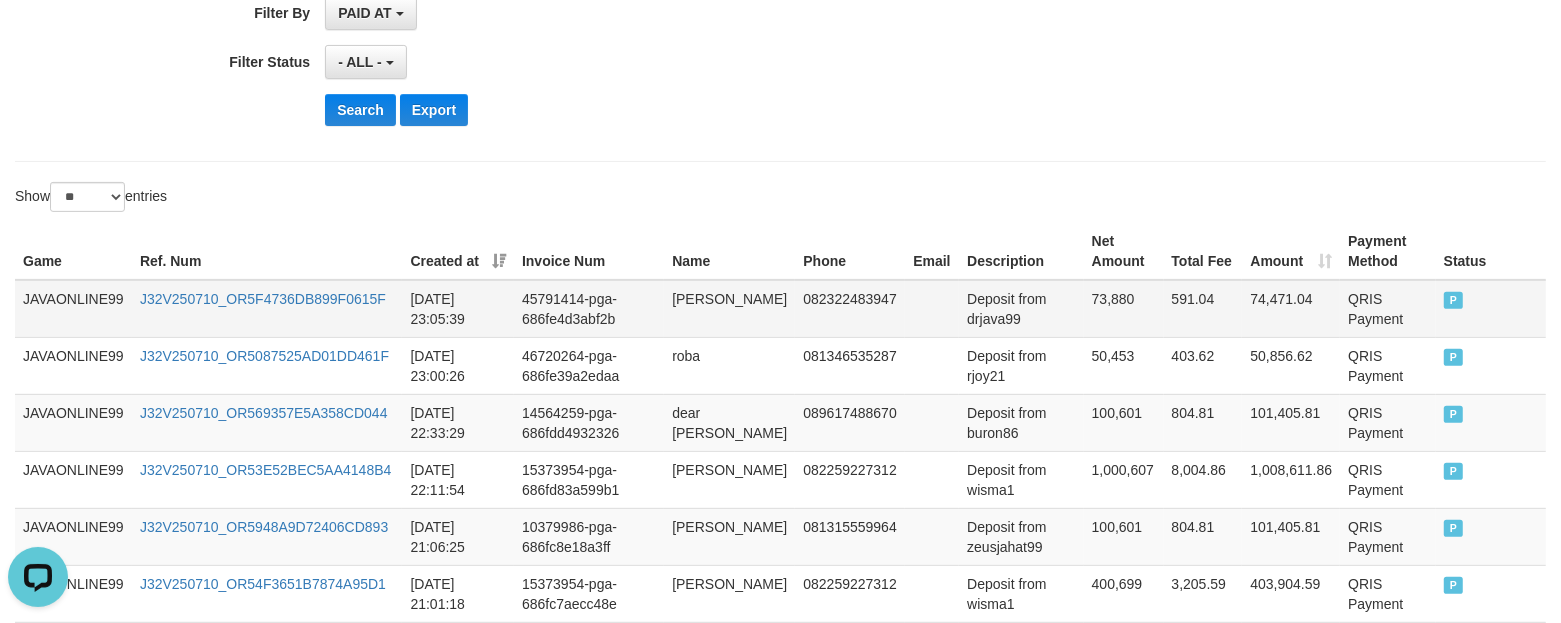 click on "73,880" at bounding box center [1124, 309] 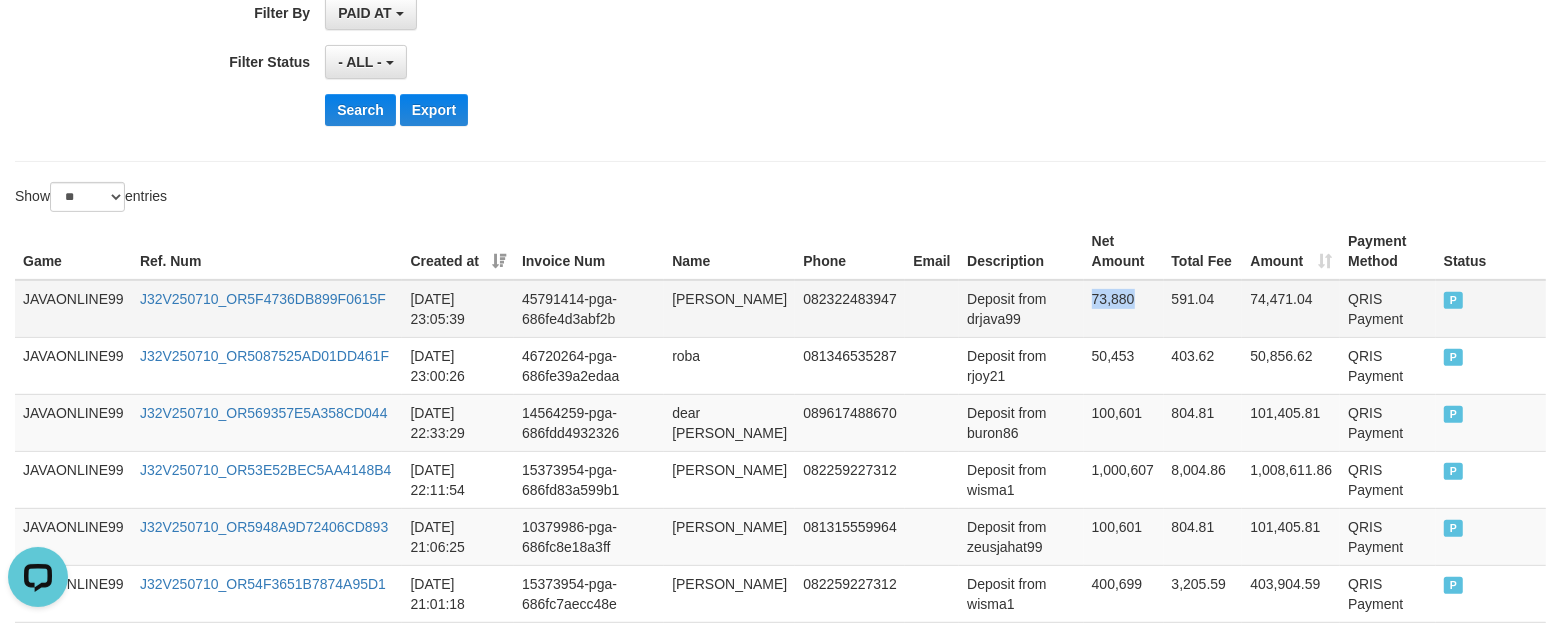 click on "73,880" at bounding box center [1124, 309] 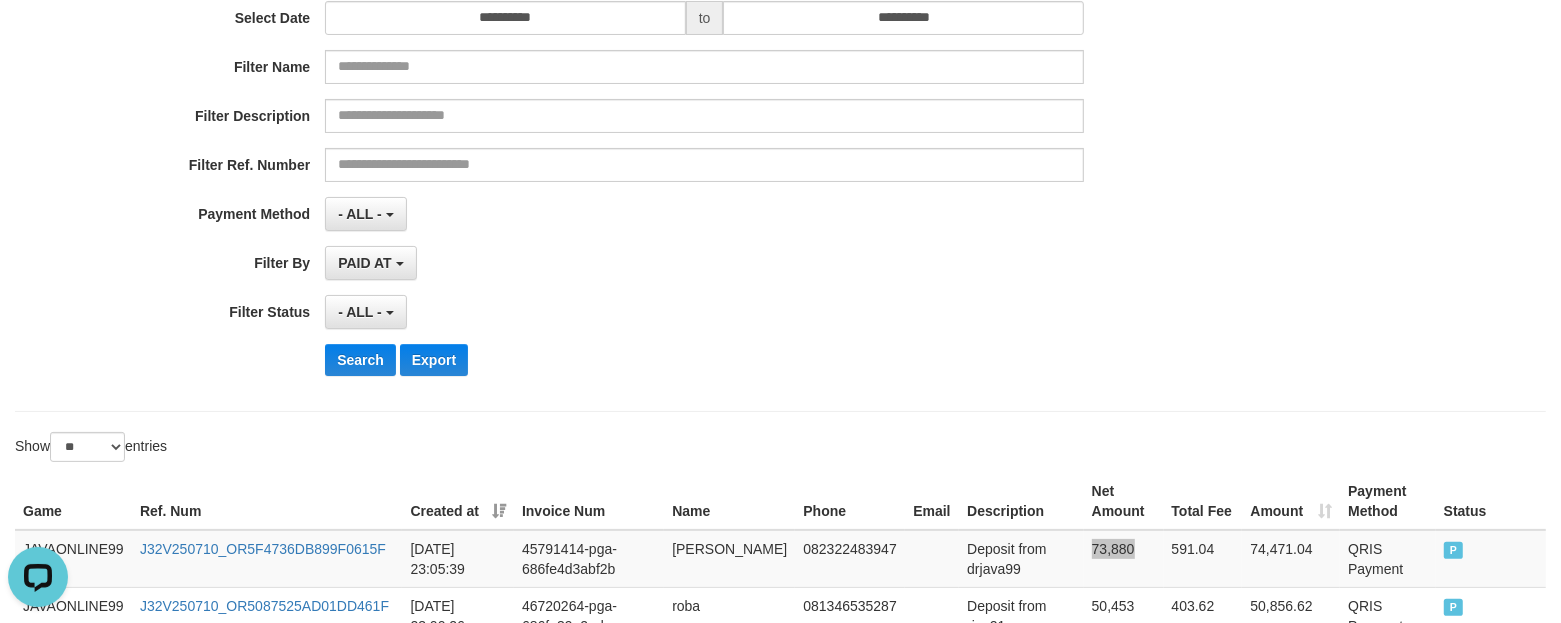 scroll, scrollTop: 125, scrollLeft: 0, axis: vertical 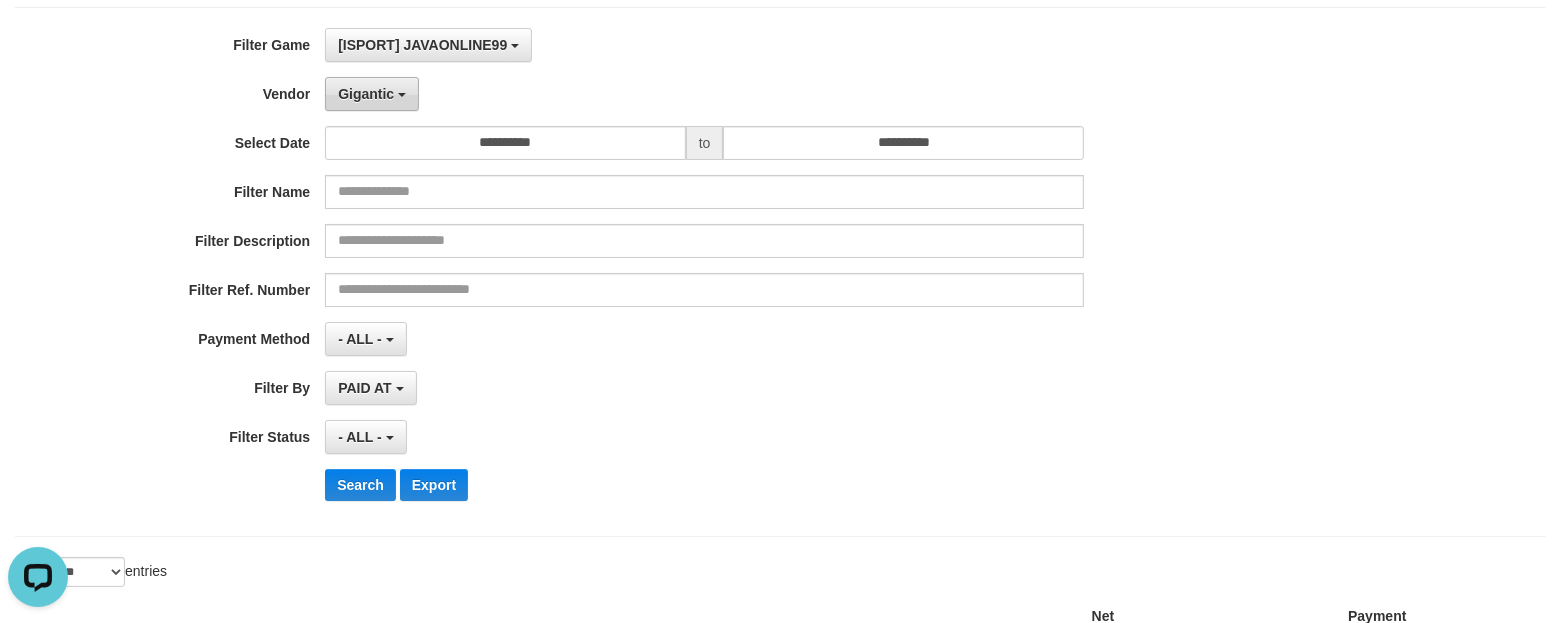 click on "Gigantic" at bounding box center (366, 94) 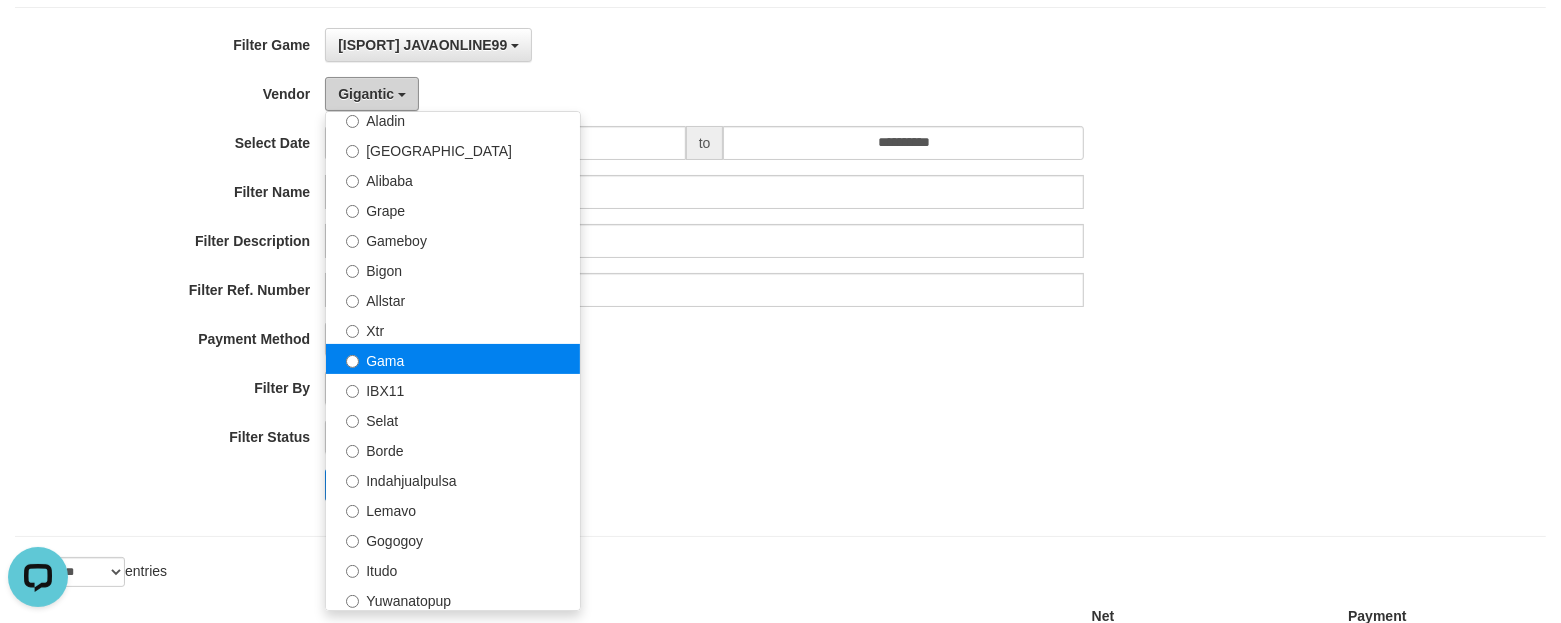 scroll, scrollTop: 375, scrollLeft: 0, axis: vertical 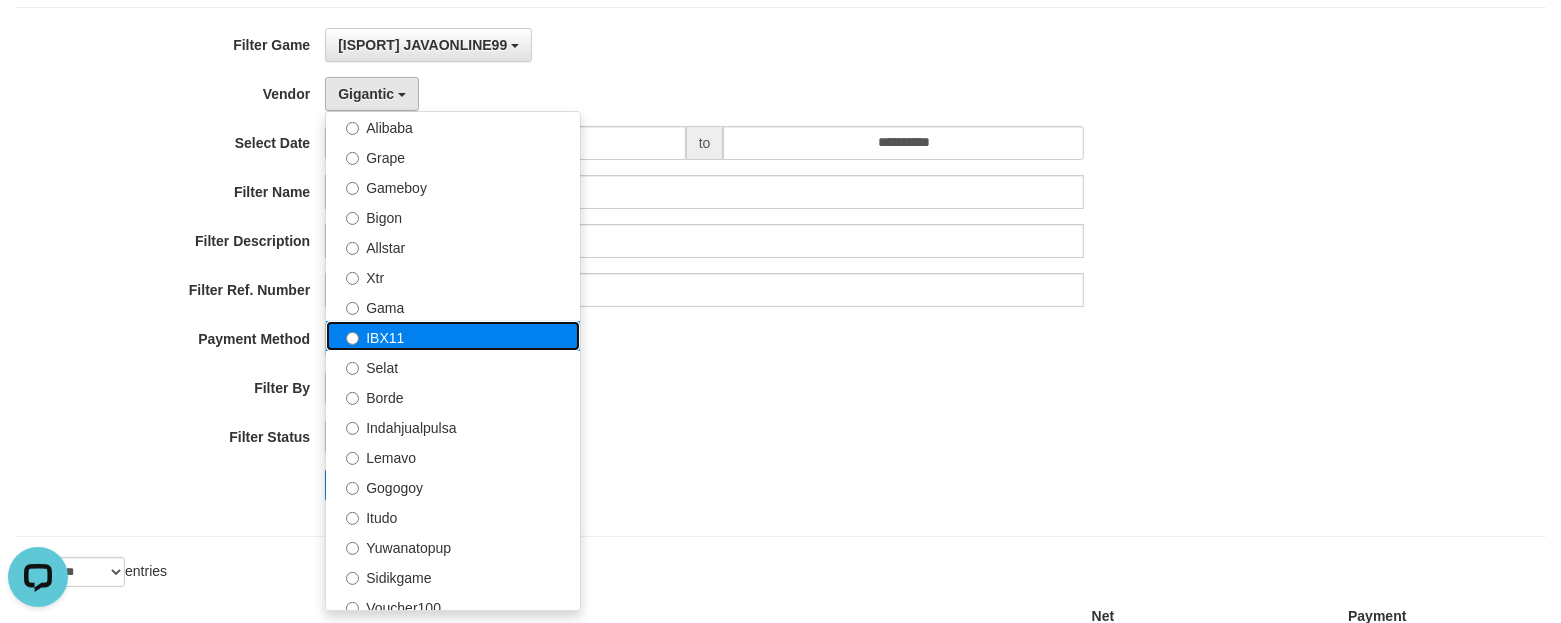click on "IBX11" at bounding box center [453, 336] 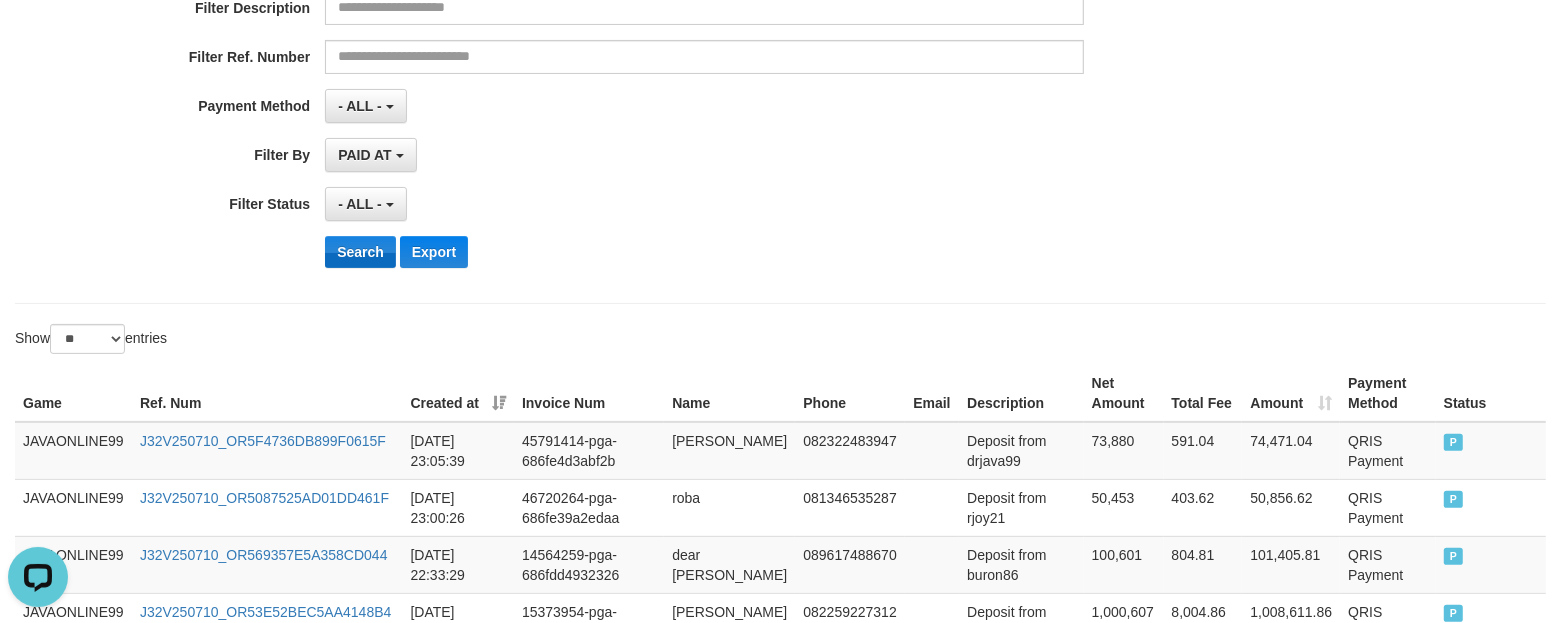 scroll, scrollTop: 375, scrollLeft: 0, axis: vertical 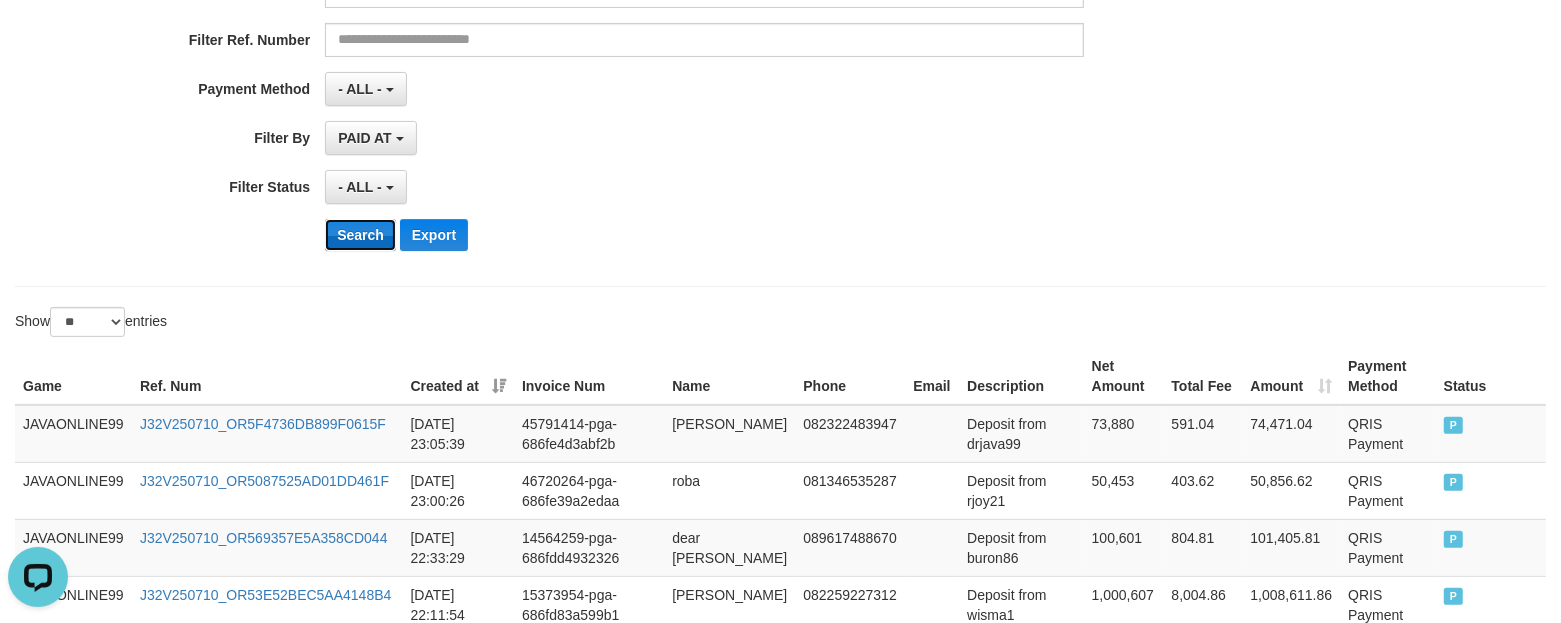 click on "Search" at bounding box center [360, 235] 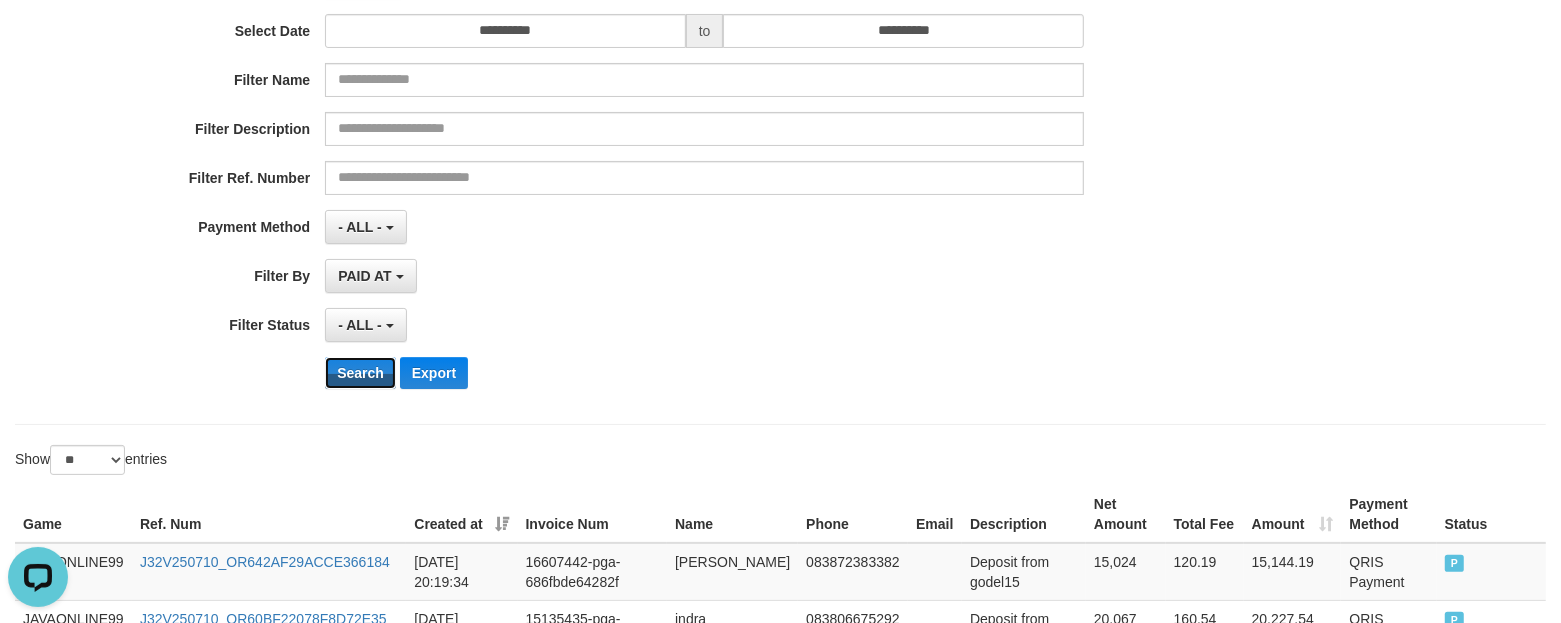 scroll, scrollTop: 125, scrollLeft: 0, axis: vertical 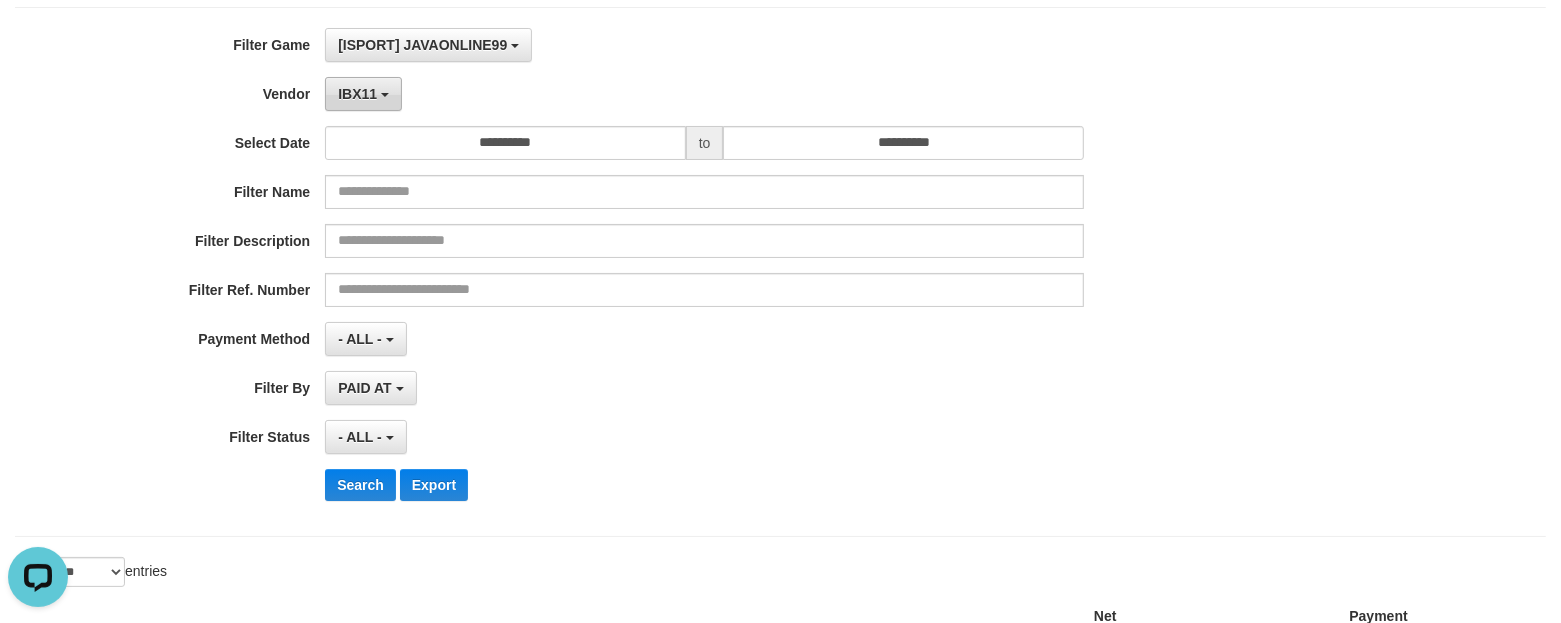 click on "IBX11" at bounding box center (363, 94) 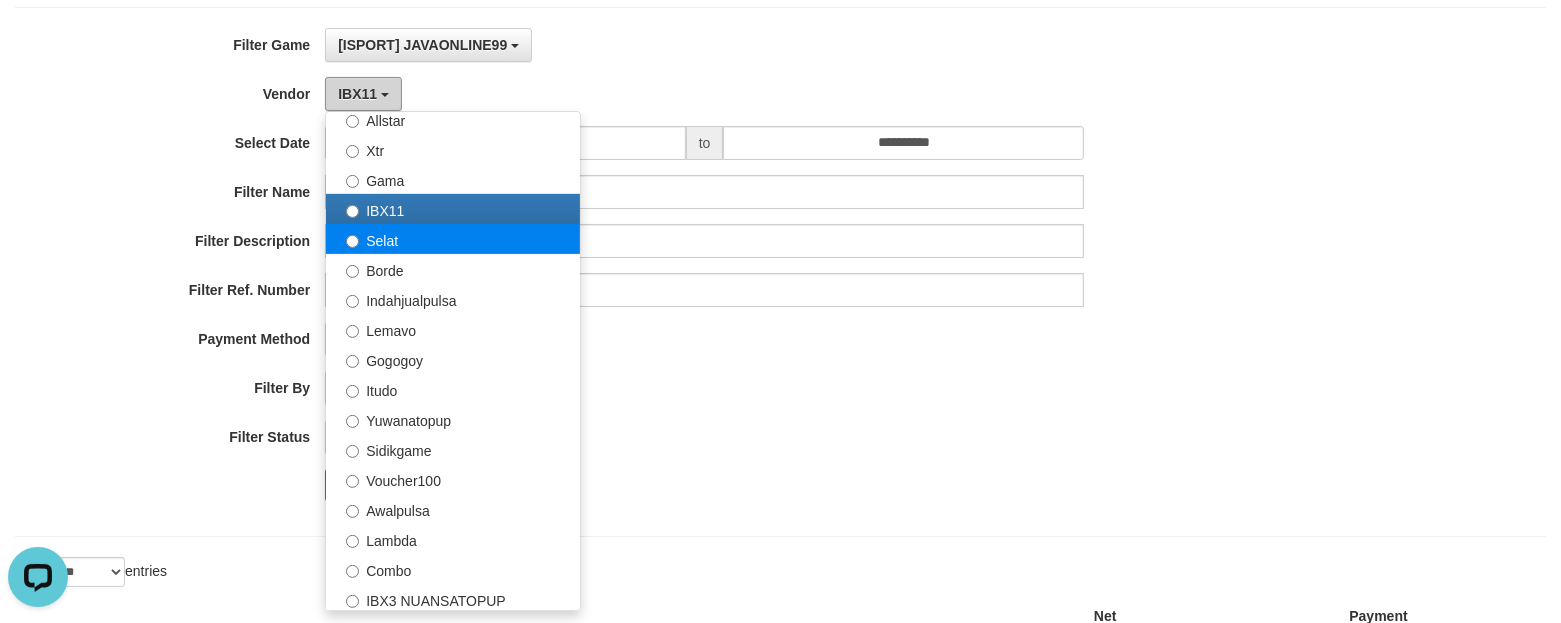scroll, scrollTop: 686, scrollLeft: 0, axis: vertical 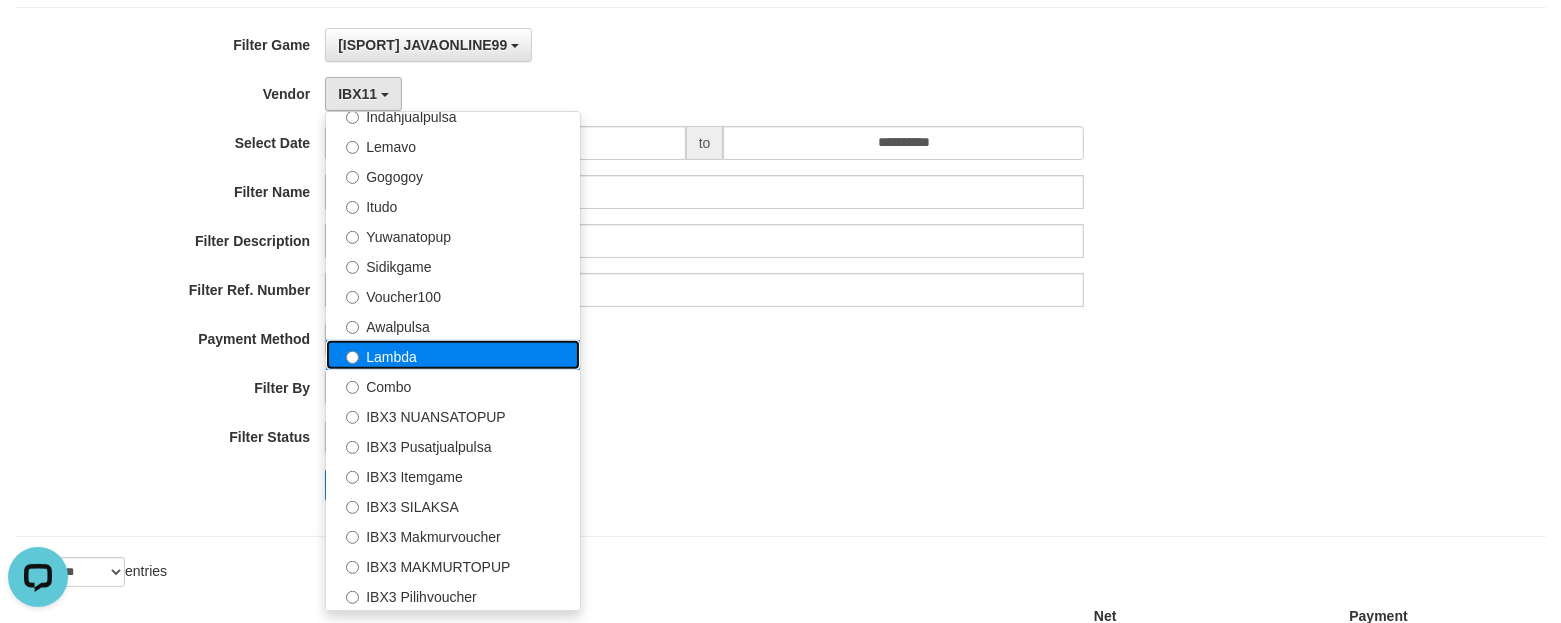 click on "Lambda" at bounding box center (453, 355) 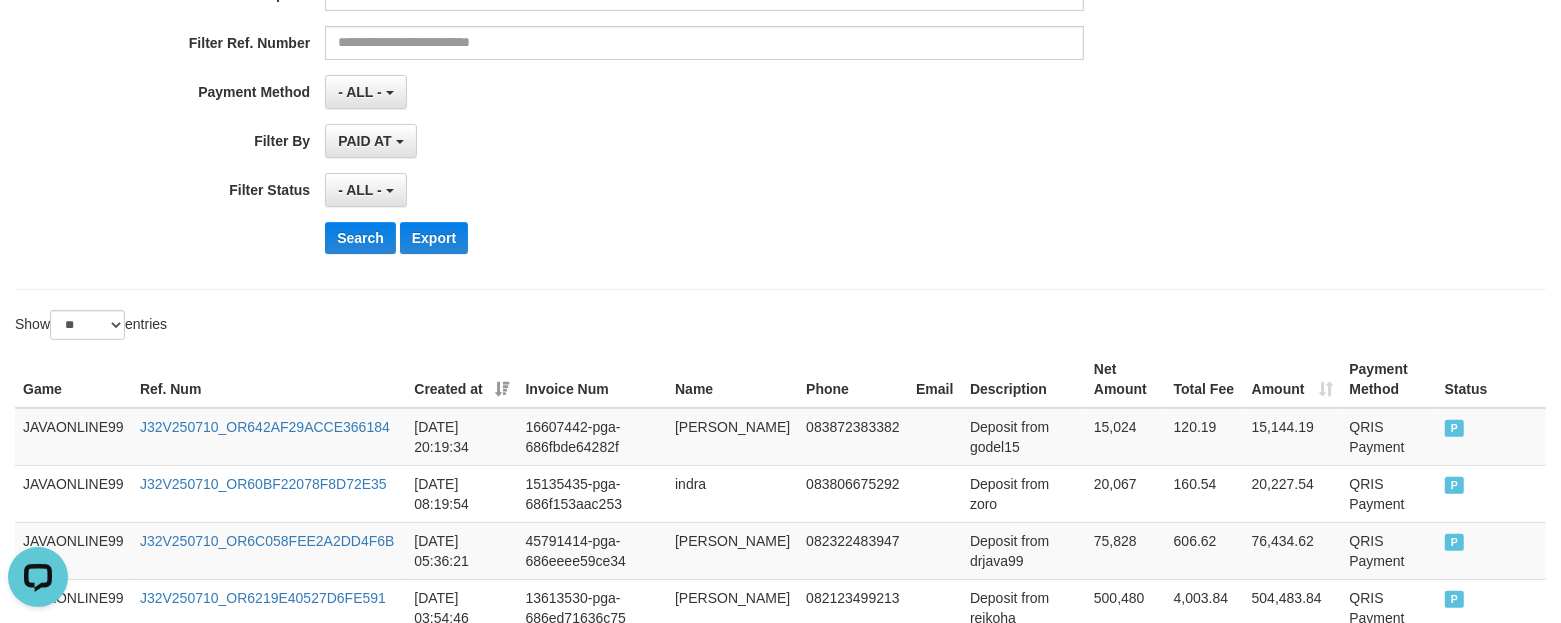 scroll, scrollTop: 375, scrollLeft: 0, axis: vertical 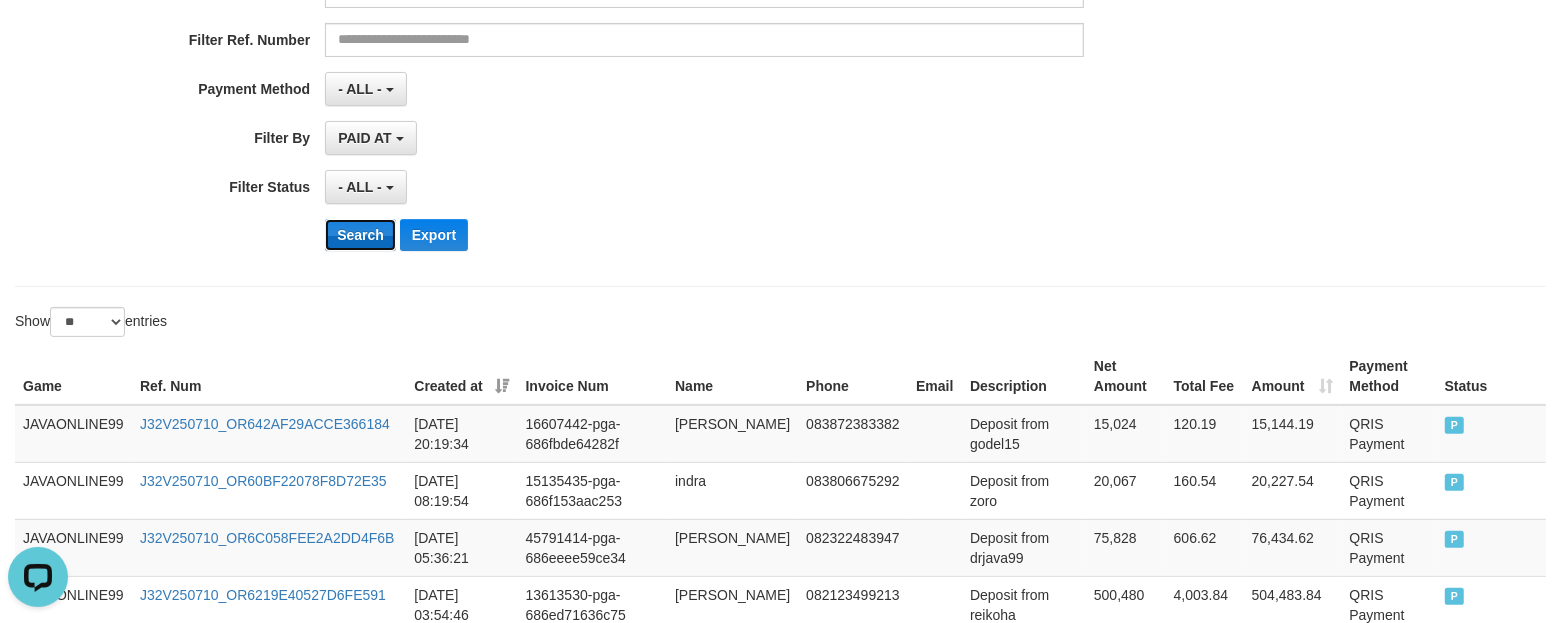 click on "Search" at bounding box center [360, 235] 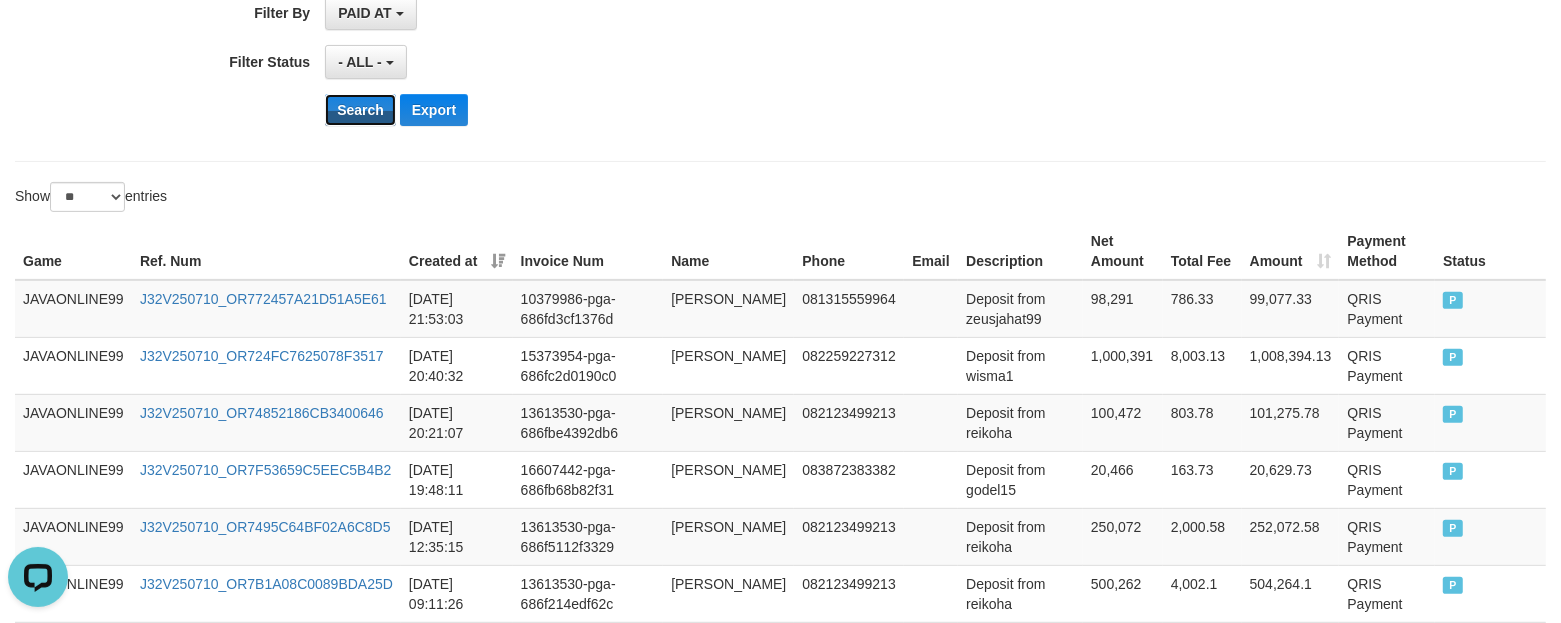scroll, scrollTop: 625, scrollLeft: 0, axis: vertical 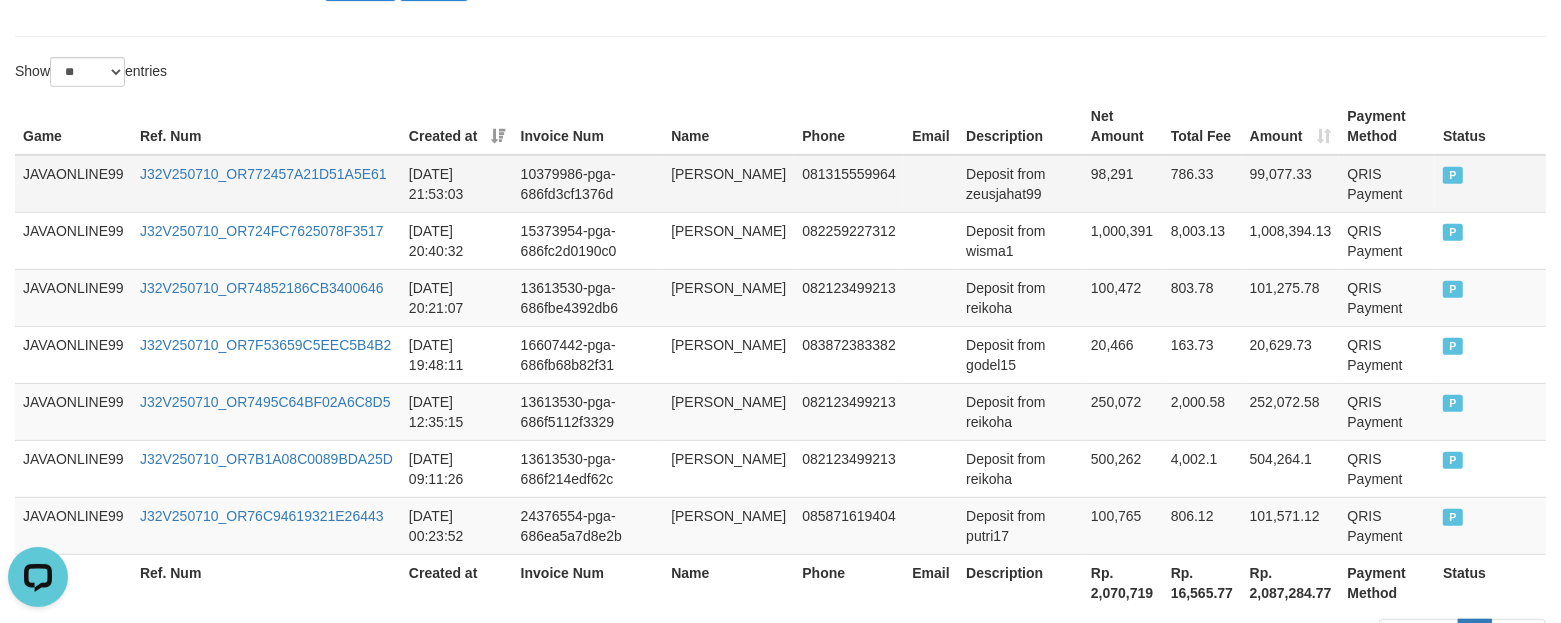 click on "10379986-pga-686fd3cf1376d" at bounding box center (588, 184) 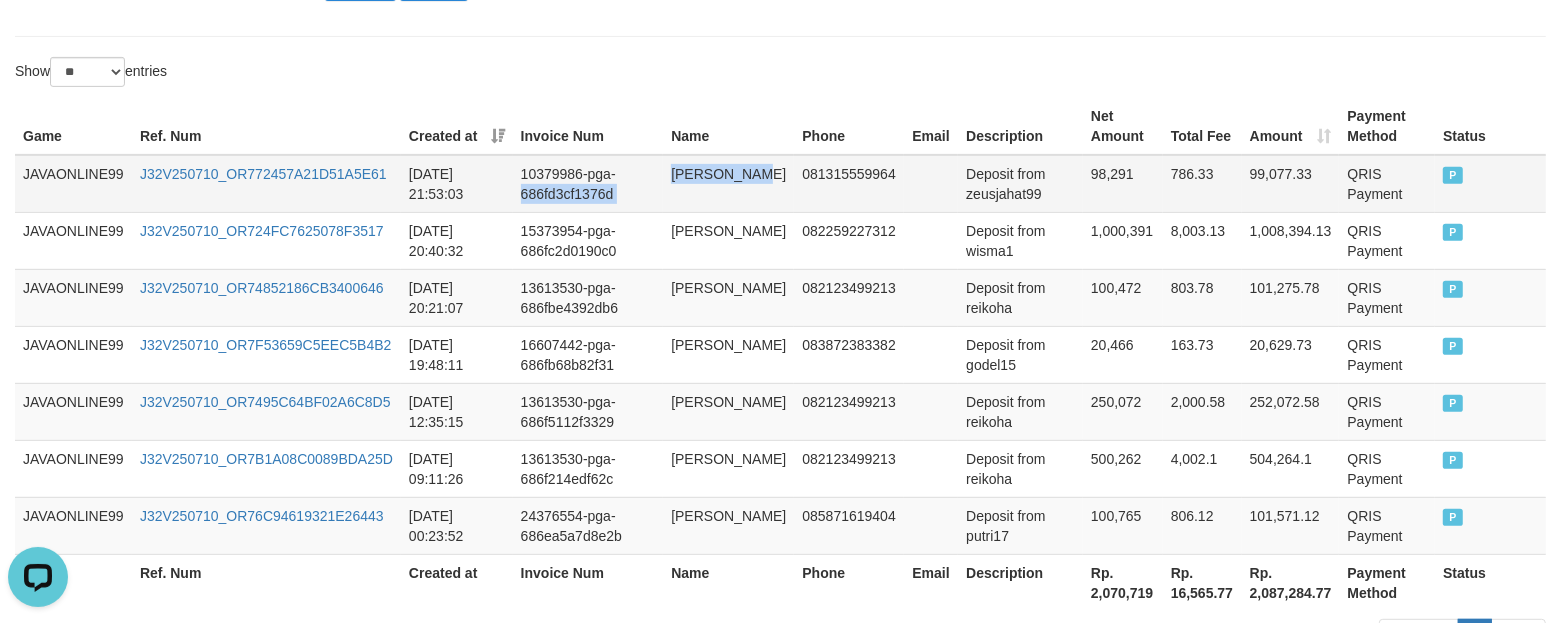 drag, startPoint x: 682, startPoint y: 177, endPoint x: 756, endPoint y: 176, distance: 74.00676 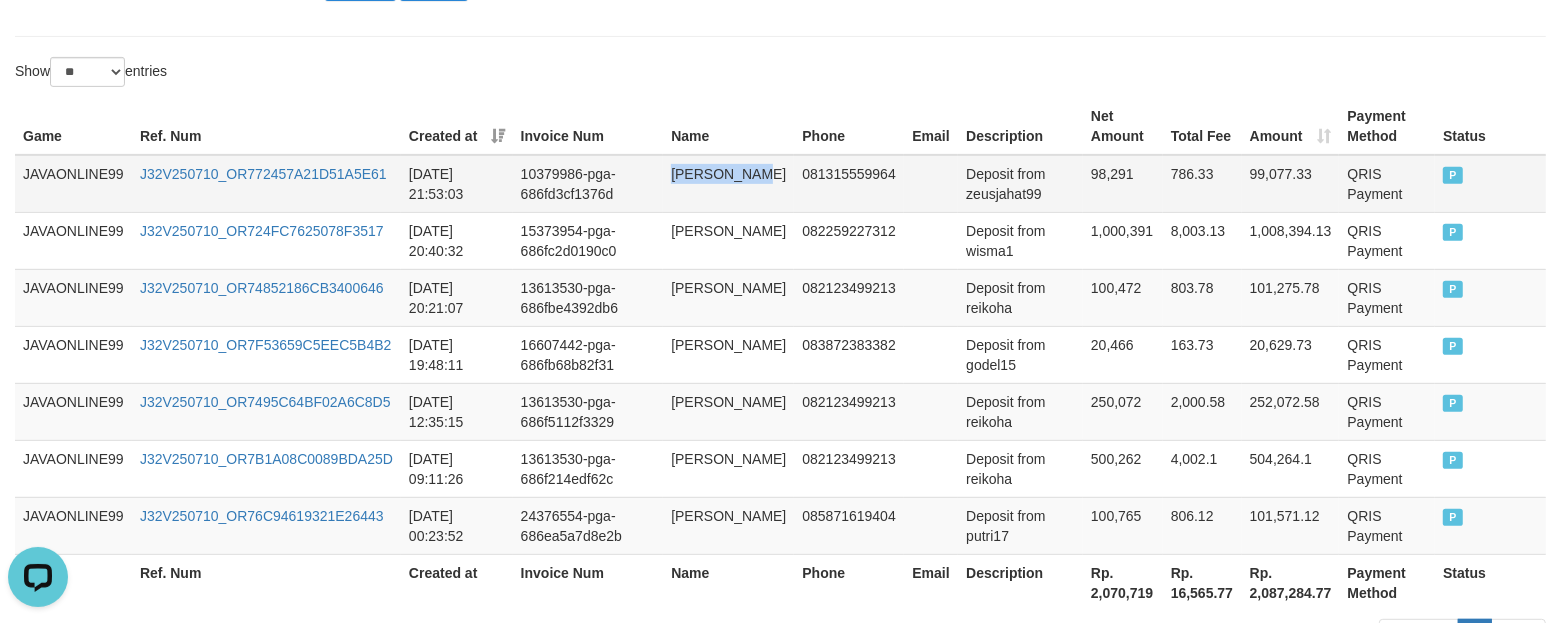 drag, startPoint x: 762, startPoint y: 181, endPoint x: 666, endPoint y: 176, distance: 96.13012 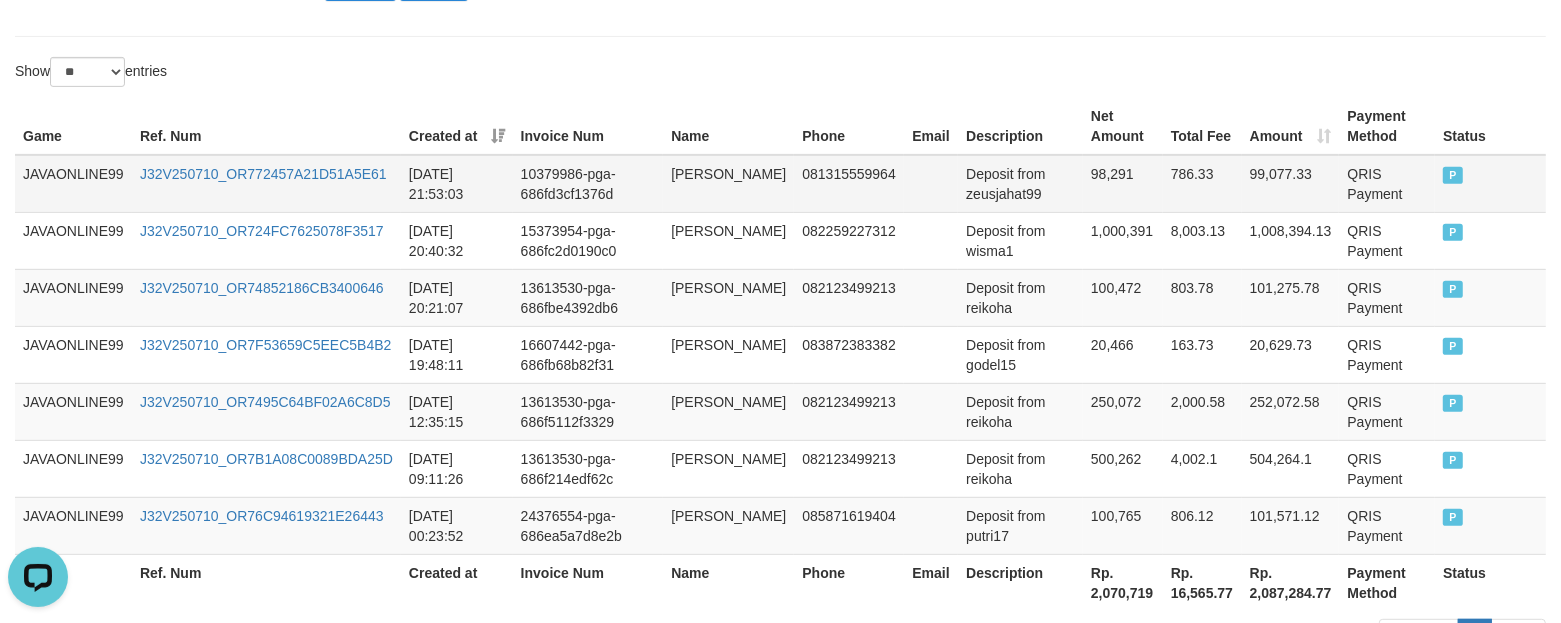 click on "Deposit from zeusjahat99" at bounding box center [1020, 184] 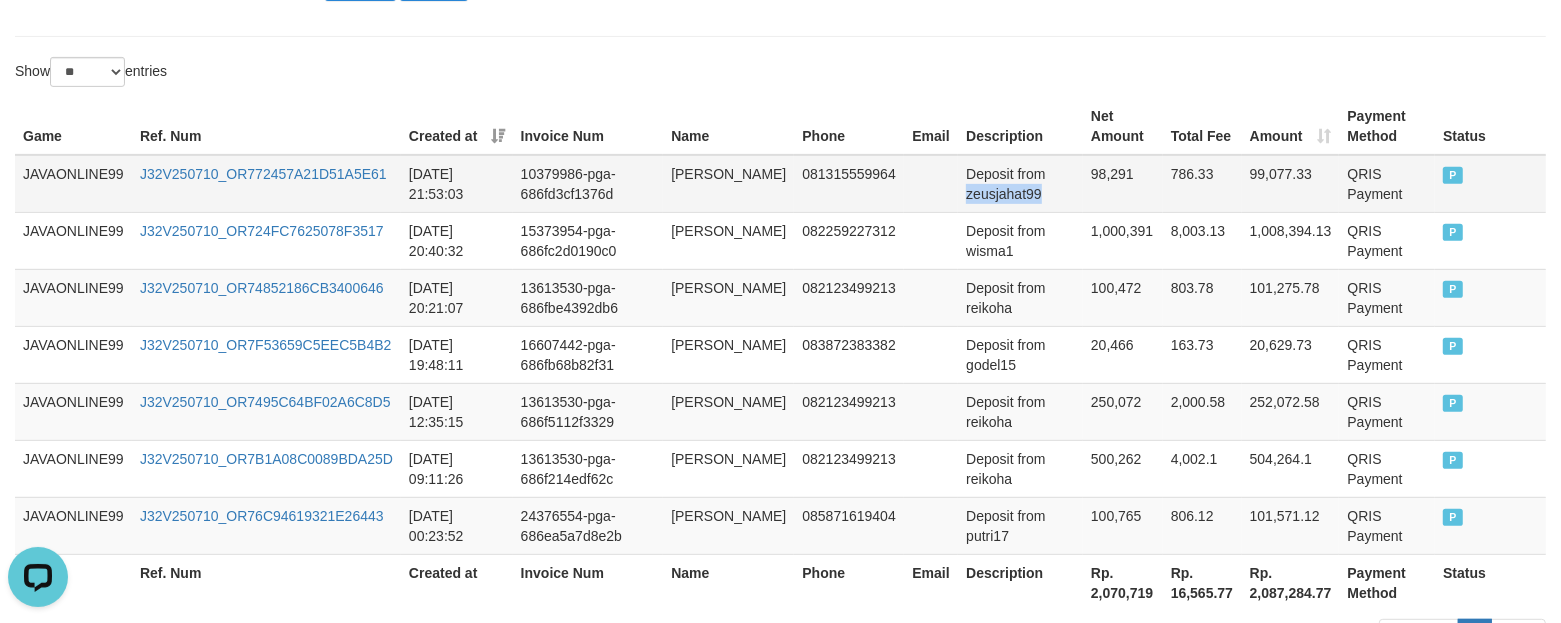 click on "Deposit from zeusjahat99" at bounding box center [1020, 184] 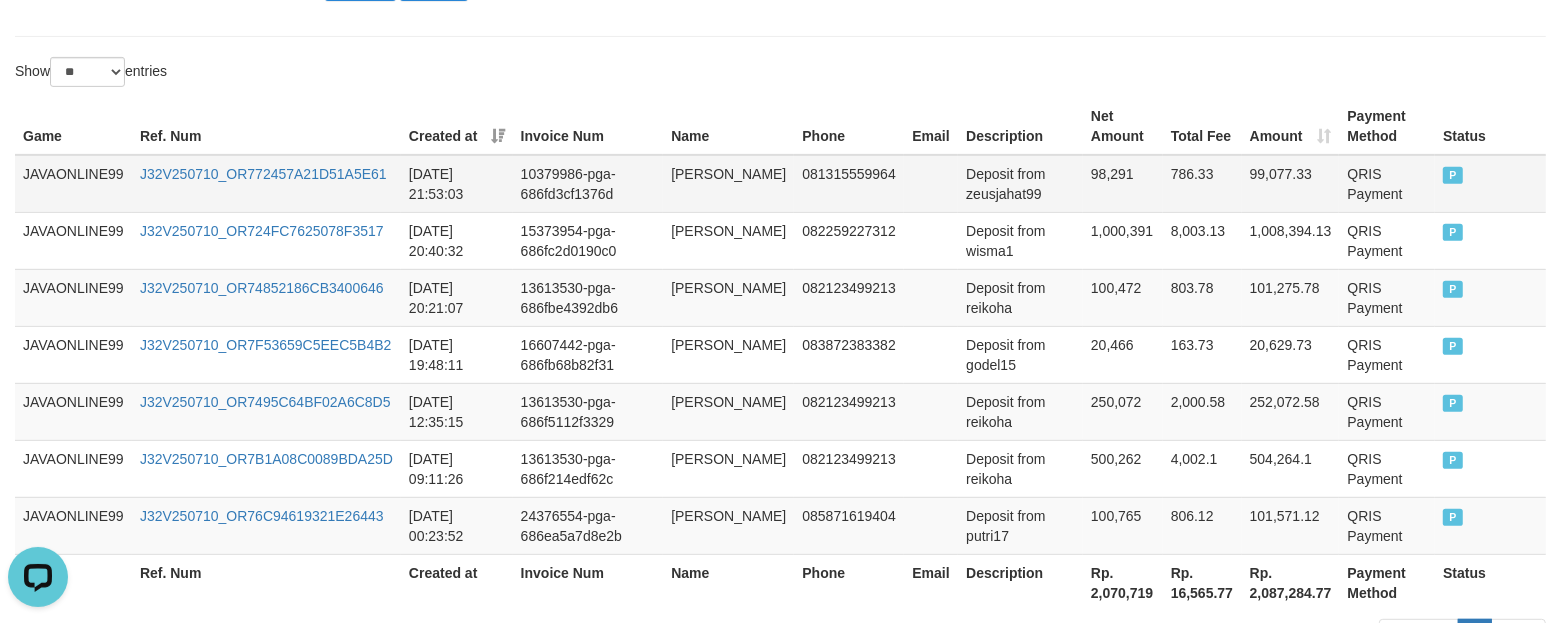 click on "98,291" at bounding box center (1123, 184) 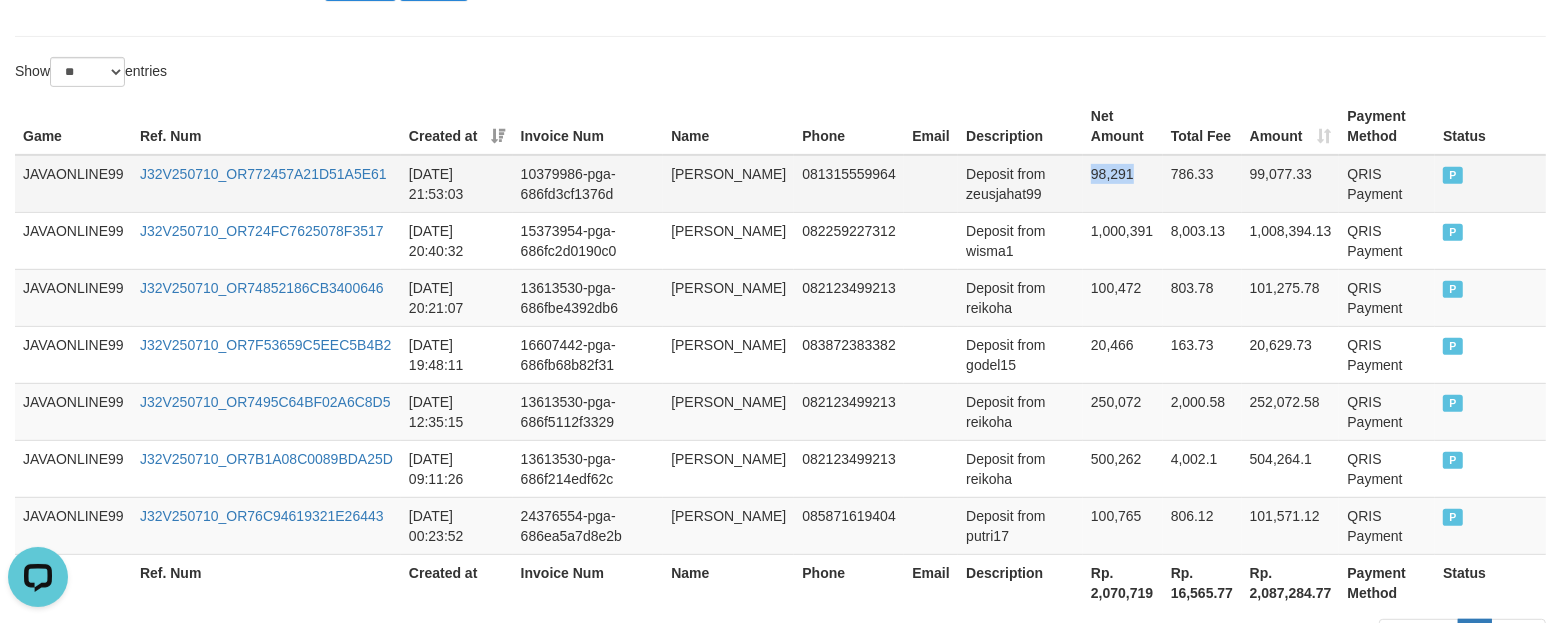click on "98,291" at bounding box center [1123, 184] 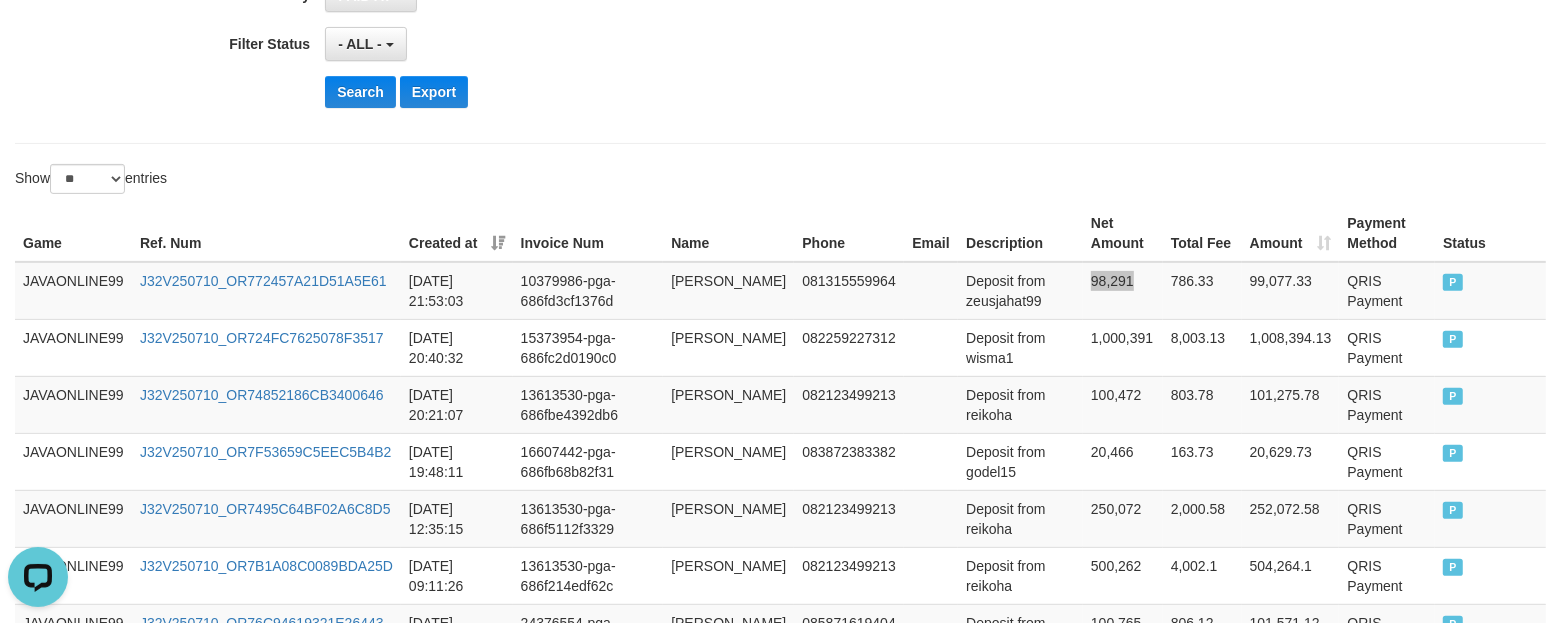 scroll, scrollTop: 375, scrollLeft: 0, axis: vertical 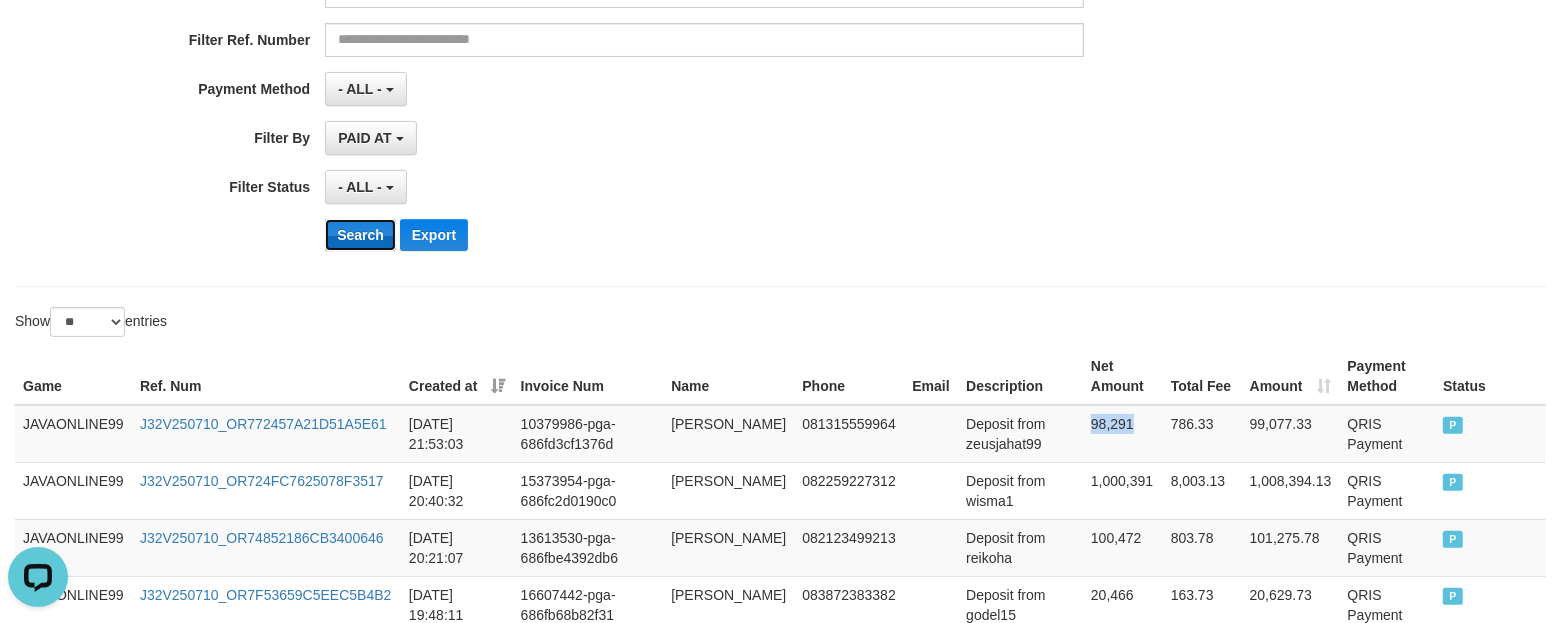 click on "Search" at bounding box center [360, 235] 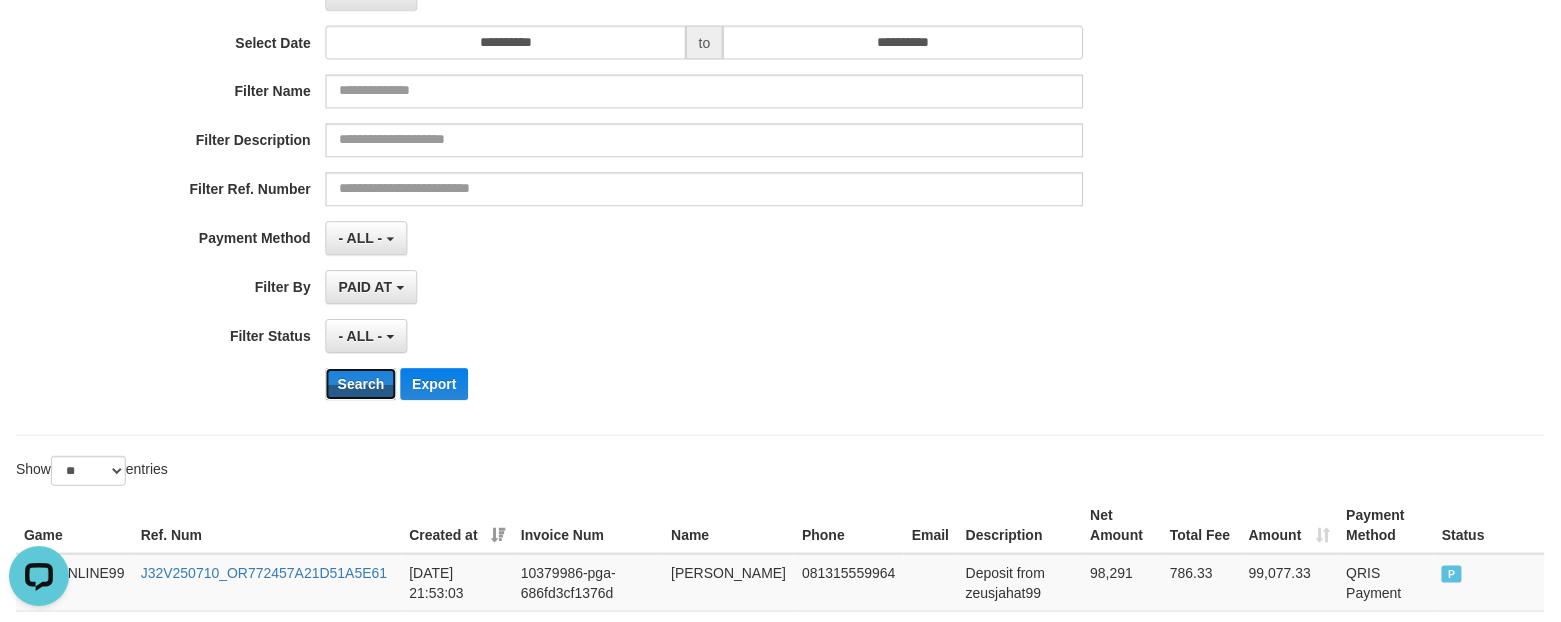 scroll, scrollTop: 0, scrollLeft: 0, axis: both 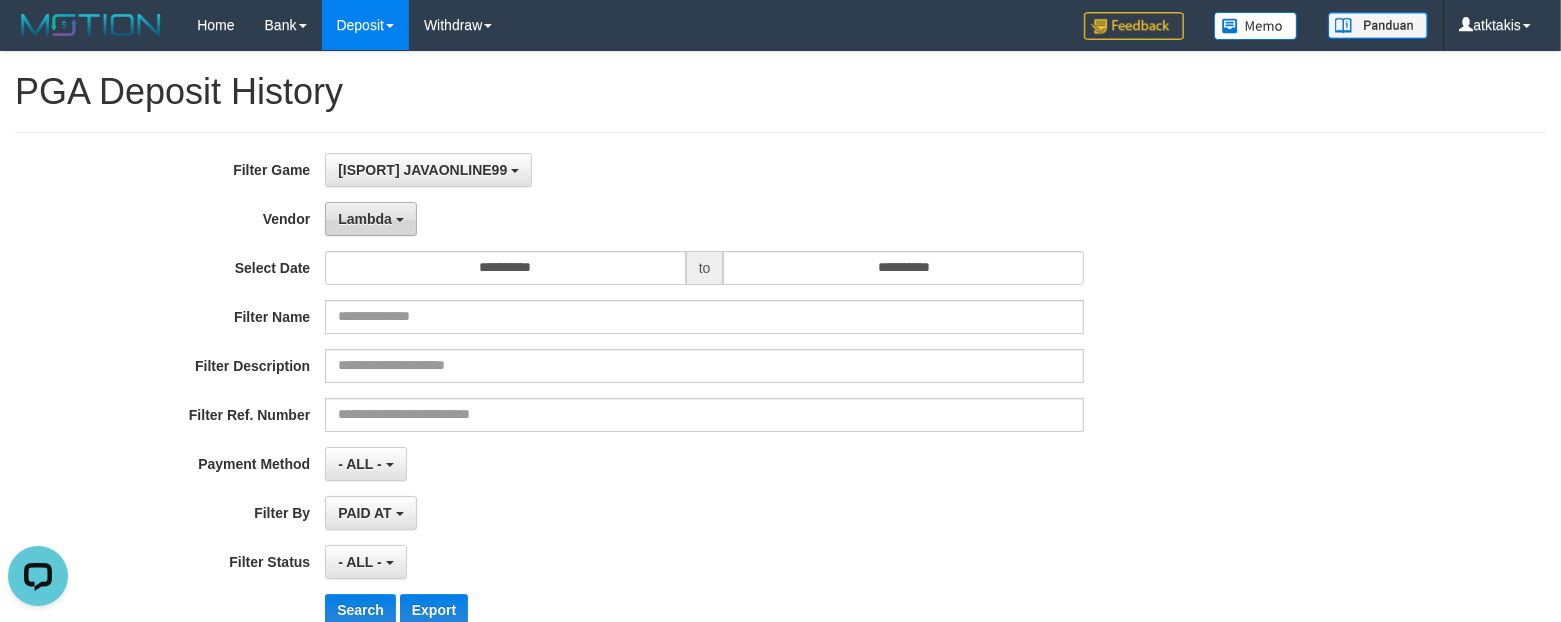 click on "Lambda" at bounding box center [365, 219] 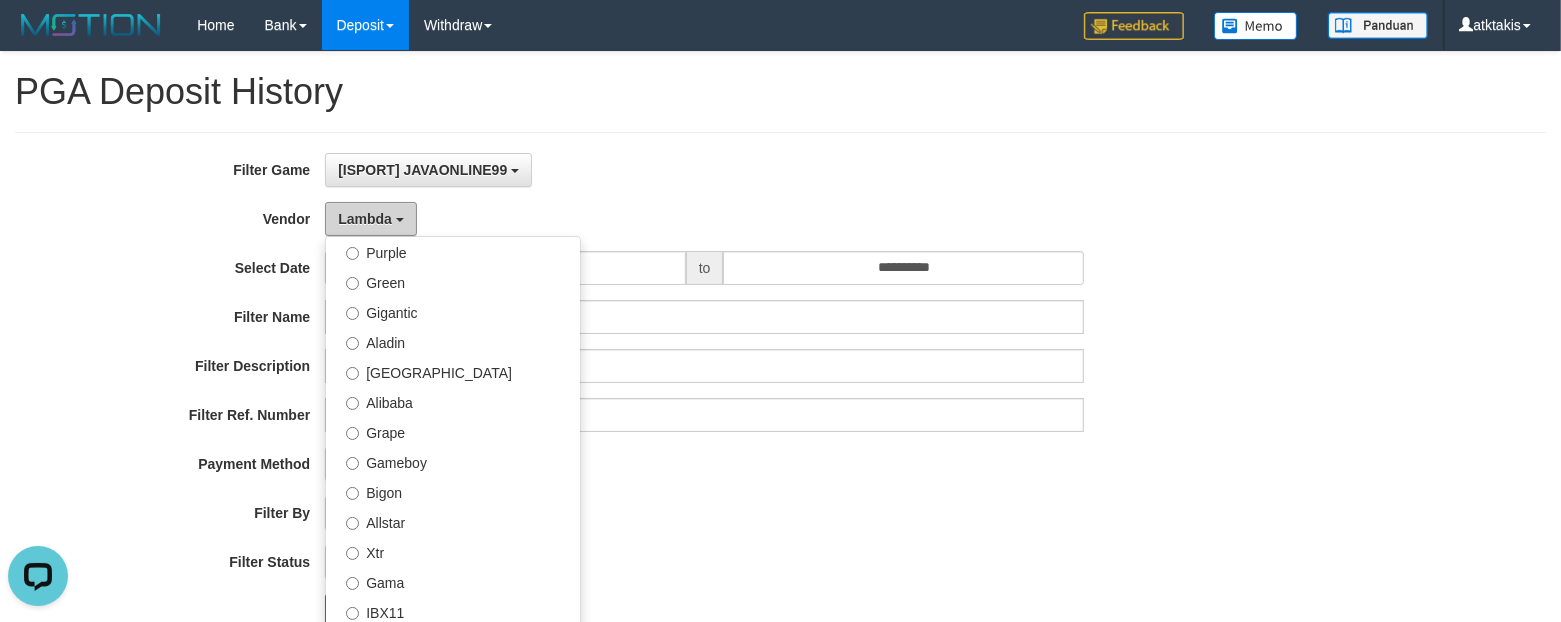 scroll, scrollTop: 0, scrollLeft: 0, axis: both 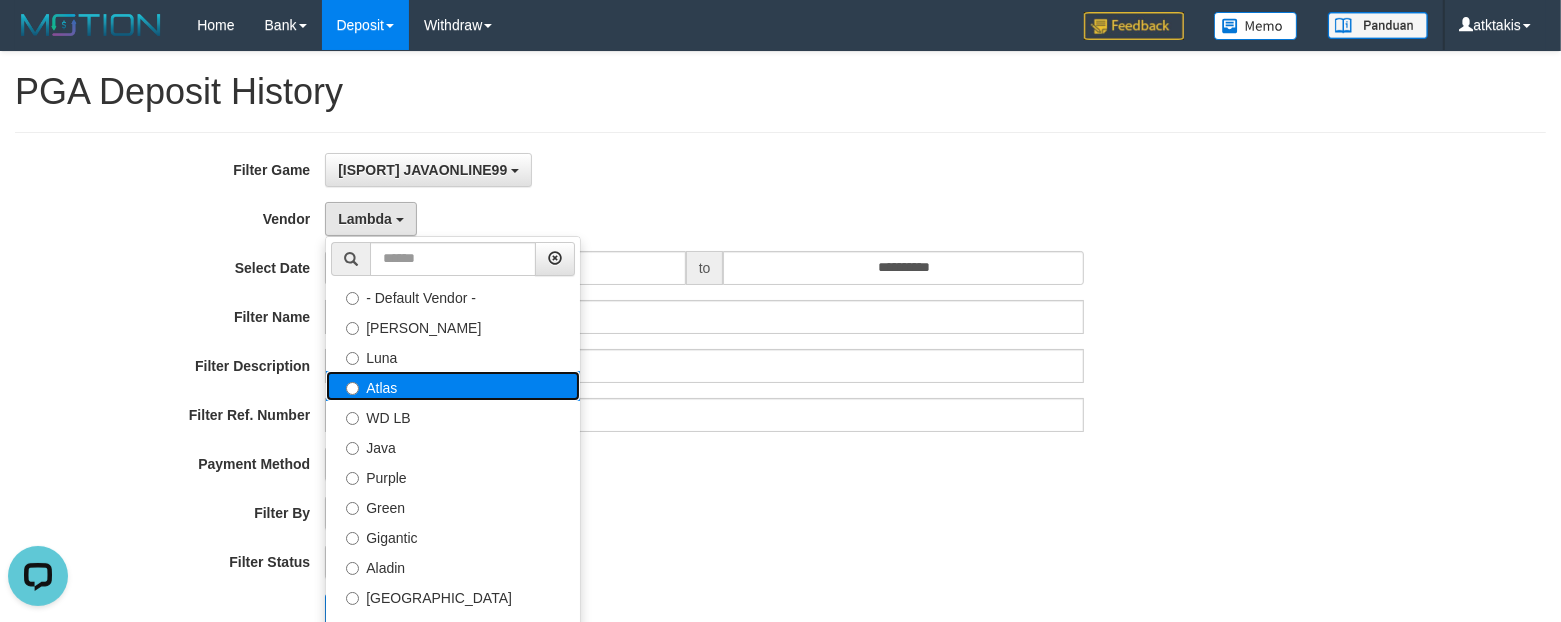 click on "Atlas" at bounding box center [453, 386] 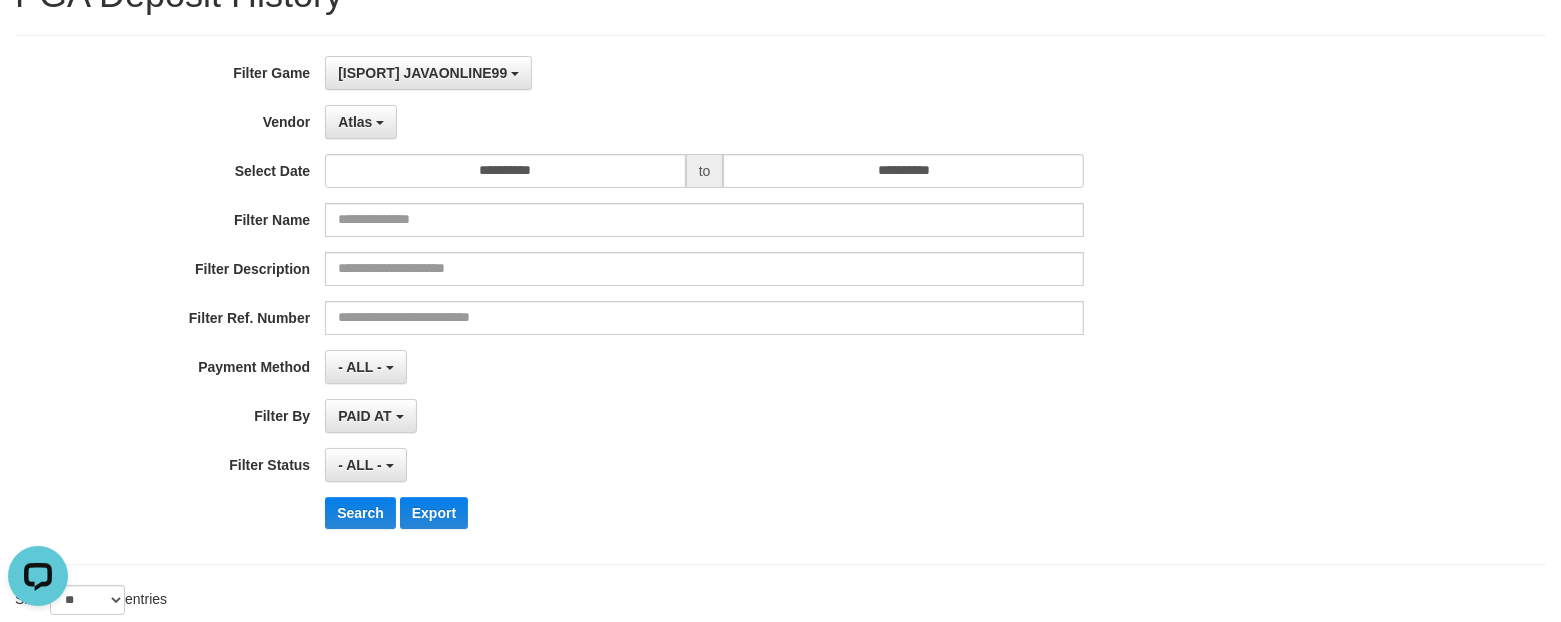 scroll, scrollTop: 250, scrollLeft: 0, axis: vertical 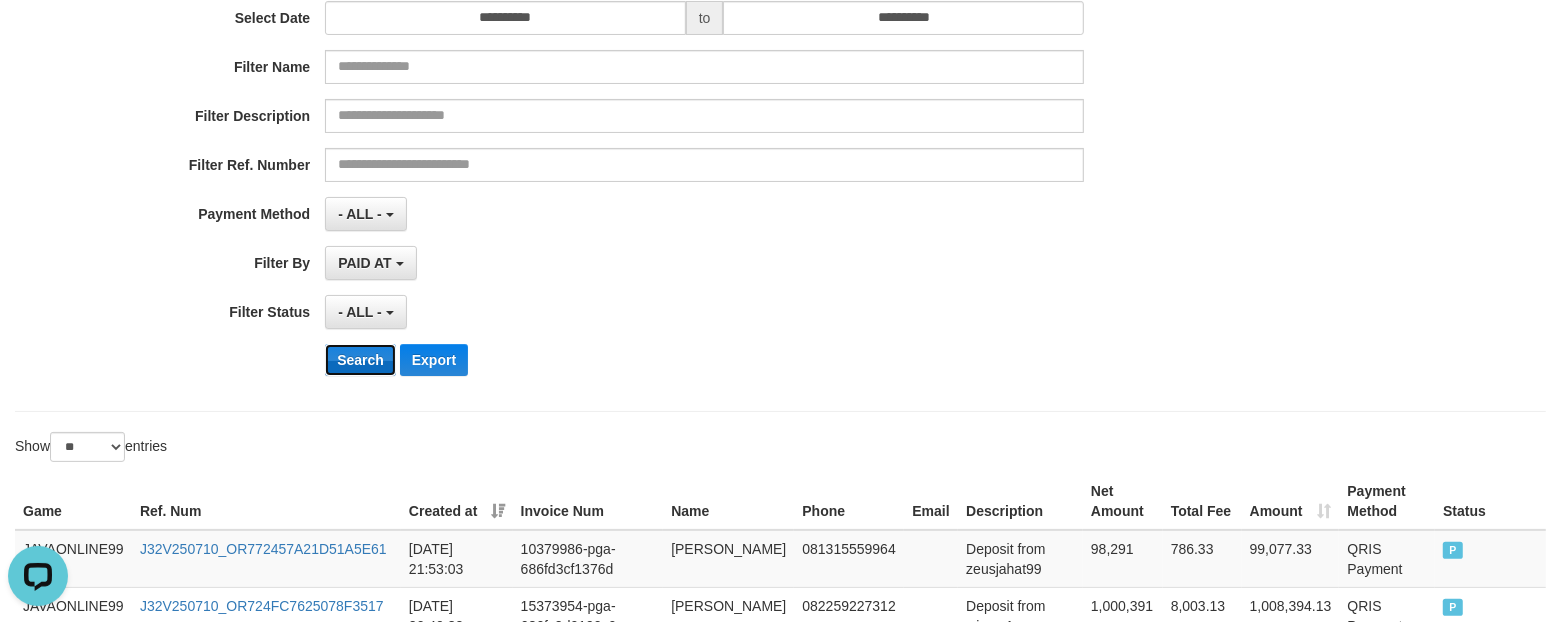 click on "Search" at bounding box center (360, 360) 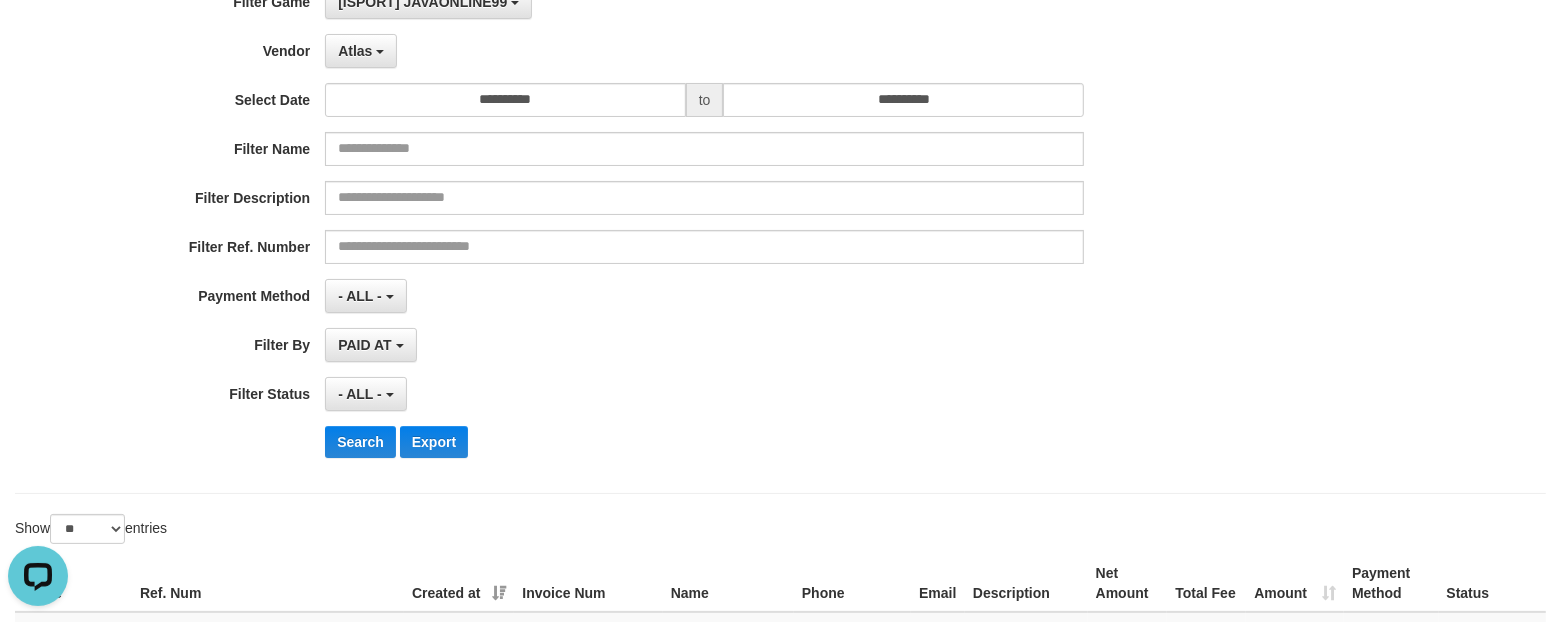 scroll, scrollTop: 125, scrollLeft: 0, axis: vertical 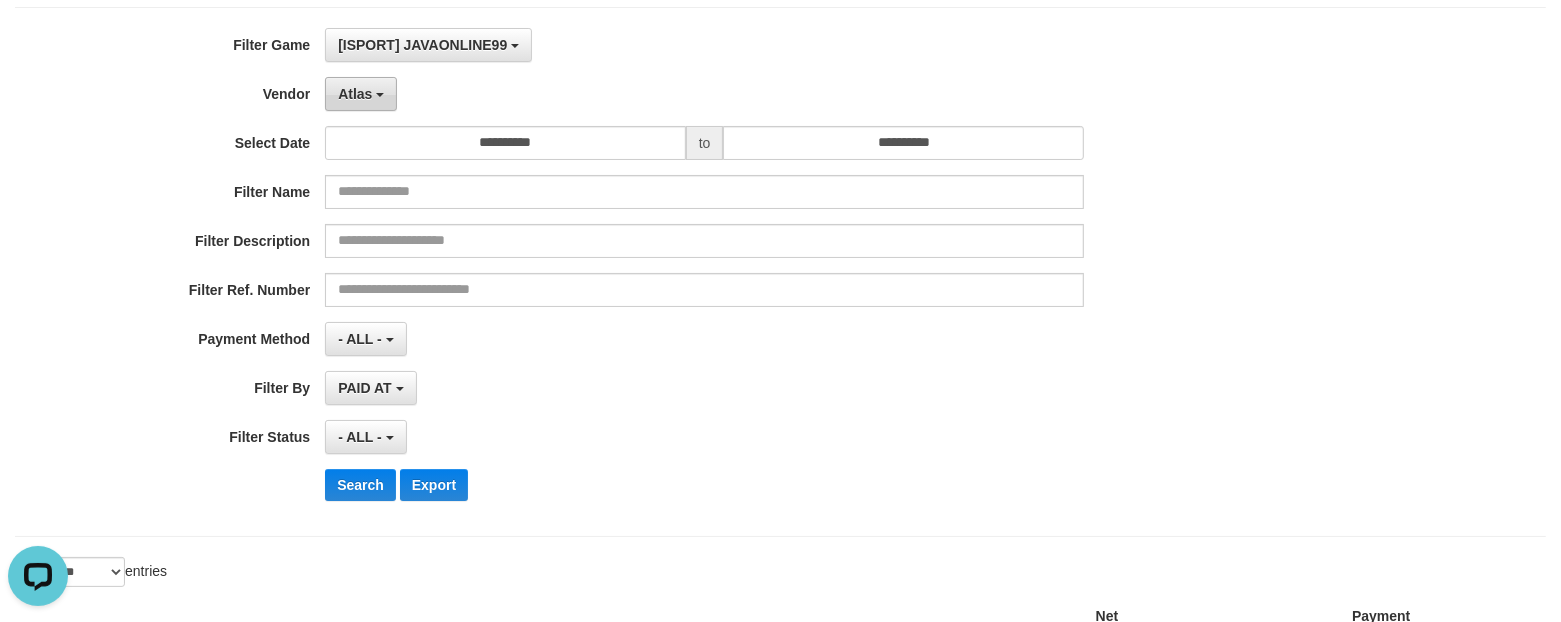 click on "Atlas" at bounding box center (361, 94) 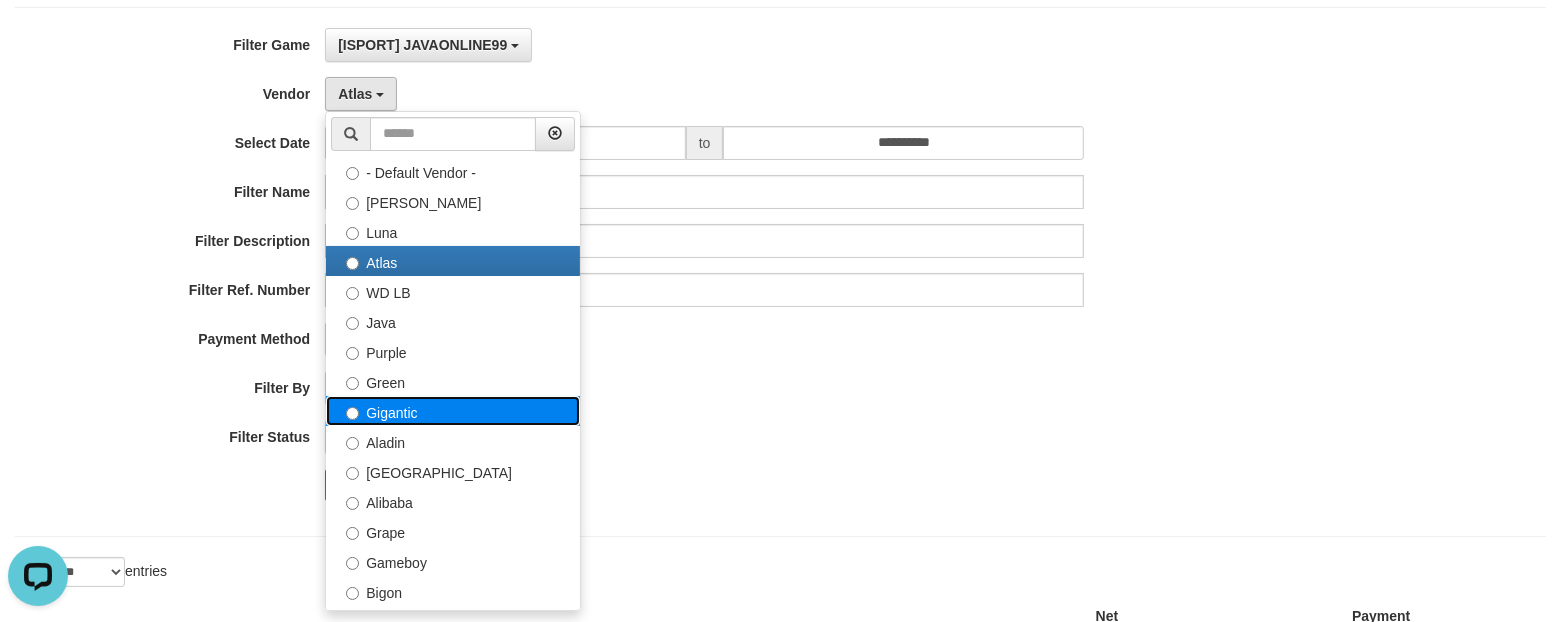 click on "Gigantic" at bounding box center [453, 411] 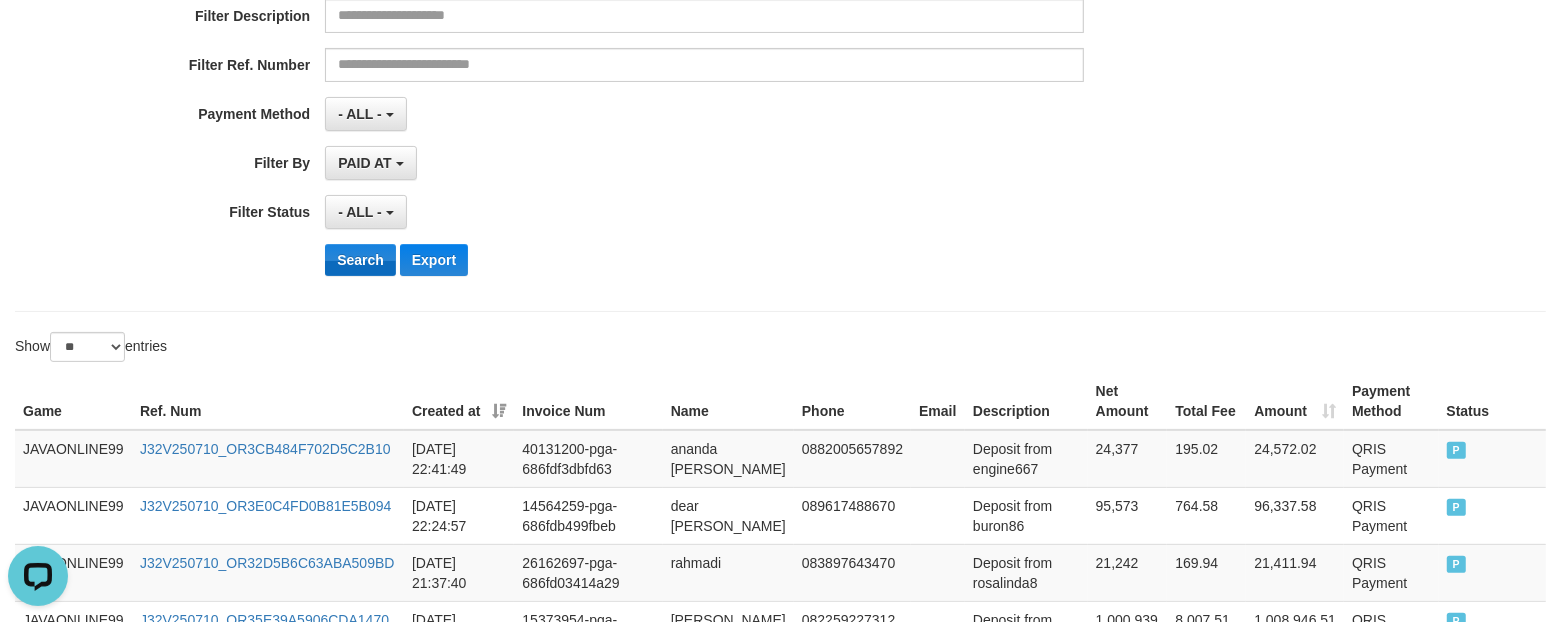 scroll, scrollTop: 375, scrollLeft: 0, axis: vertical 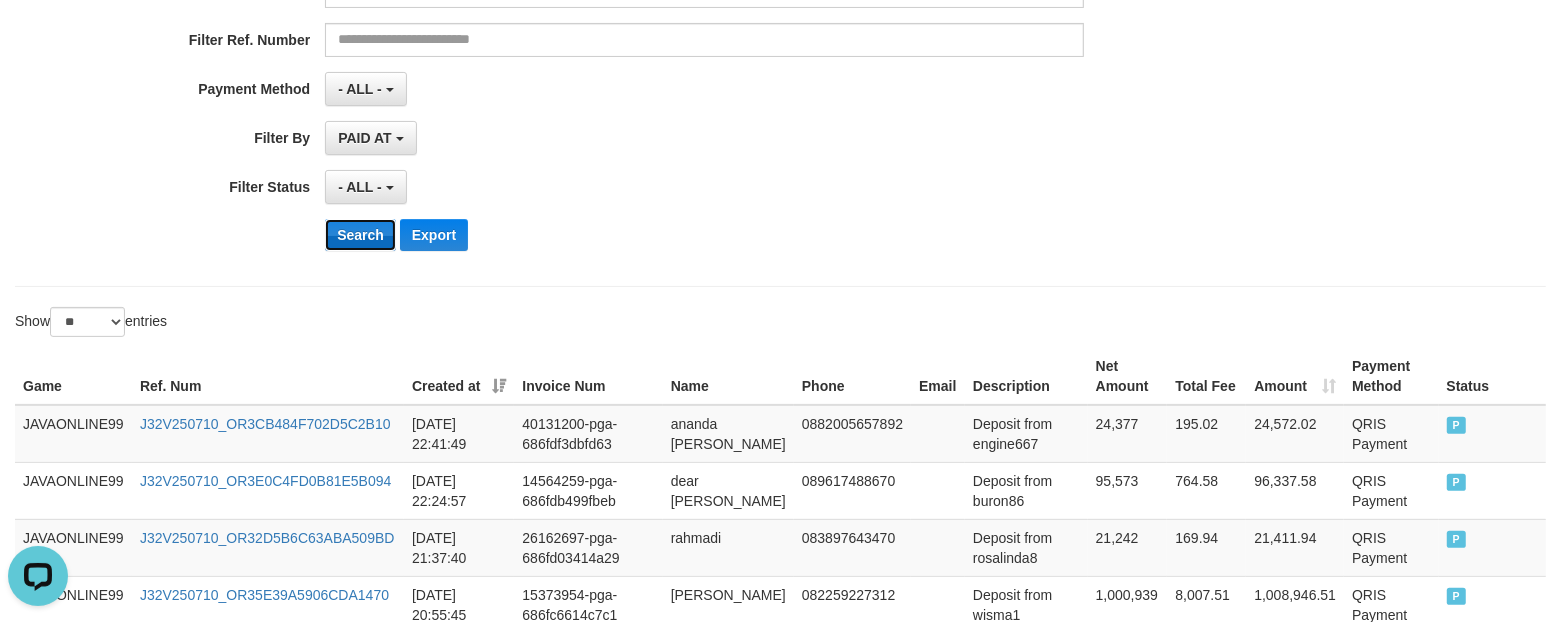 click on "Search" at bounding box center [360, 235] 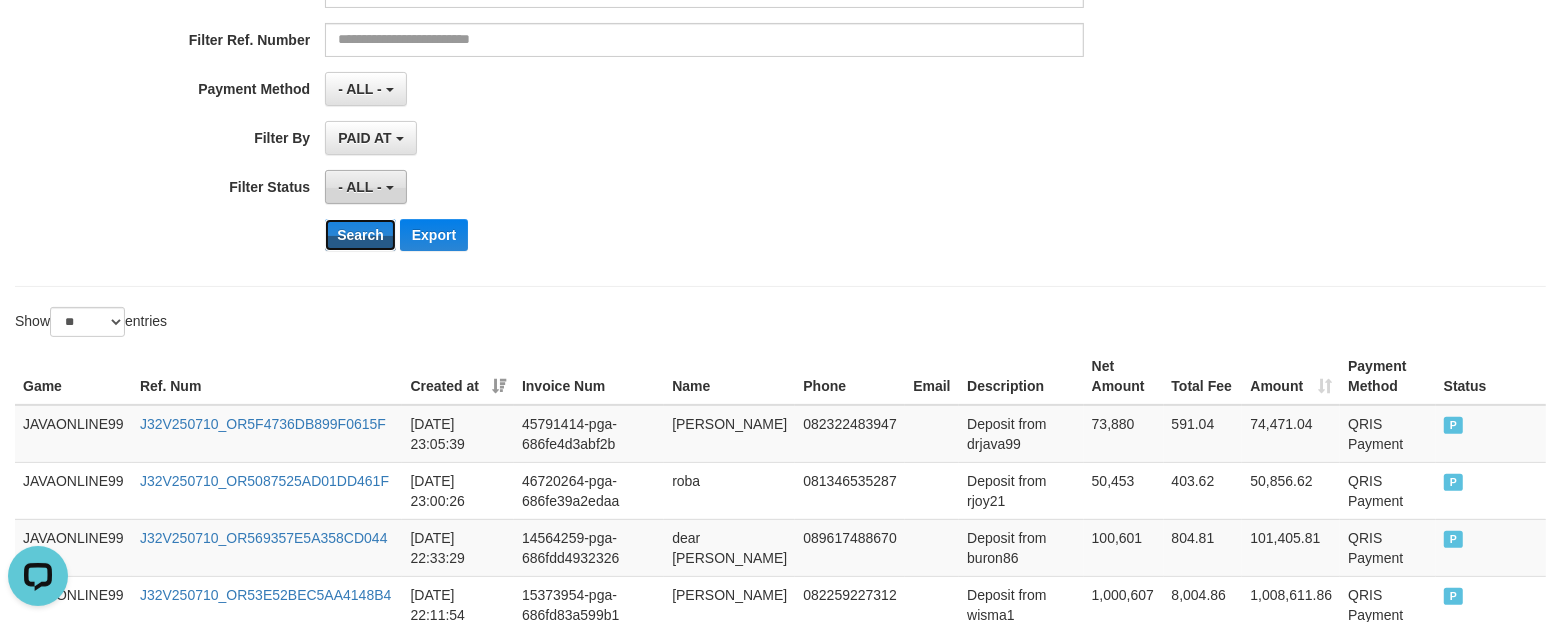 scroll, scrollTop: 125, scrollLeft: 0, axis: vertical 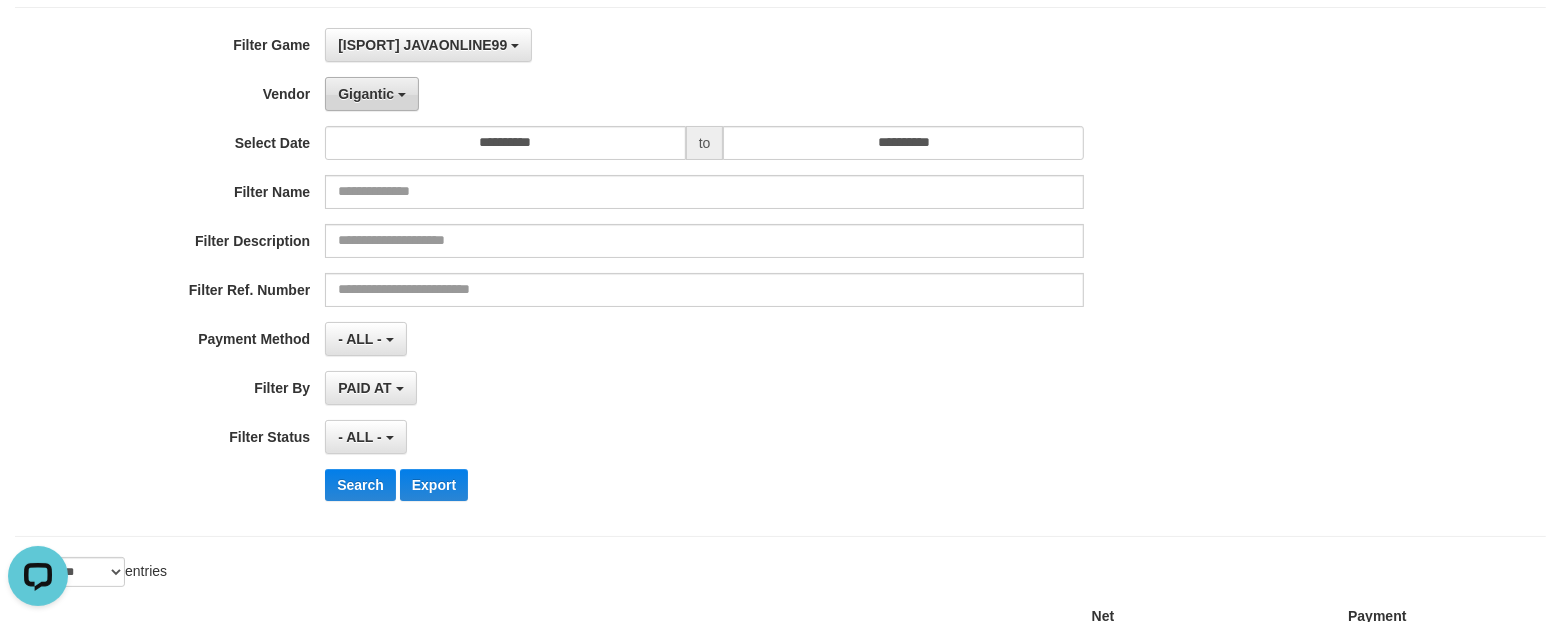 click on "Gigantic" at bounding box center (366, 94) 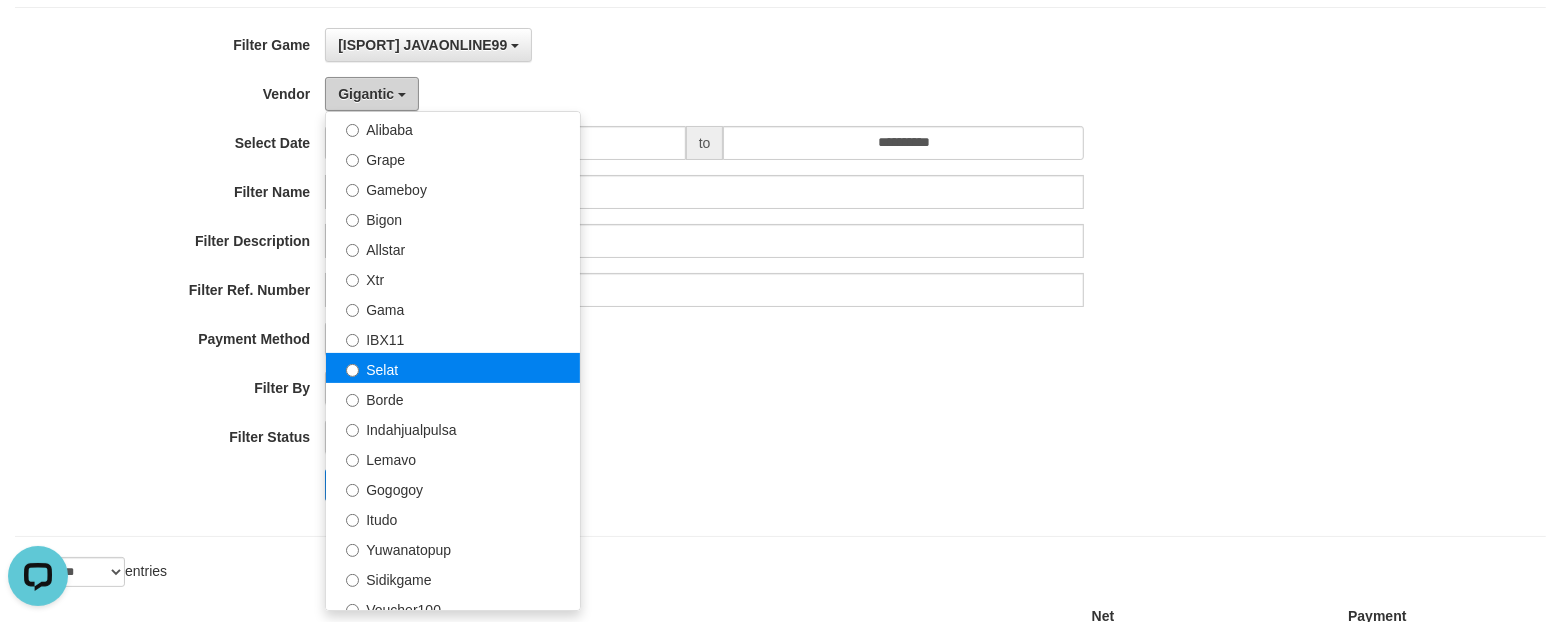 scroll, scrollTop: 375, scrollLeft: 0, axis: vertical 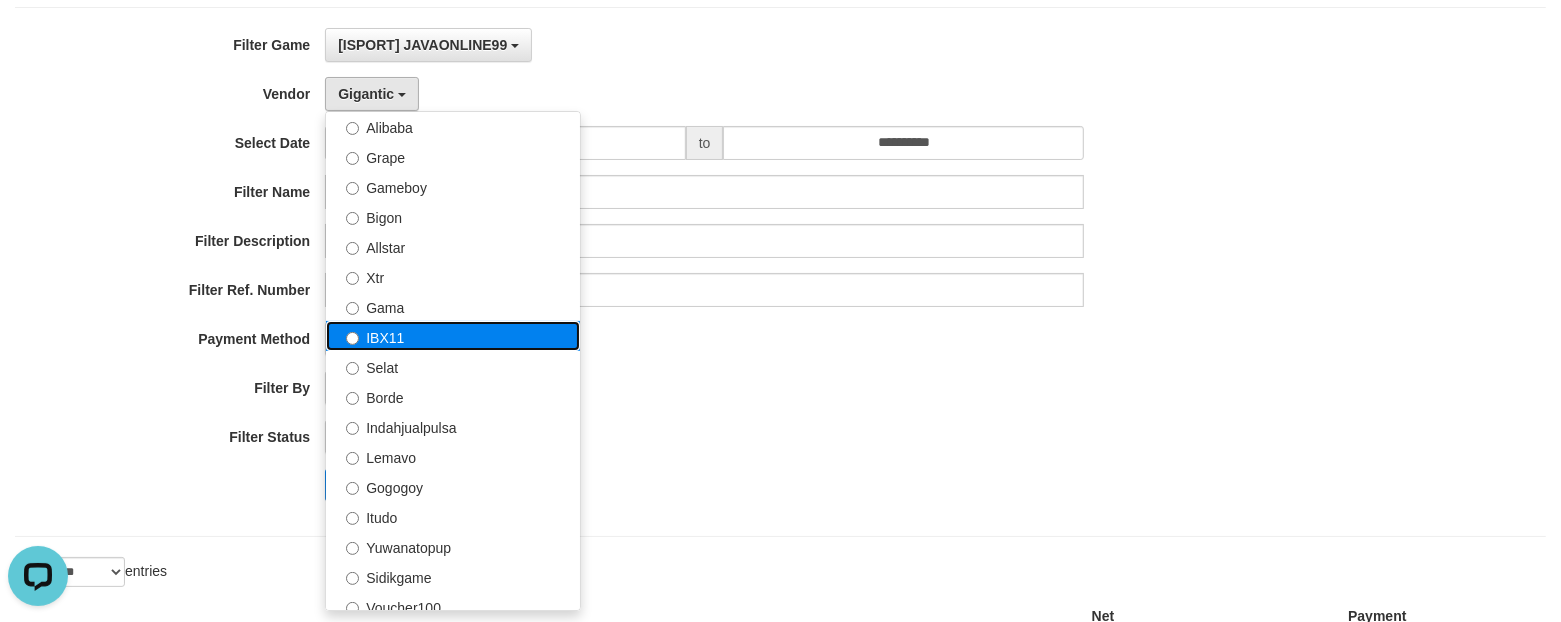 click on "IBX11" at bounding box center [453, 336] 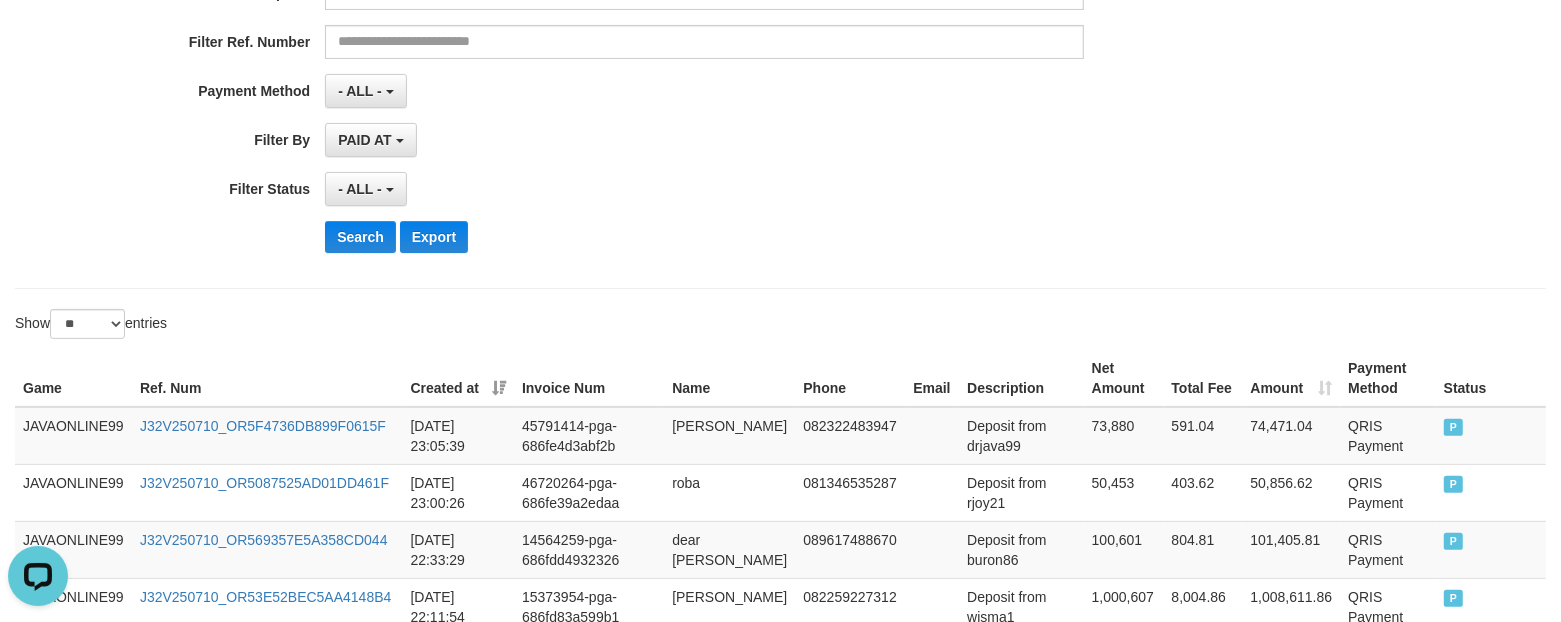 scroll, scrollTop: 375, scrollLeft: 0, axis: vertical 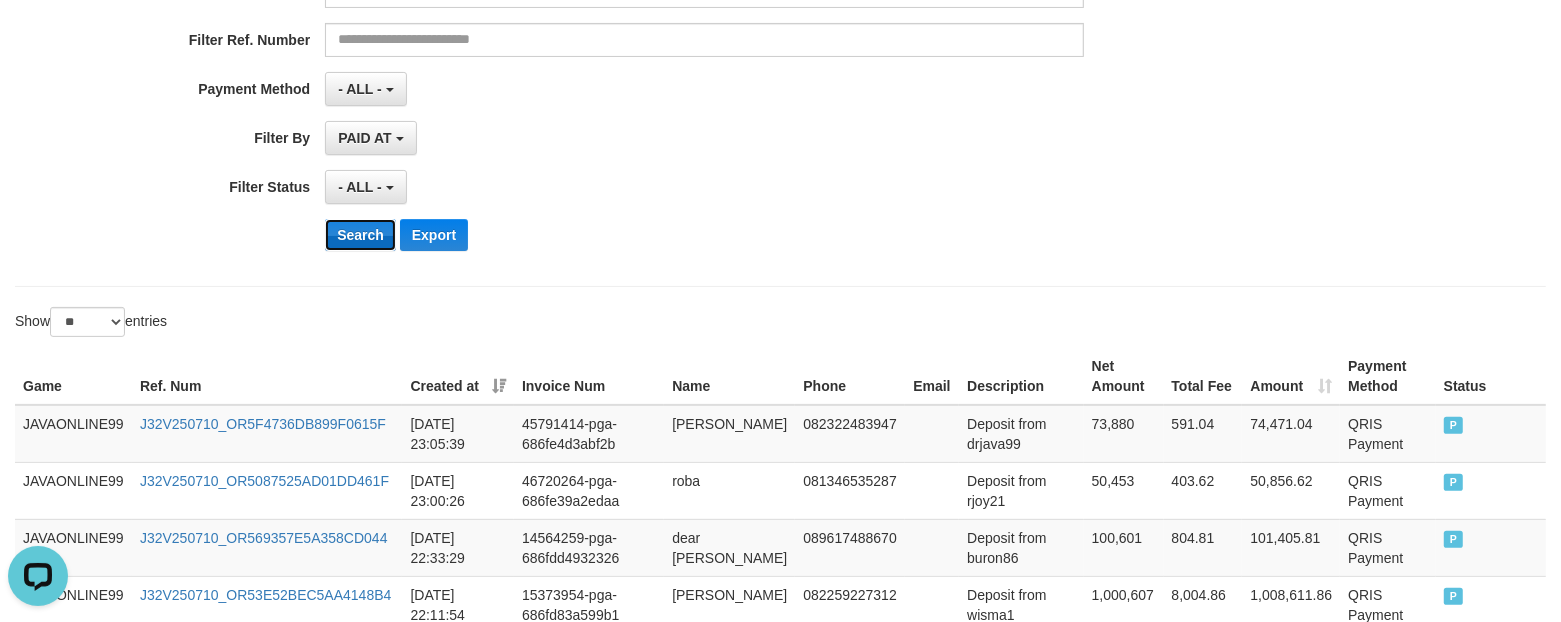 click on "Search" at bounding box center [360, 235] 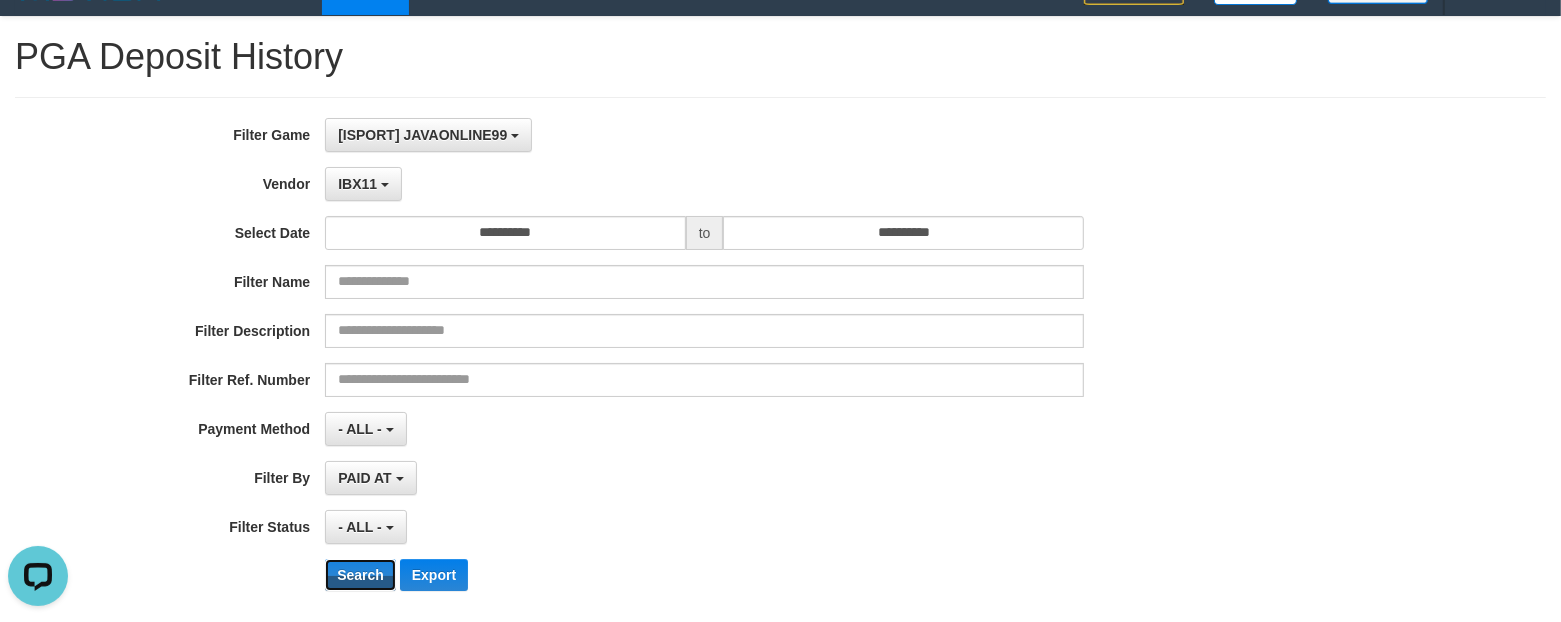 scroll, scrollTop: 0, scrollLeft: 0, axis: both 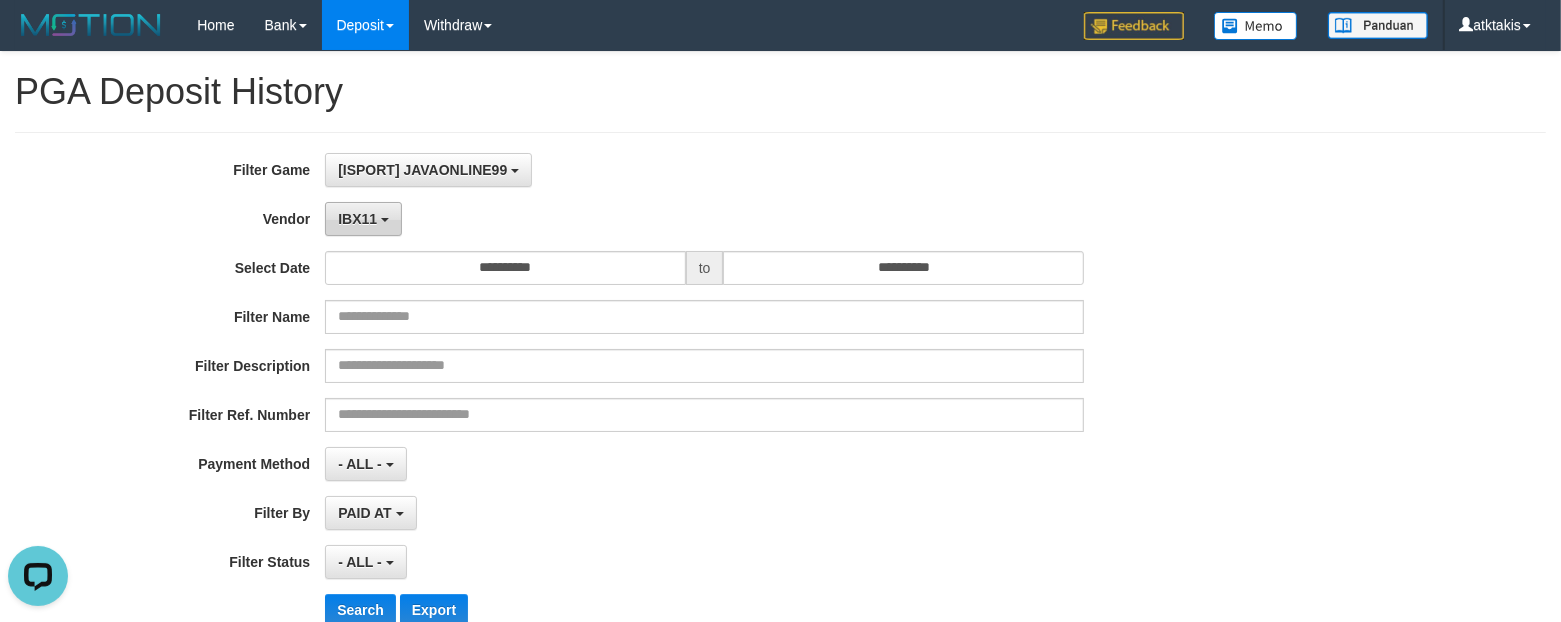 click on "IBX11" at bounding box center (357, 219) 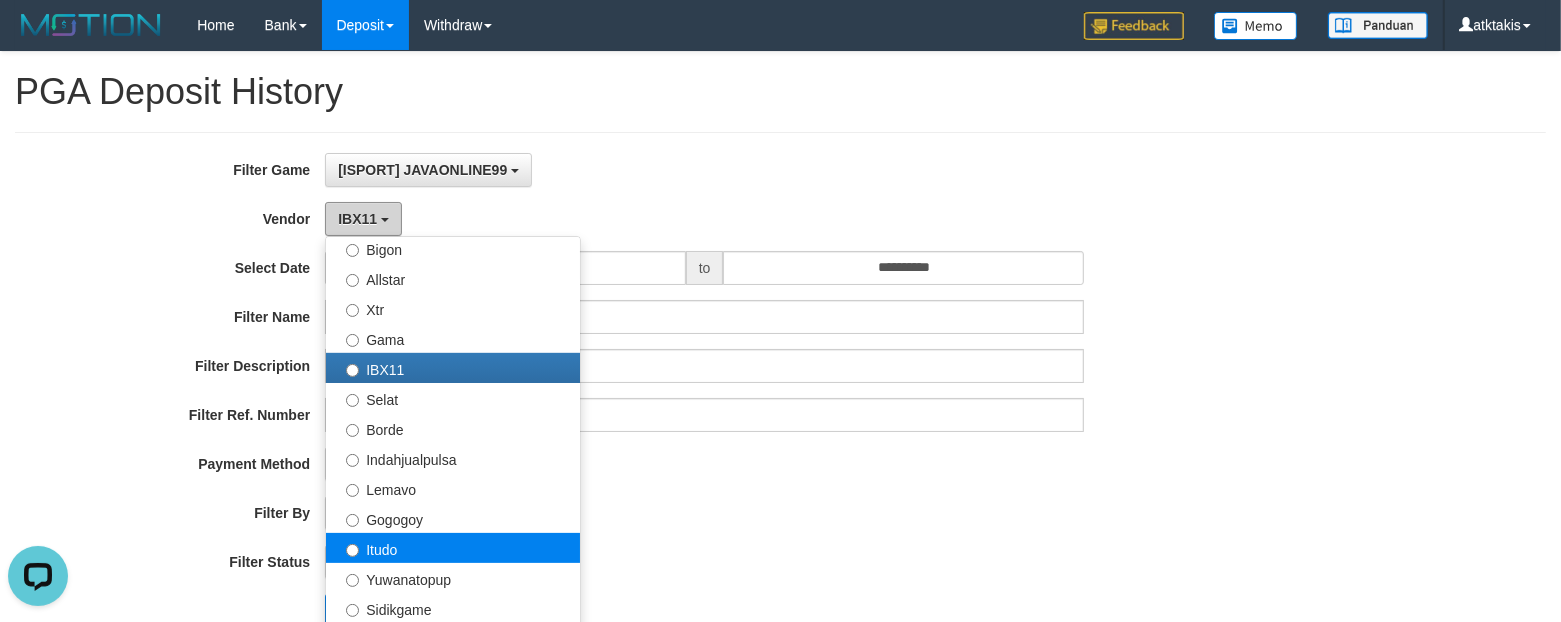 scroll, scrollTop: 686, scrollLeft: 0, axis: vertical 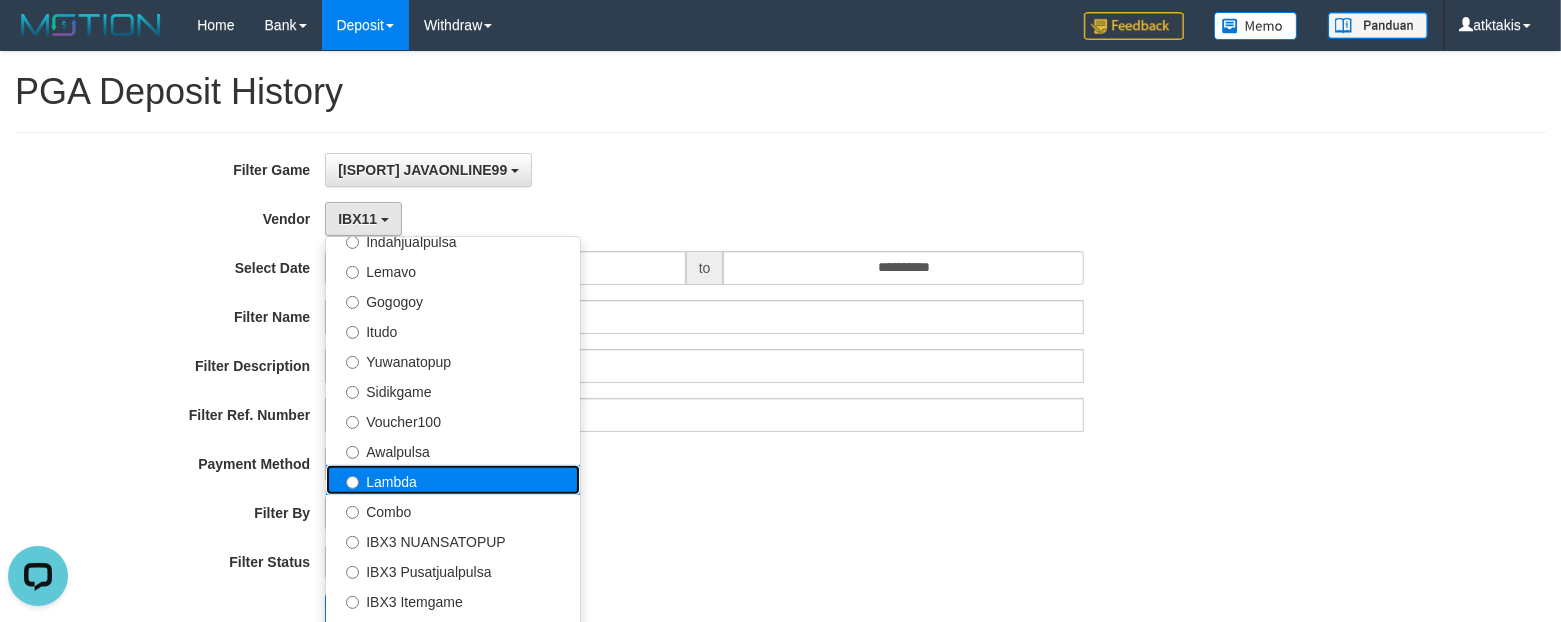 click on "Lambda" at bounding box center (453, 480) 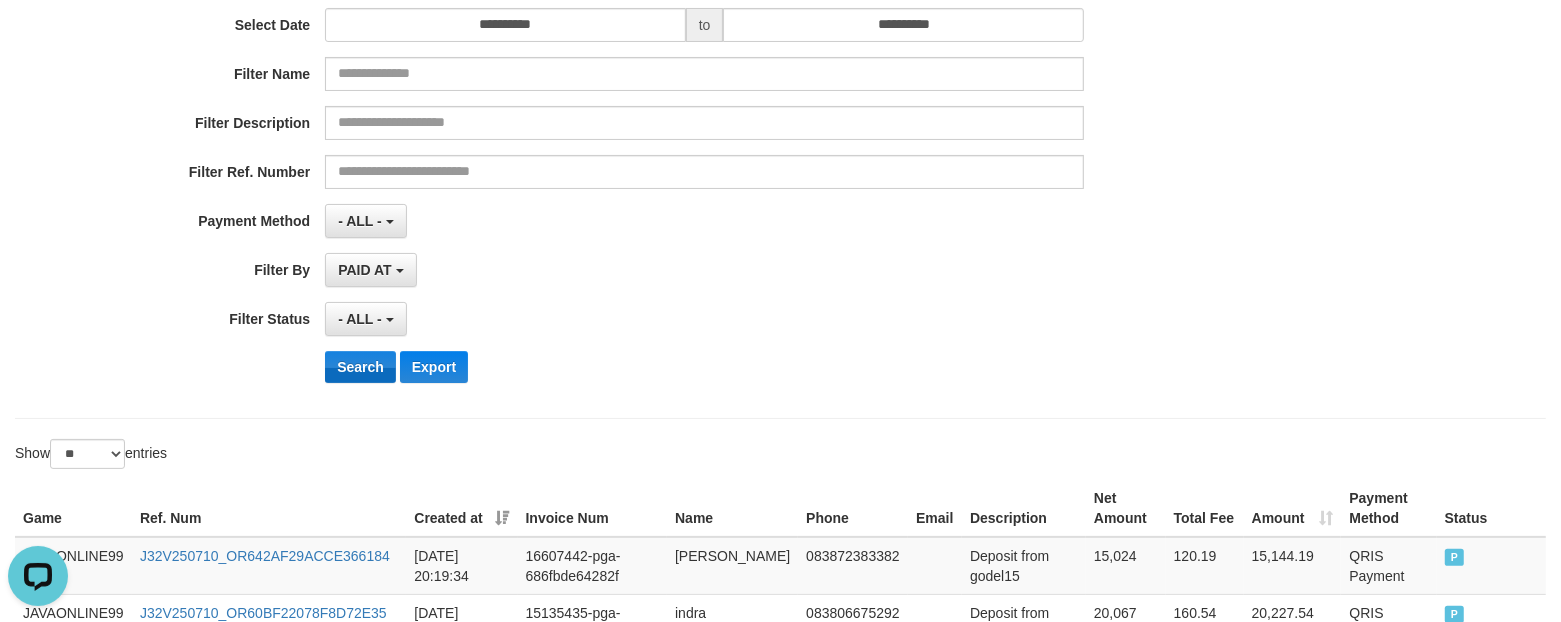scroll, scrollTop: 250, scrollLeft: 0, axis: vertical 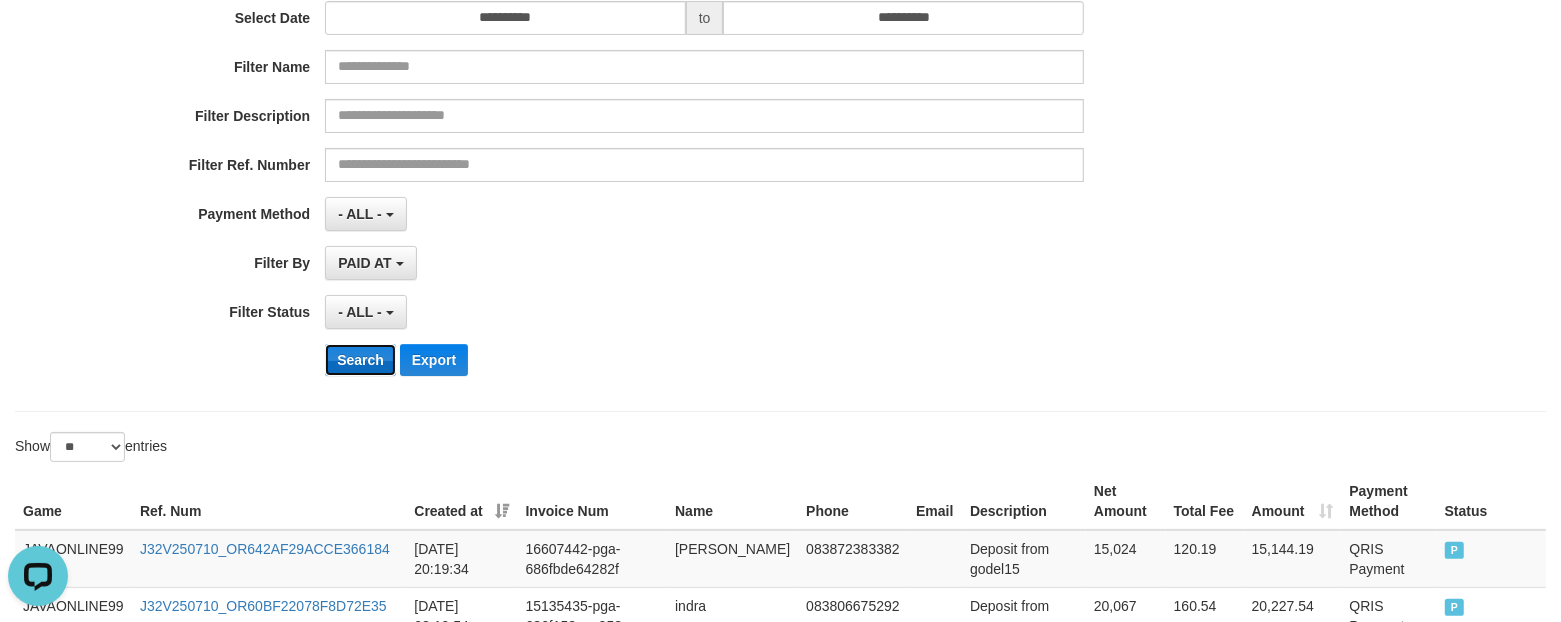 click on "Search" at bounding box center [360, 360] 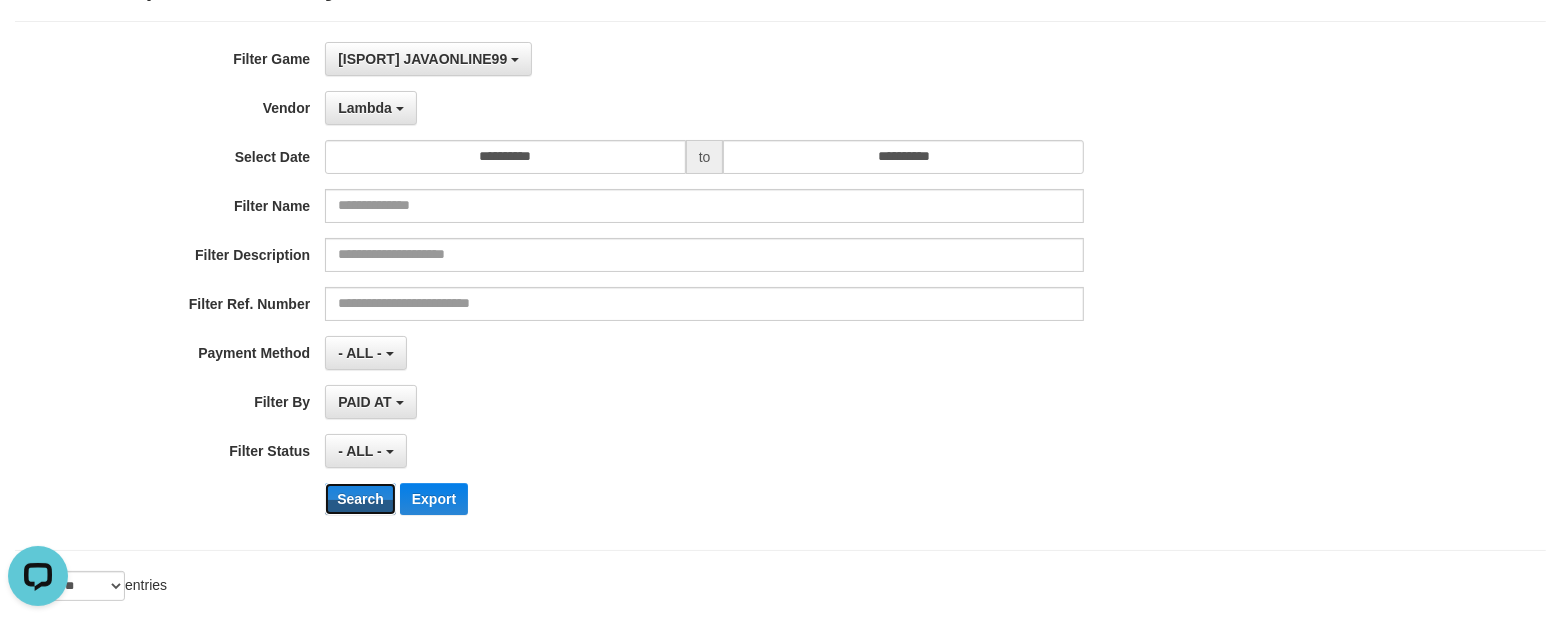scroll, scrollTop: 0, scrollLeft: 0, axis: both 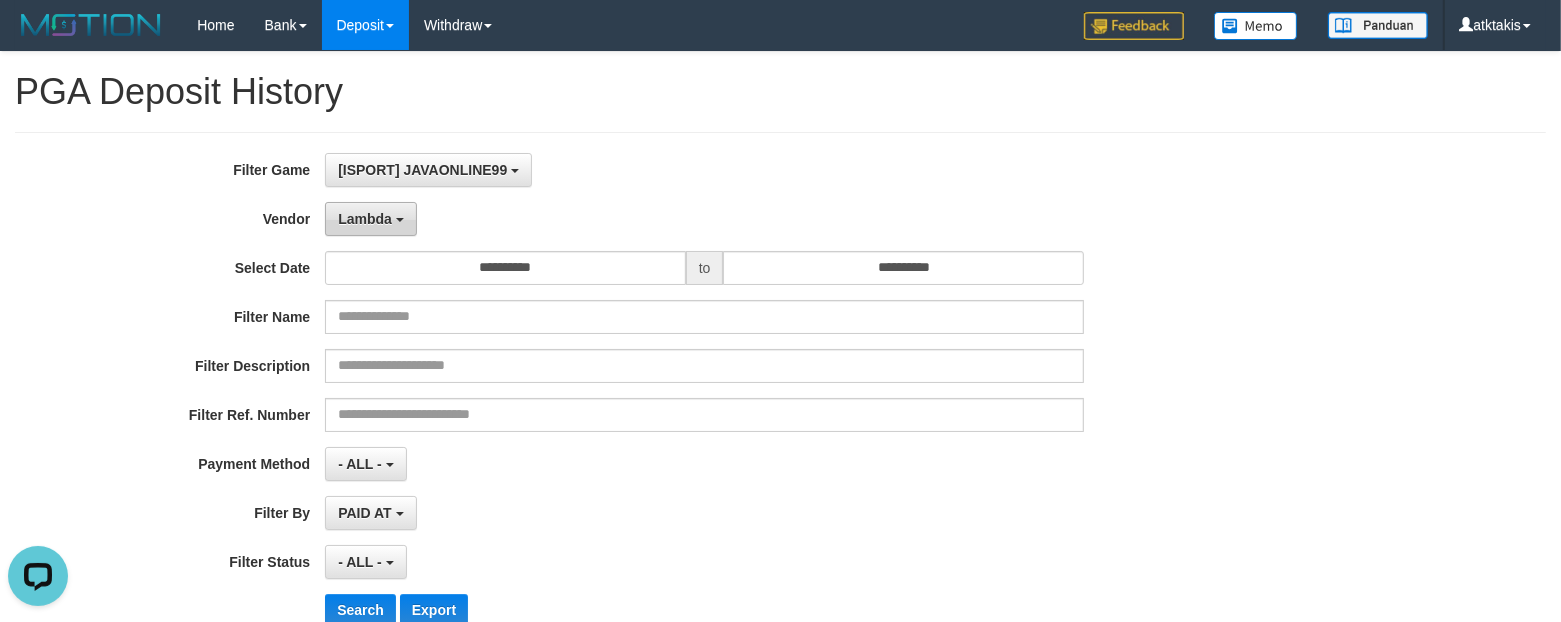 click at bounding box center (400, 220) 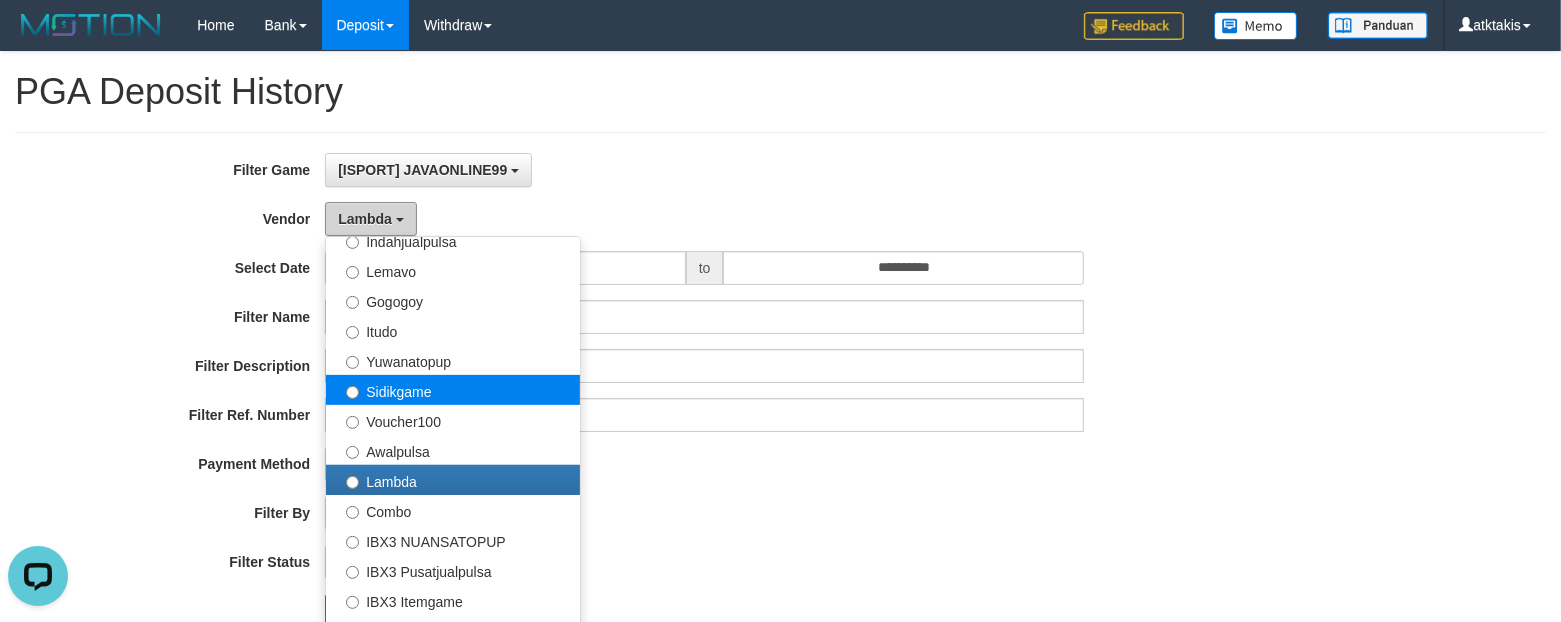 scroll, scrollTop: 0, scrollLeft: 0, axis: both 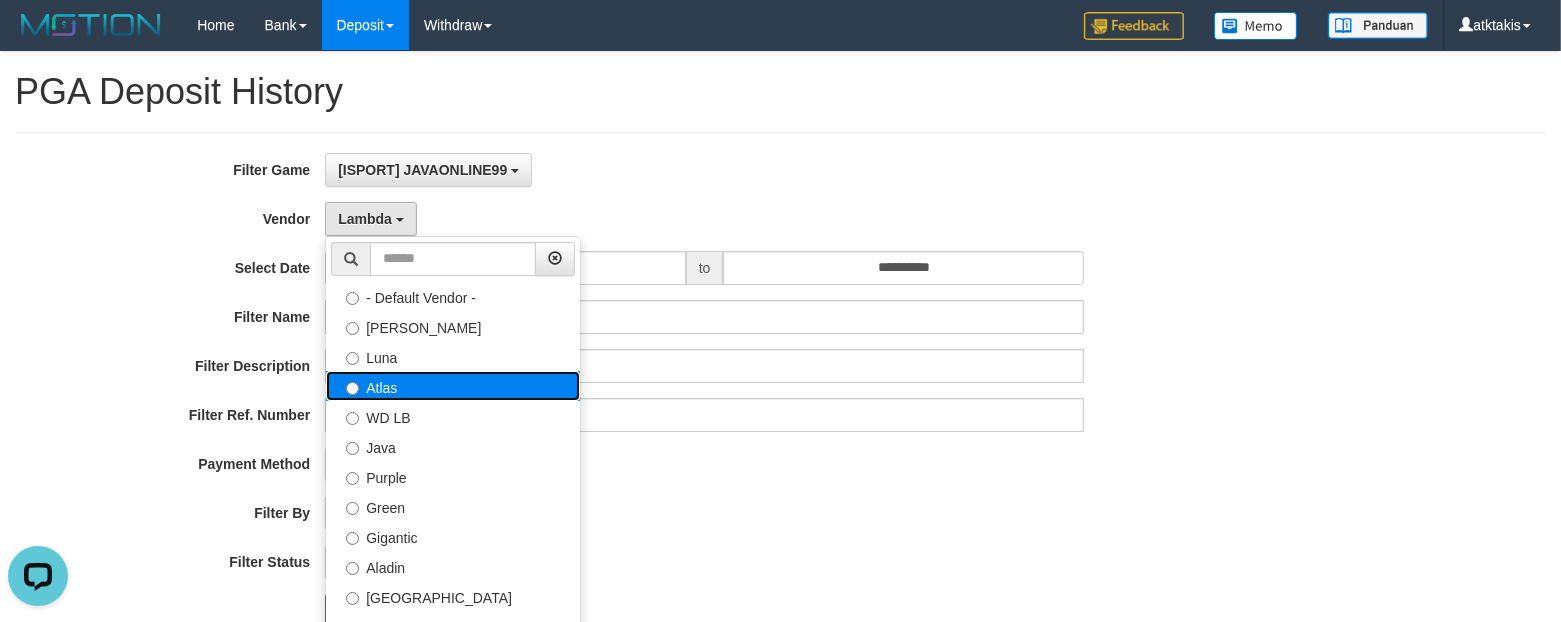 click on "Atlas" at bounding box center (453, 386) 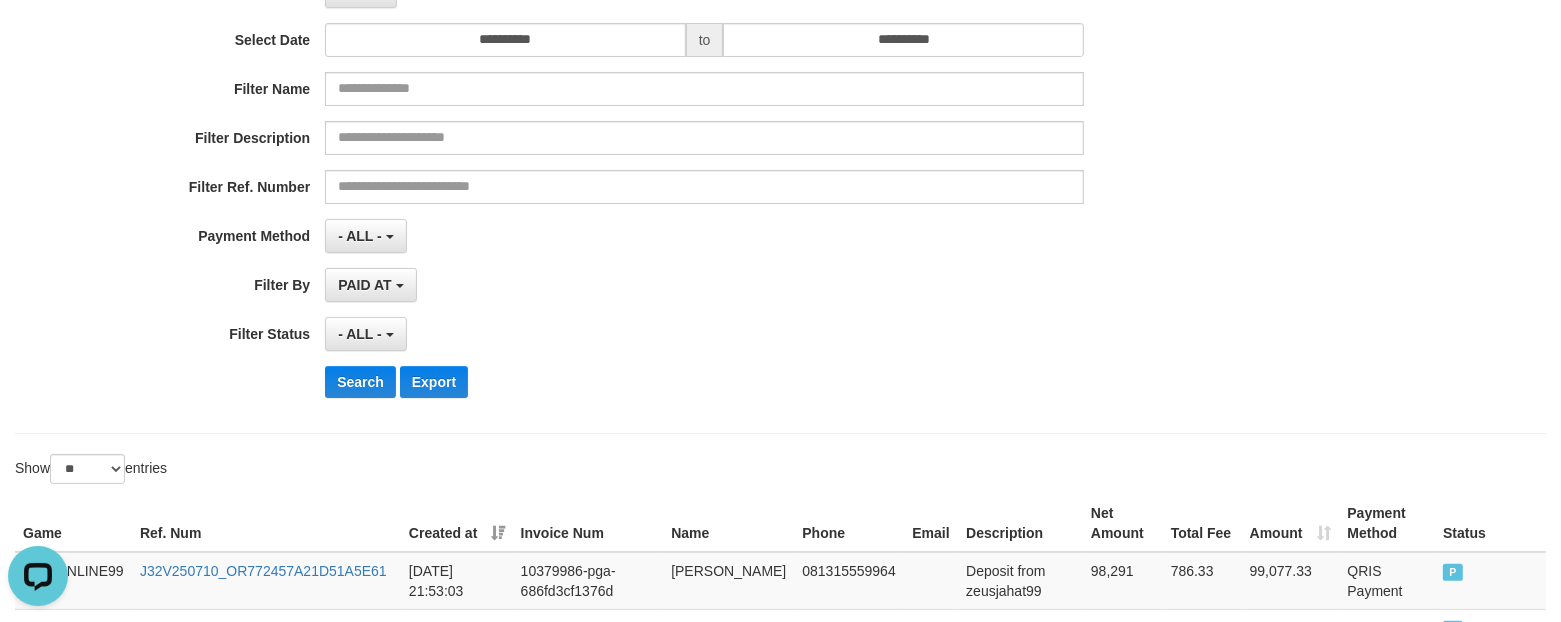 scroll, scrollTop: 375, scrollLeft: 0, axis: vertical 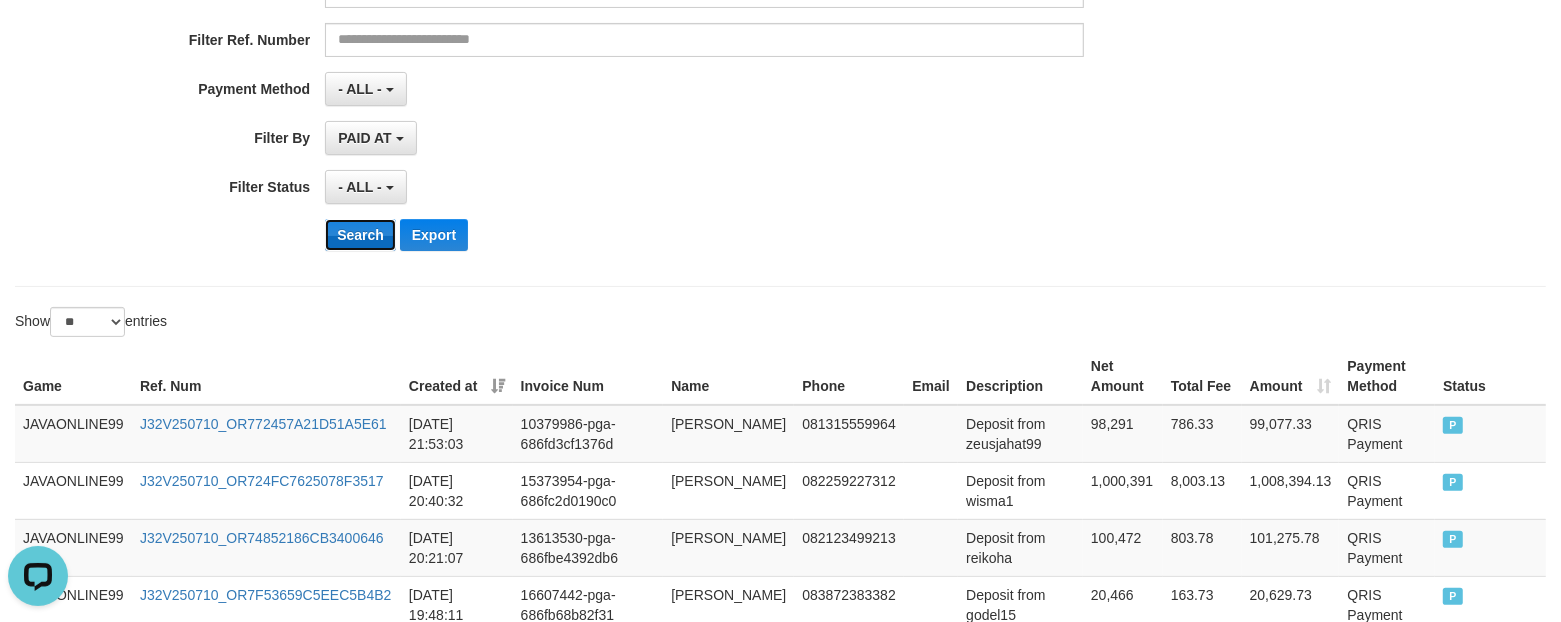 click on "Search" at bounding box center (360, 235) 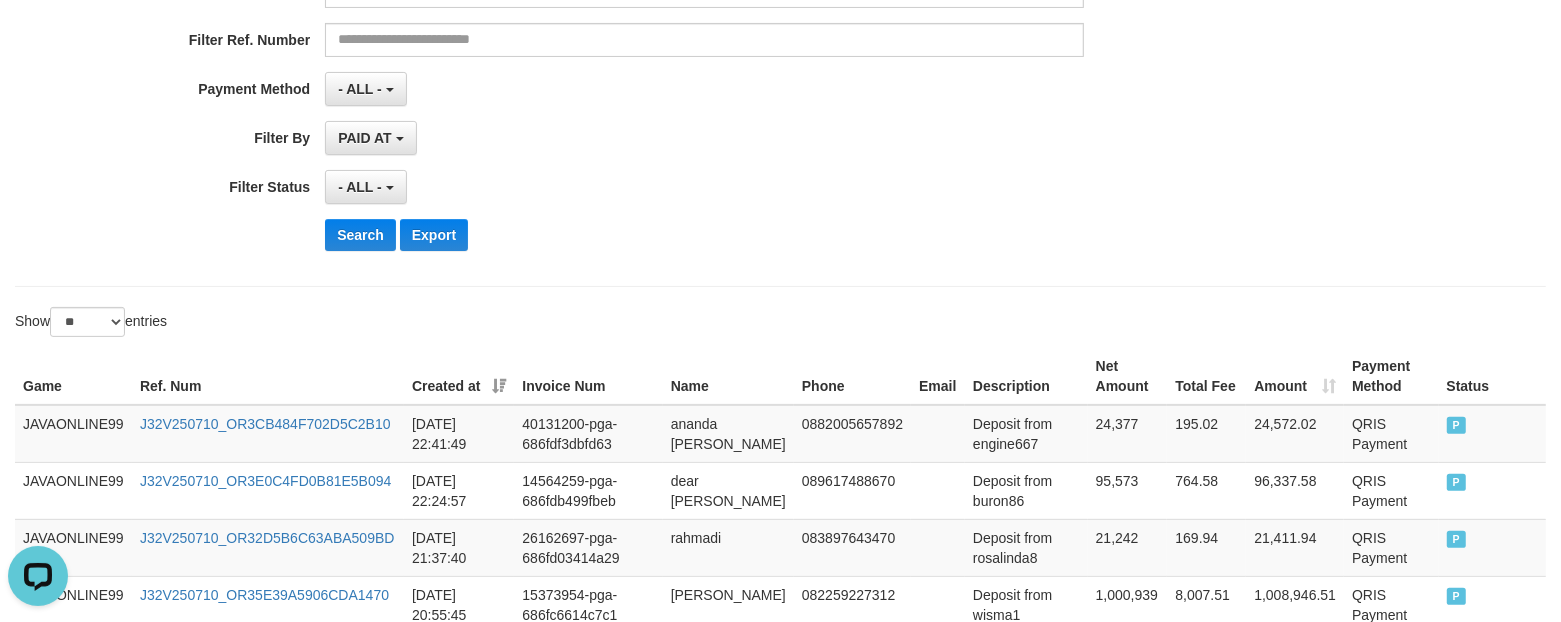 click on "**********" at bounding box center [650, 22] 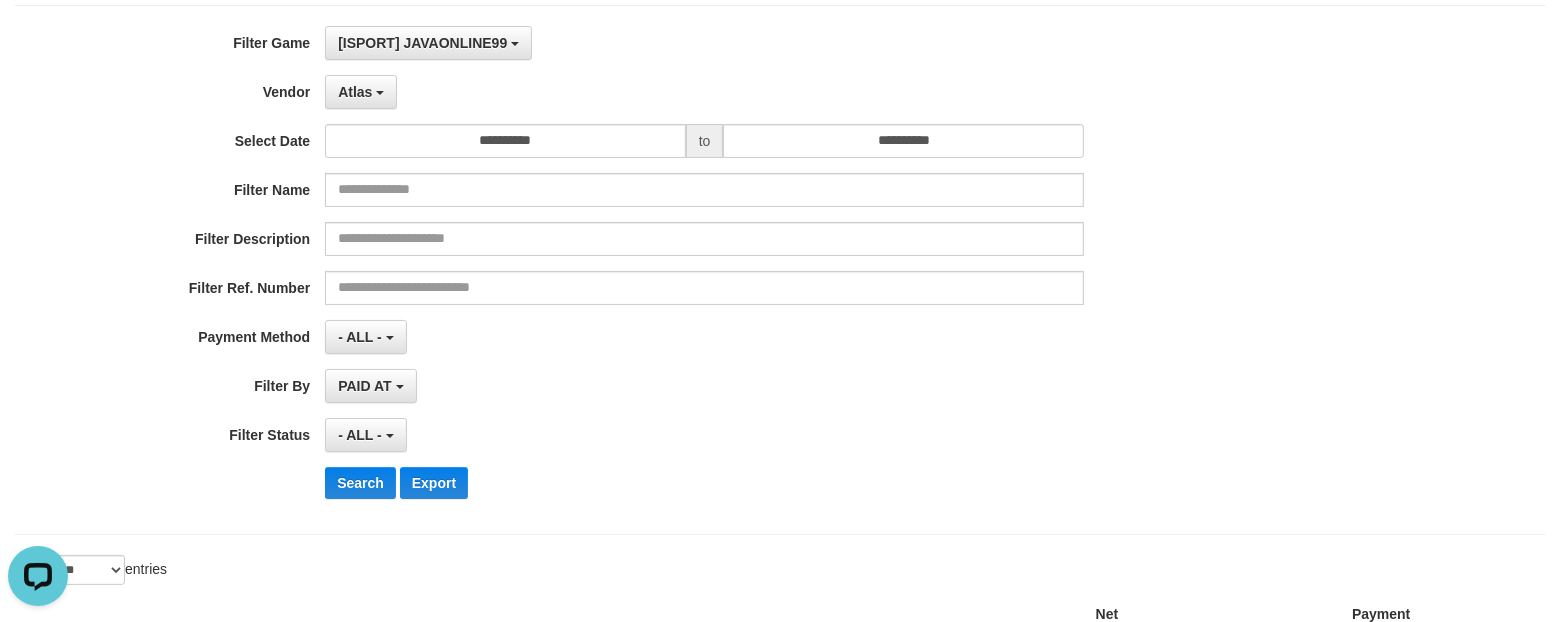 scroll, scrollTop: 125, scrollLeft: 0, axis: vertical 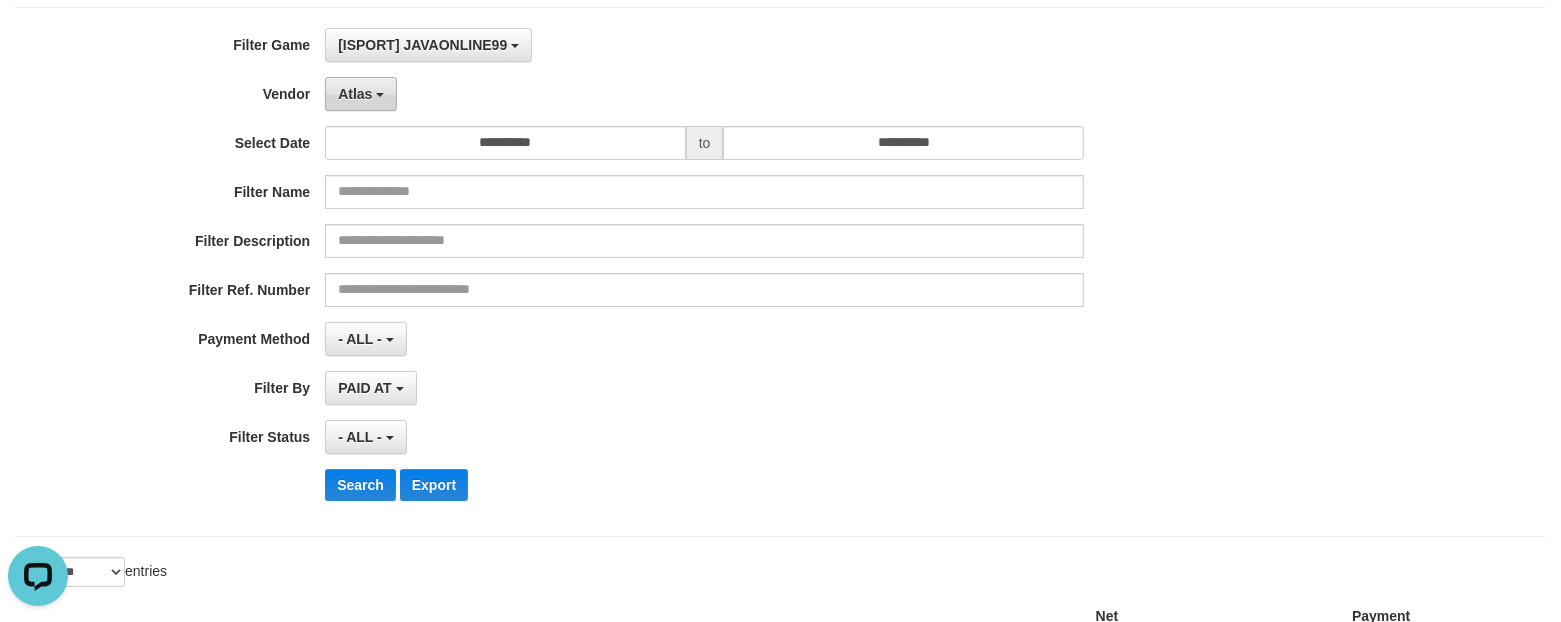 click on "Atlas" at bounding box center (355, 94) 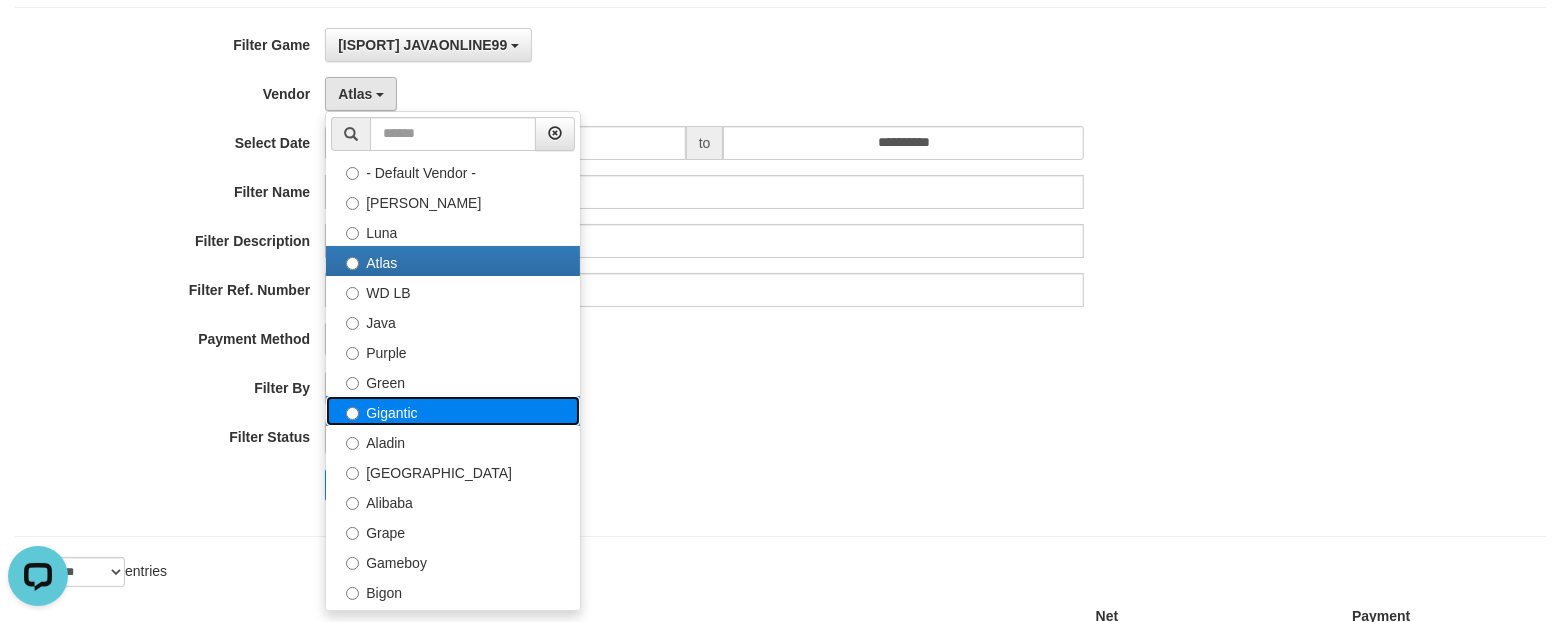 click on "Gigantic" at bounding box center [453, 411] 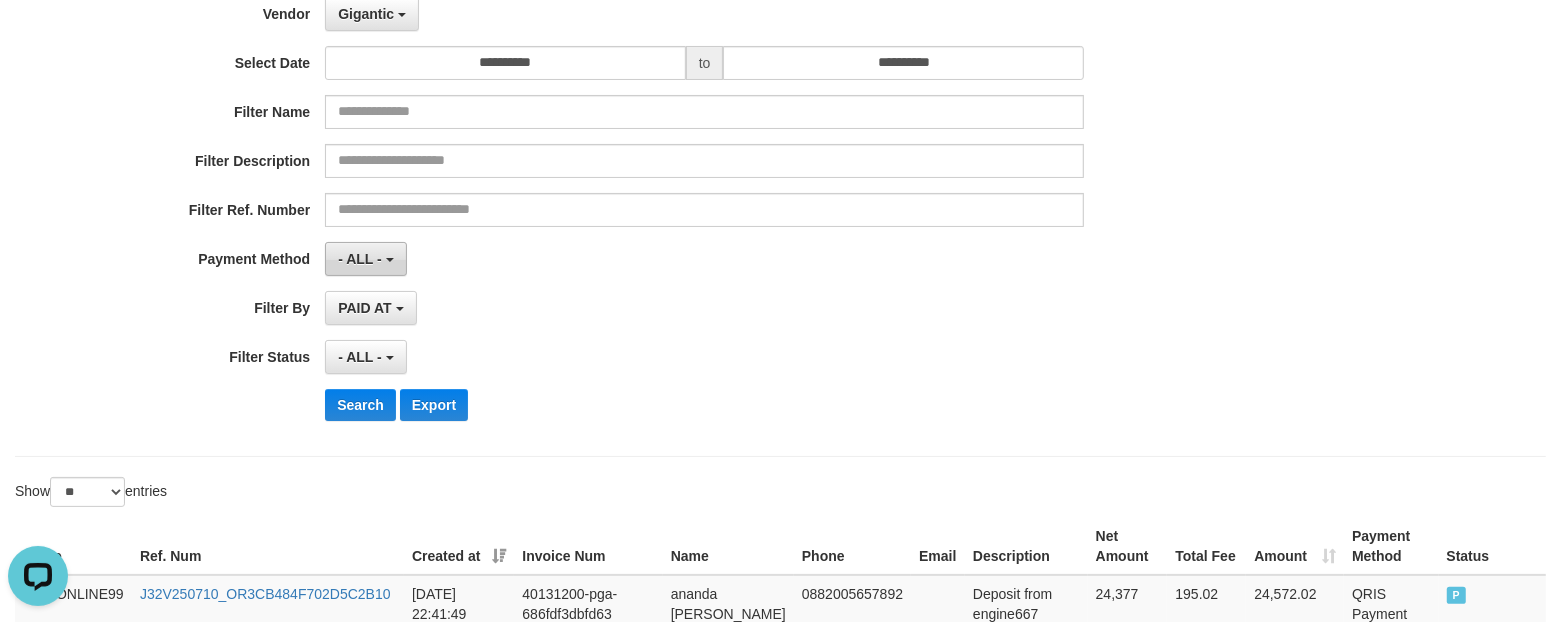 scroll, scrollTop: 250, scrollLeft: 0, axis: vertical 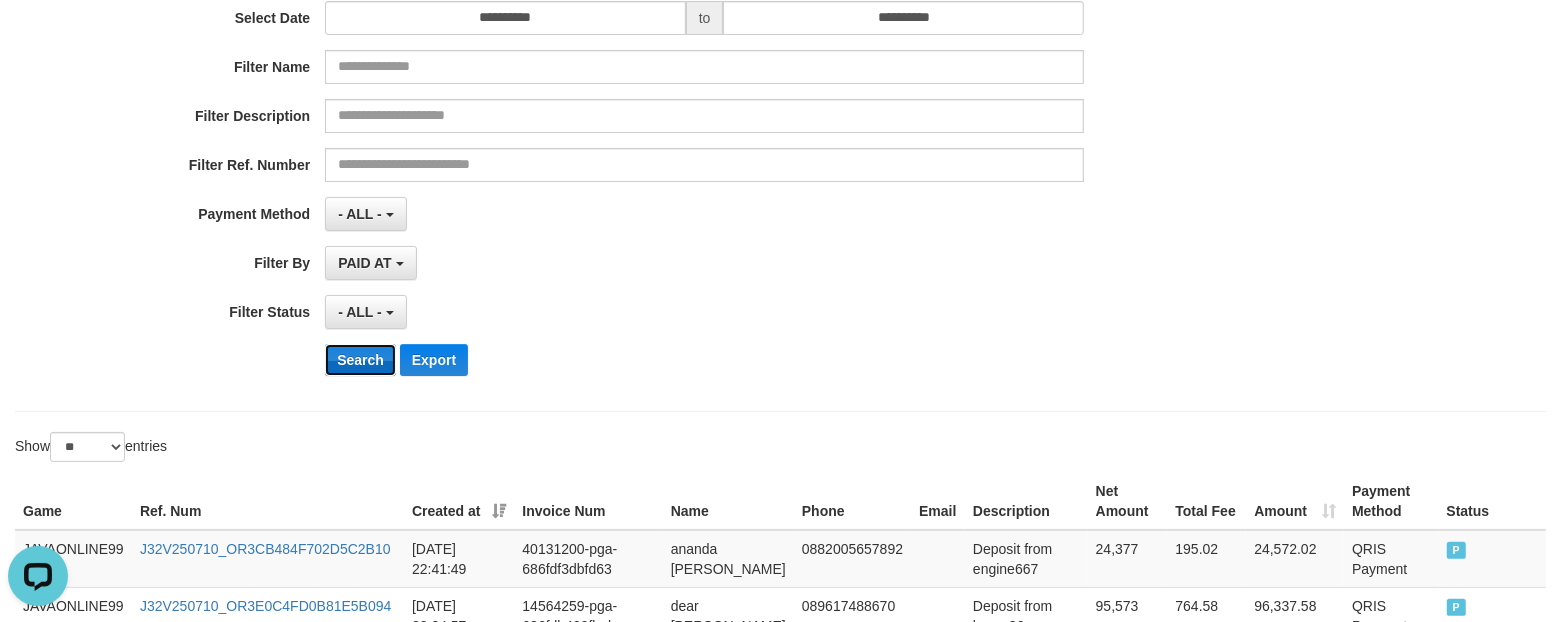 click on "Search" at bounding box center [360, 360] 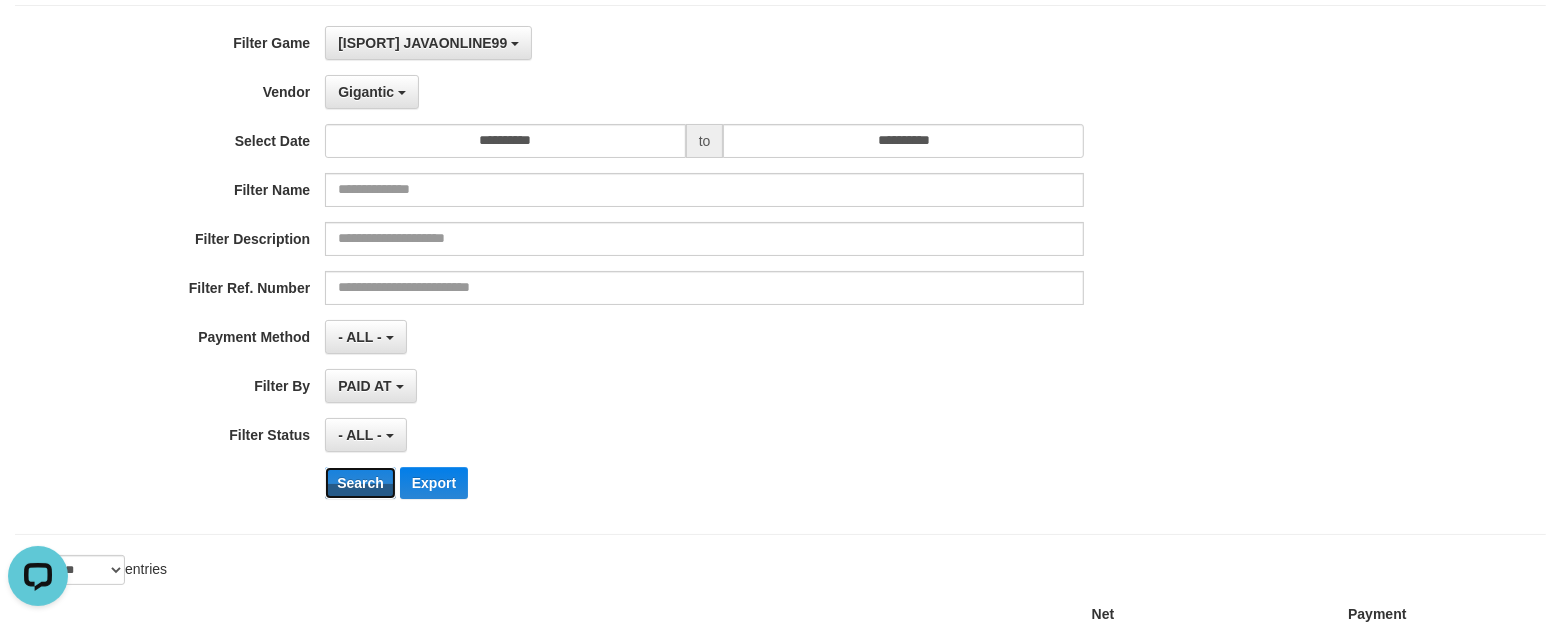 scroll, scrollTop: 125, scrollLeft: 0, axis: vertical 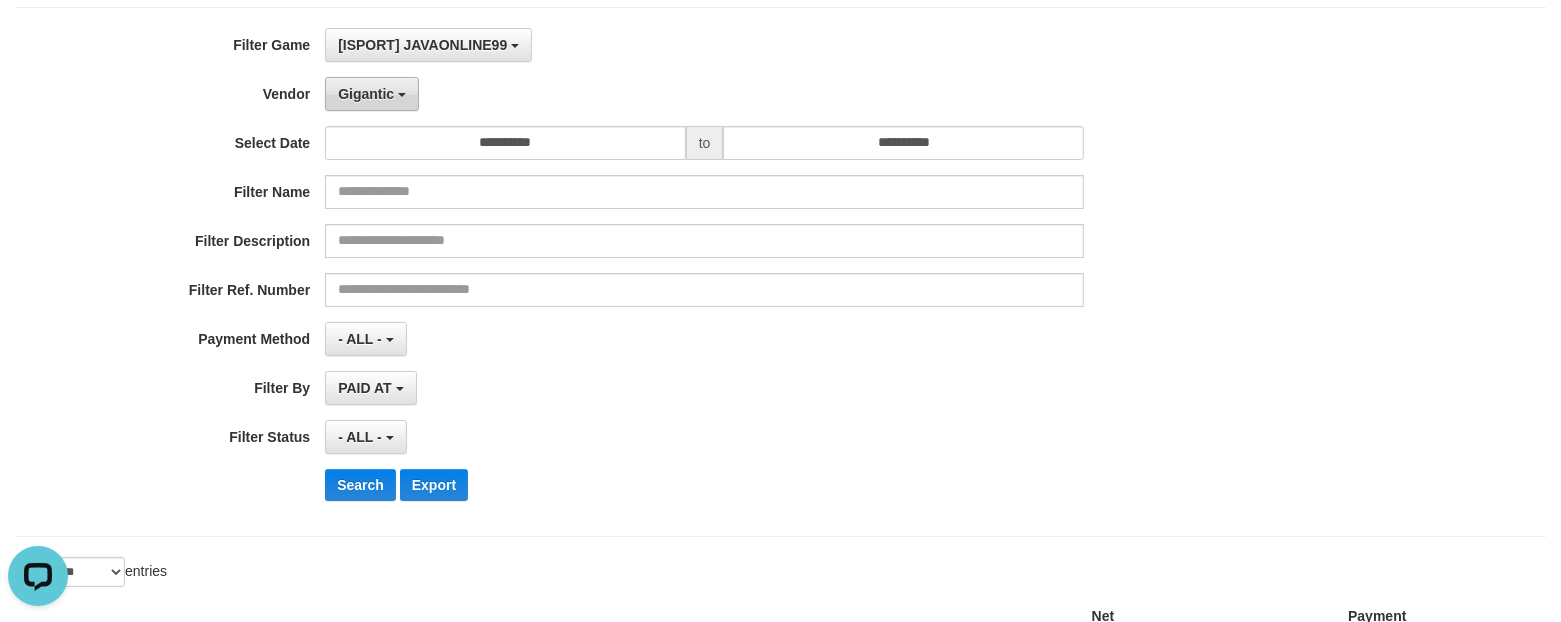 click on "Gigantic" at bounding box center (366, 94) 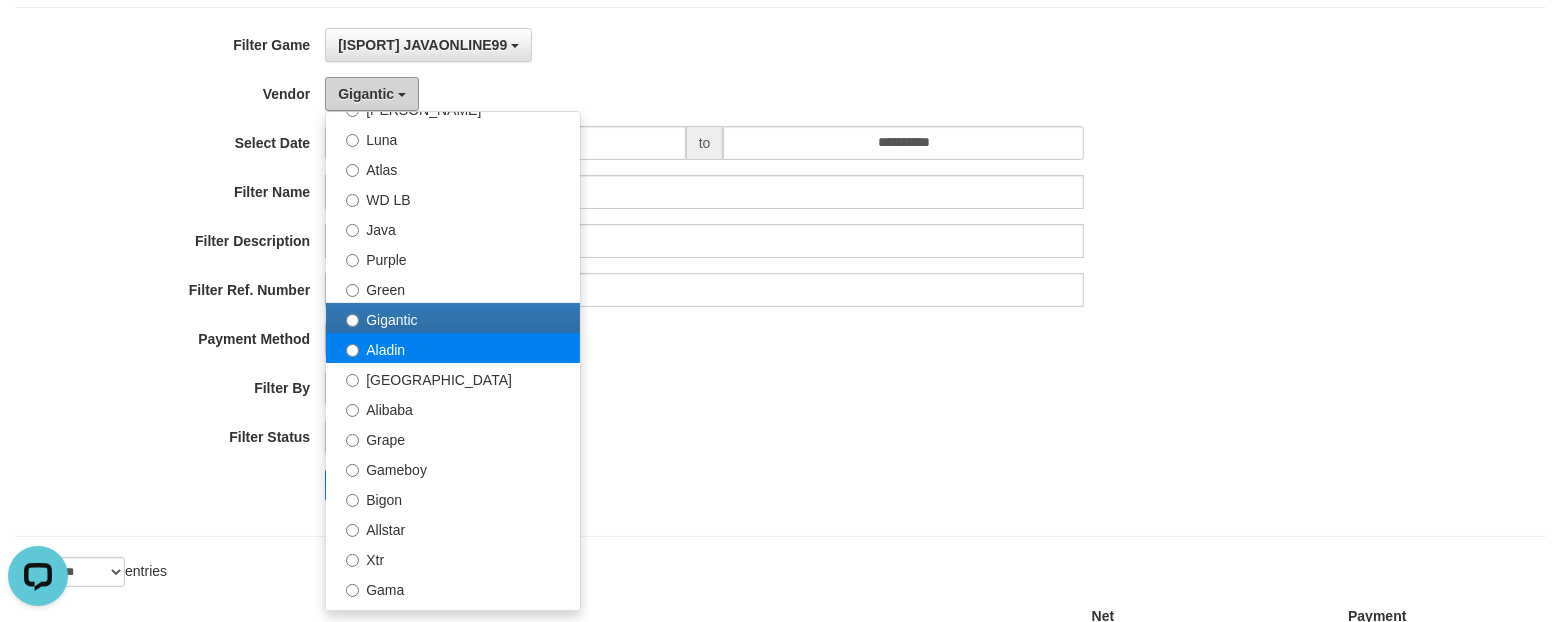 scroll, scrollTop: 250, scrollLeft: 0, axis: vertical 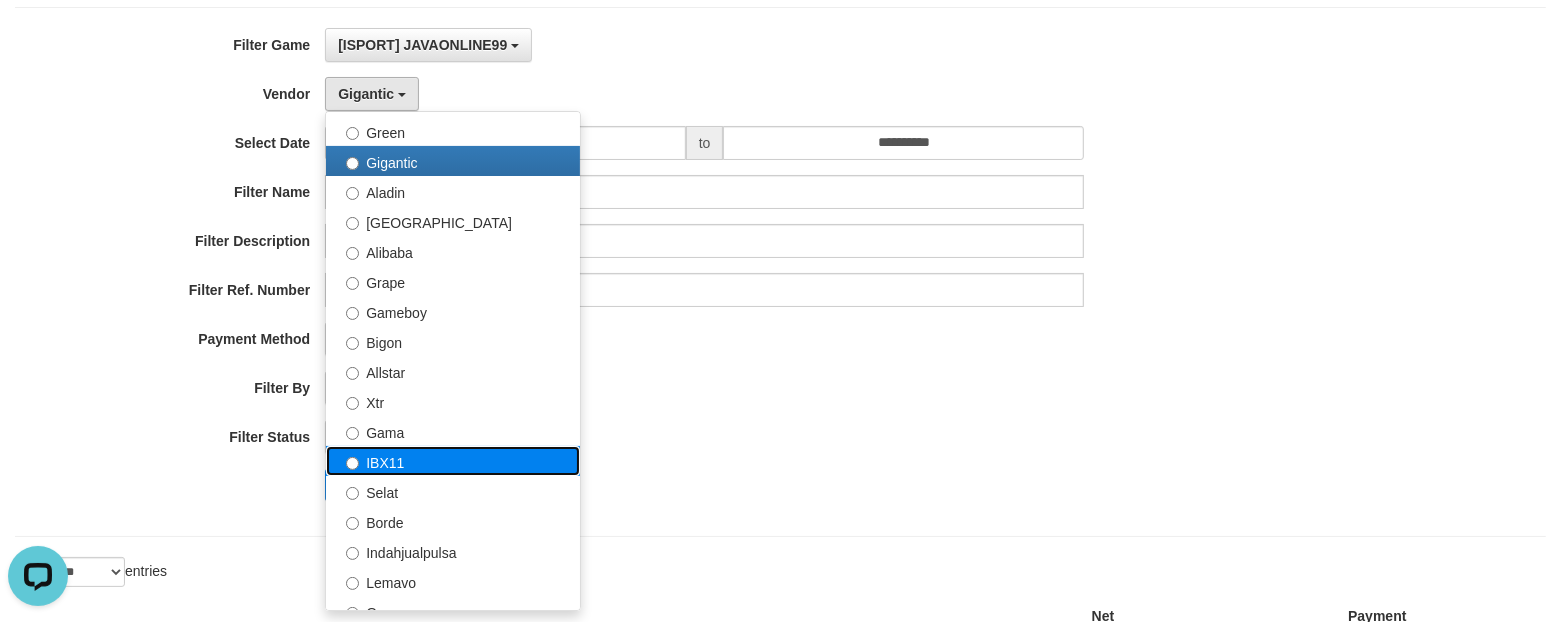 click on "IBX11" at bounding box center (453, 461) 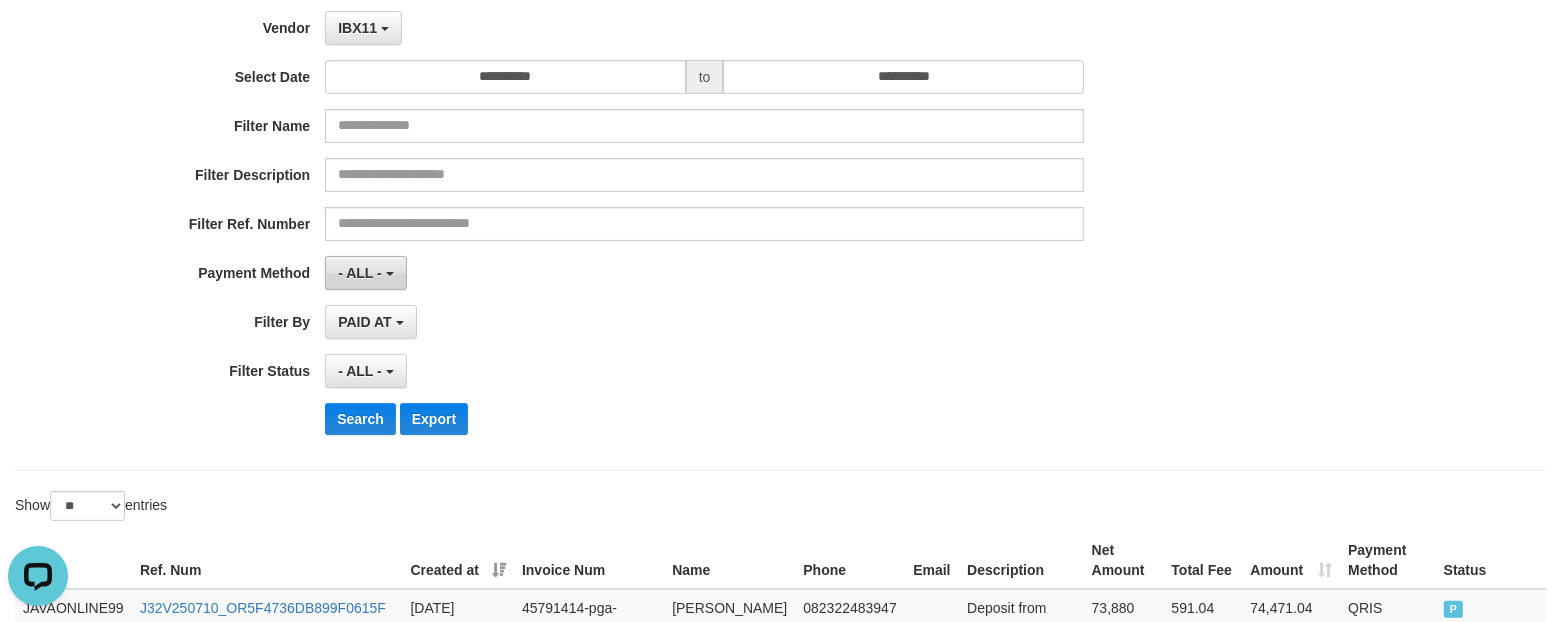 scroll, scrollTop: 250, scrollLeft: 0, axis: vertical 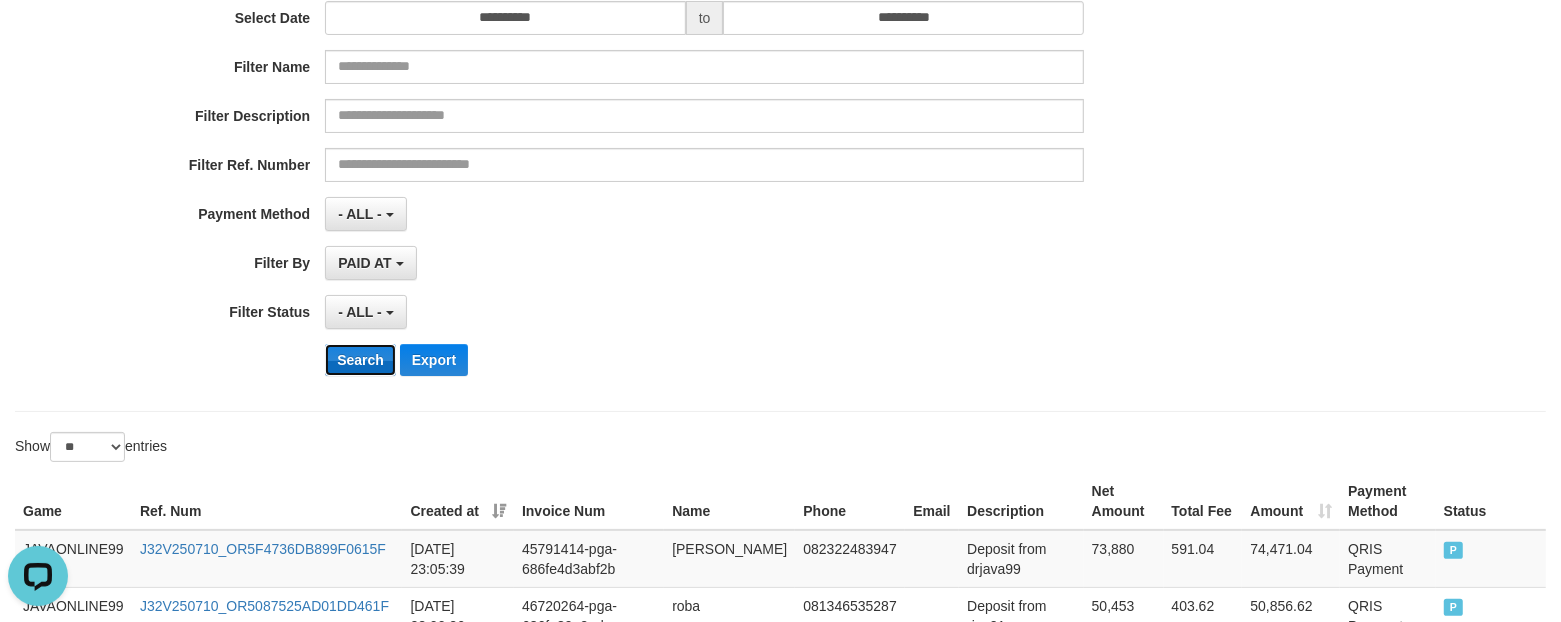 click on "Search" at bounding box center [360, 360] 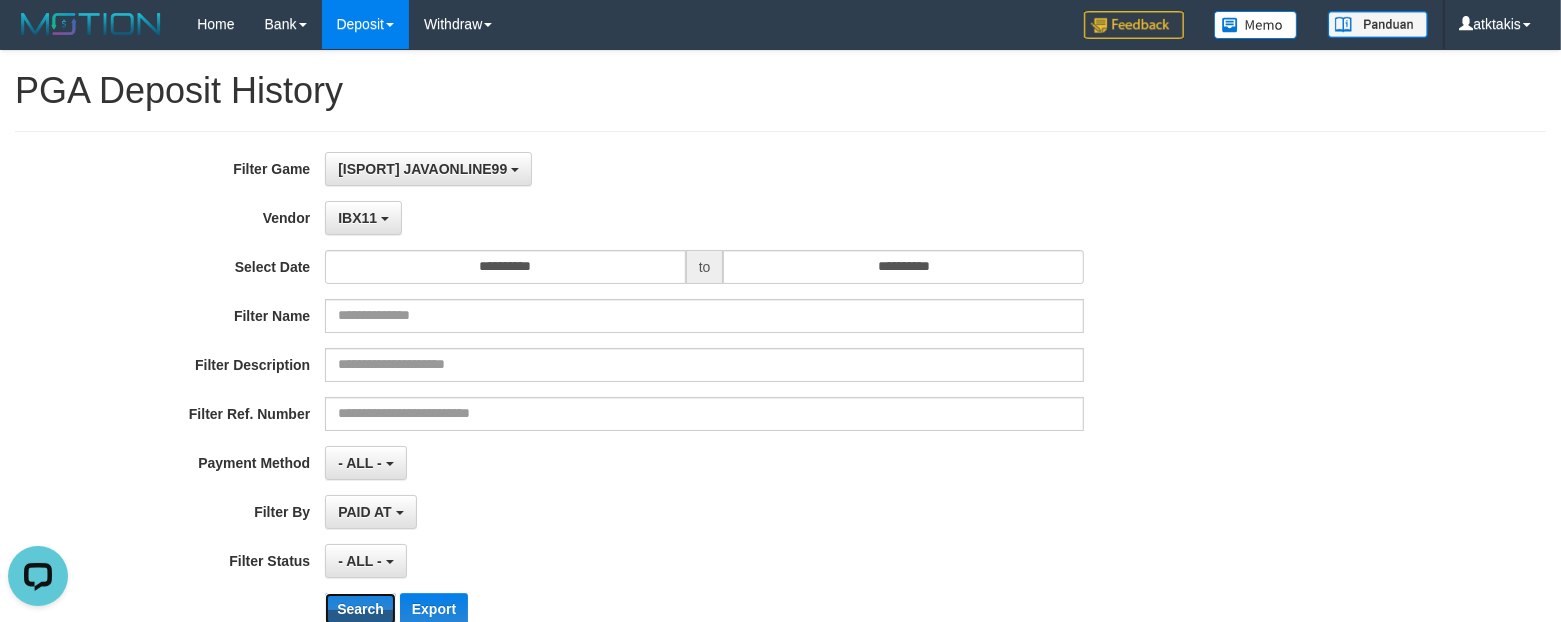 scroll, scrollTop: 0, scrollLeft: 0, axis: both 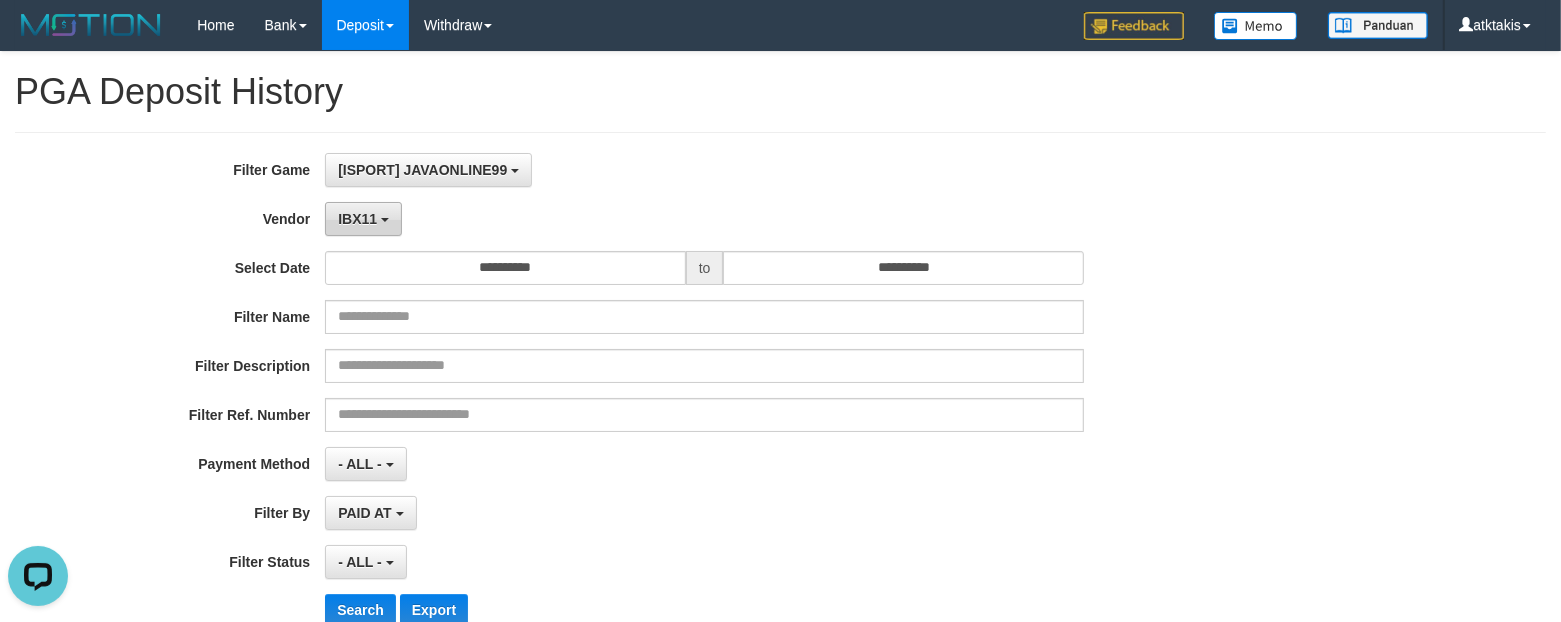 click on "IBX11" at bounding box center (357, 219) 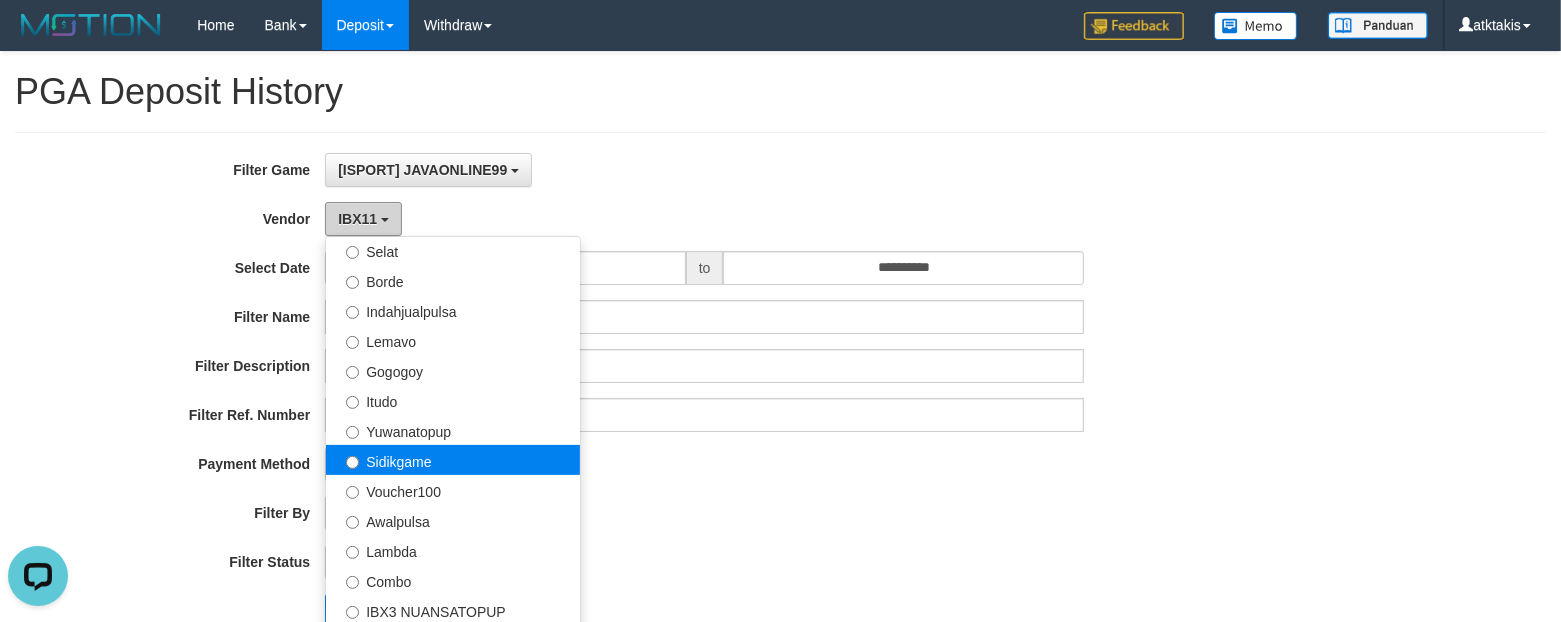 scroll, scrollTop: 625, scrollLeft: 0, axis: vertical 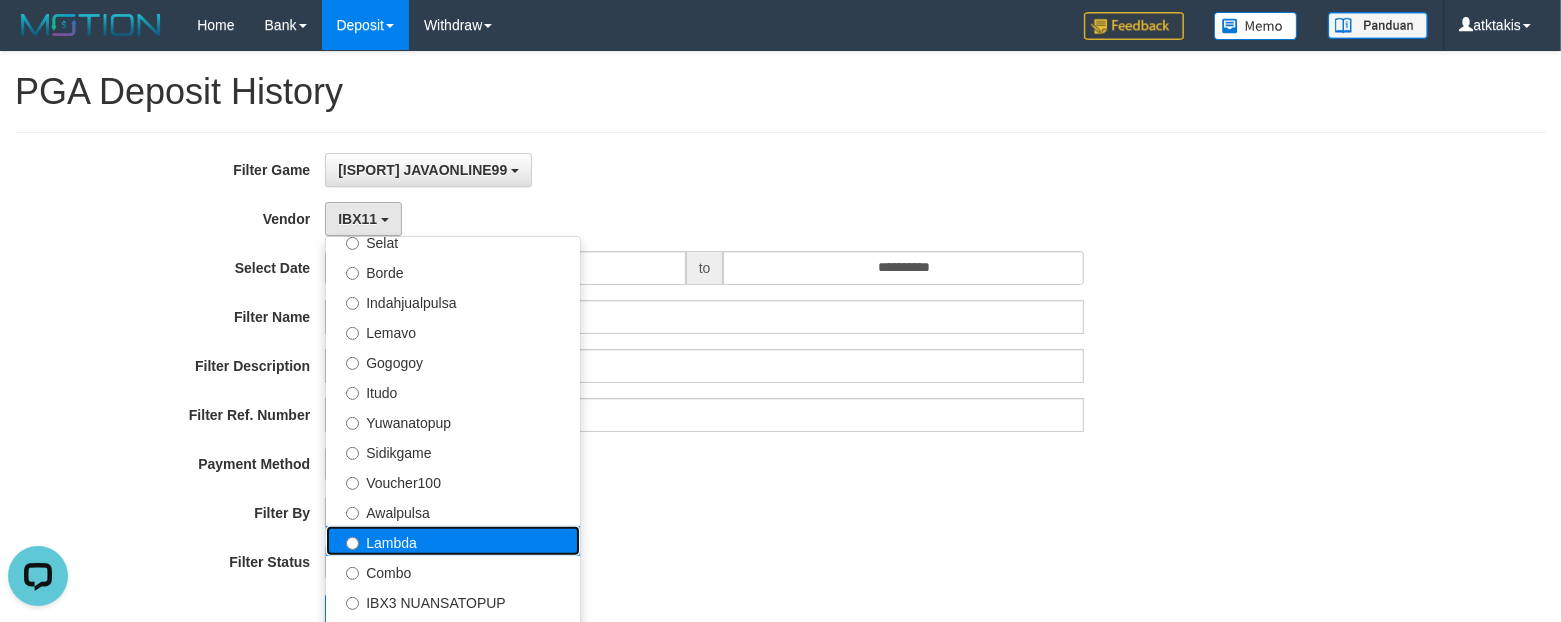 click on "Lambda" at bounding box center [453, 541] 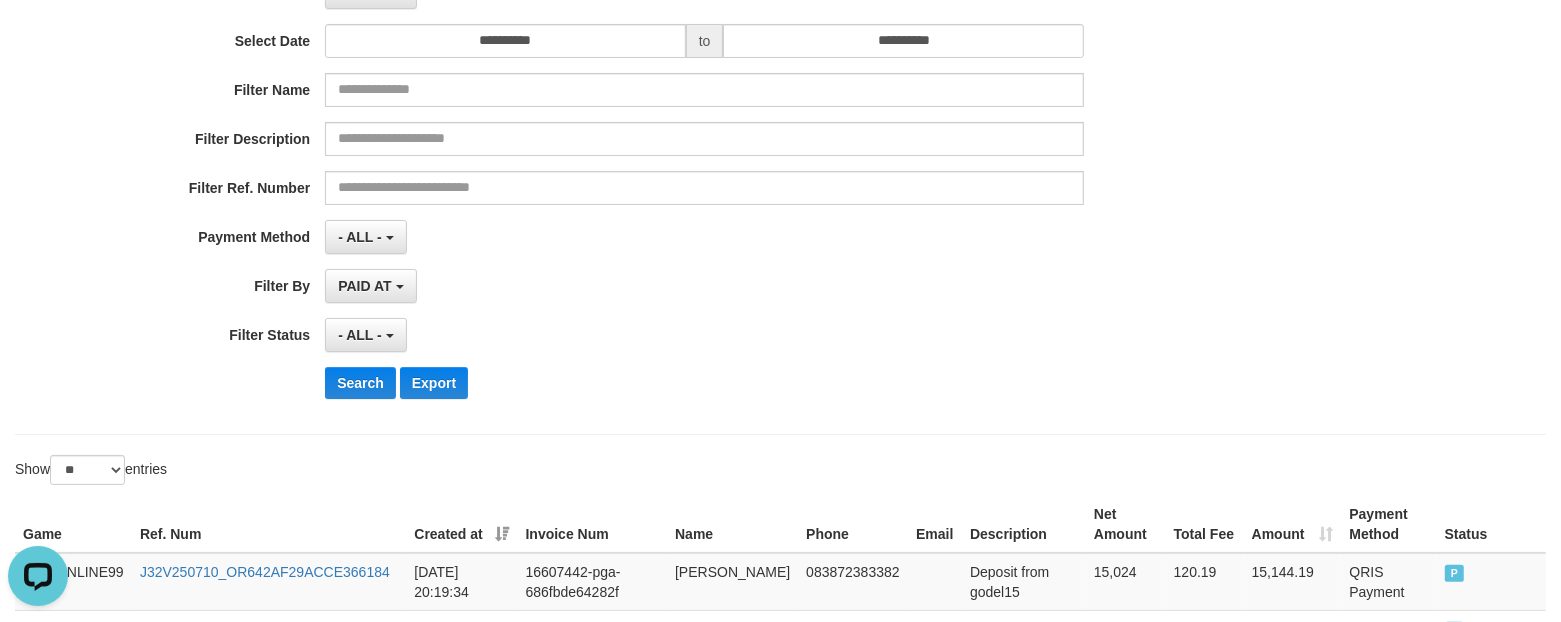 scroll, scrollTop: 250, scrollLeft: 0, axis: vertical 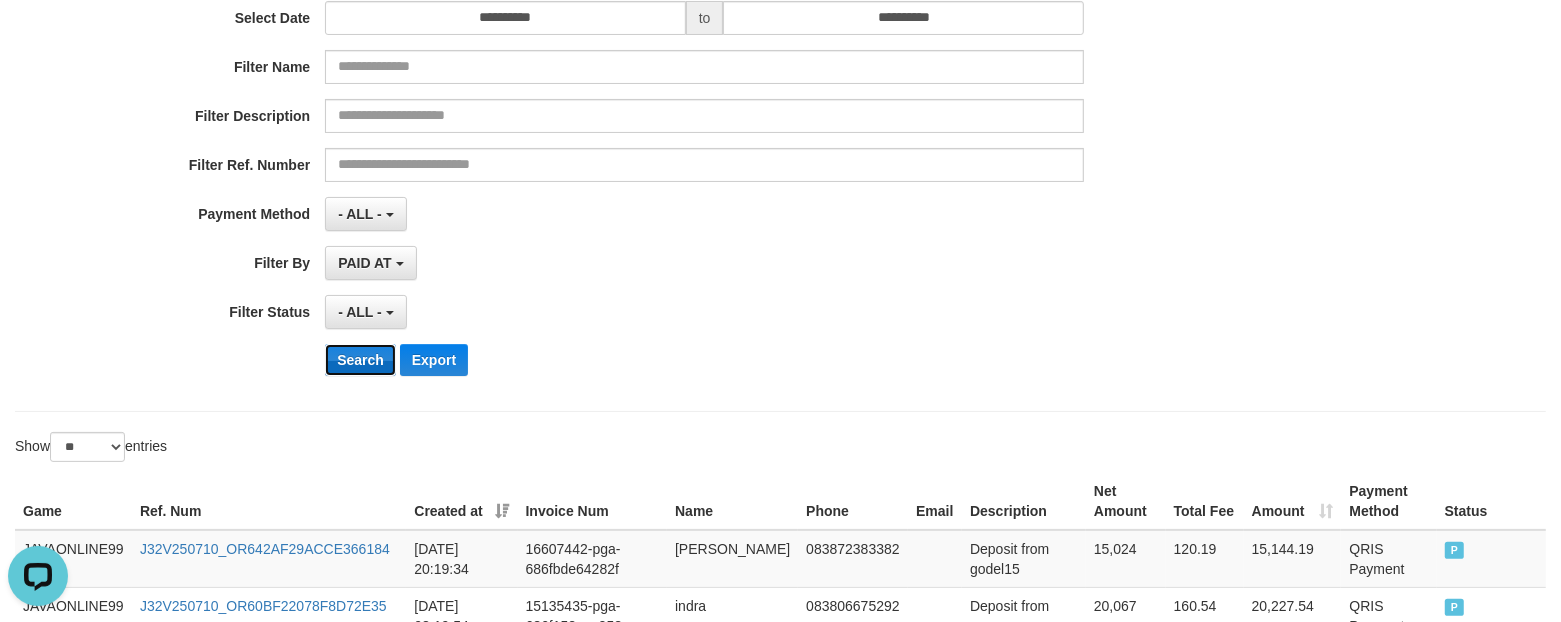 click on "Search" at bounding box center [360, 360] 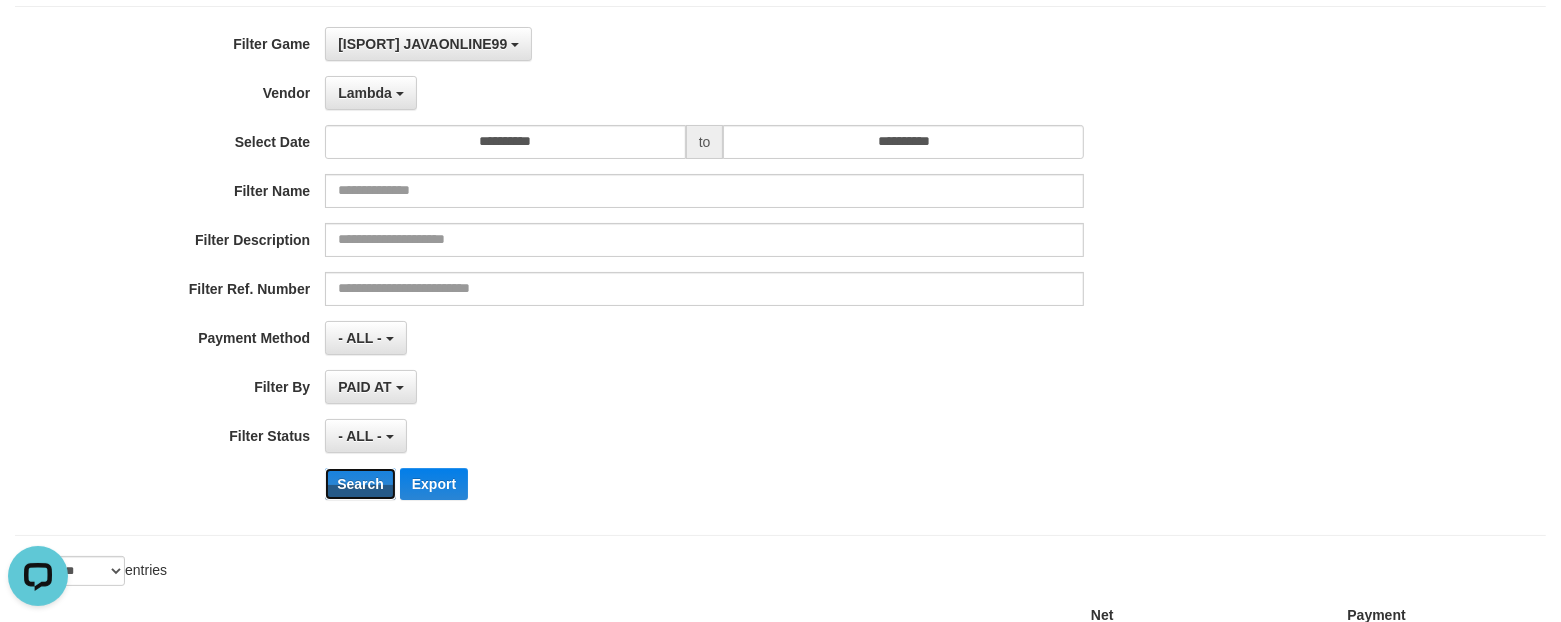 scroll, scrollTop: 125, scrollLeft: 0, axis: vertical 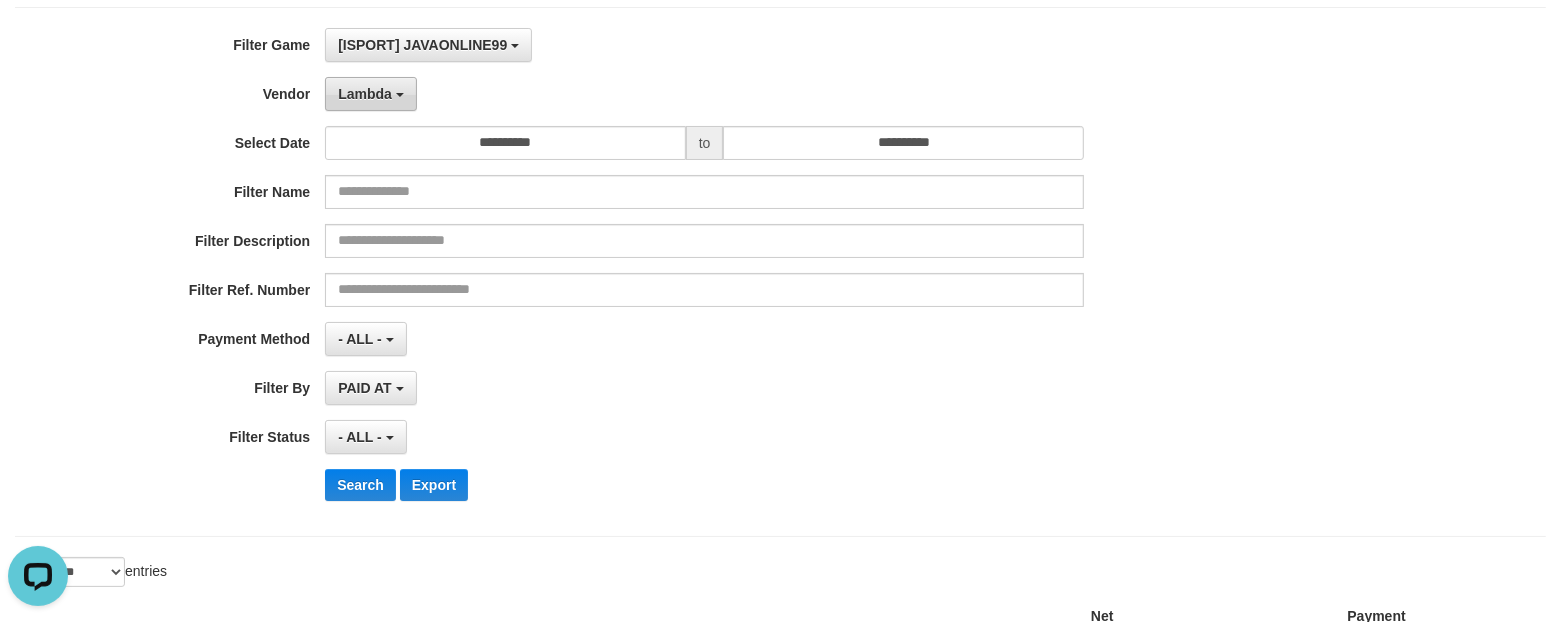click on "Lambda" at bounding box center (371, 94) 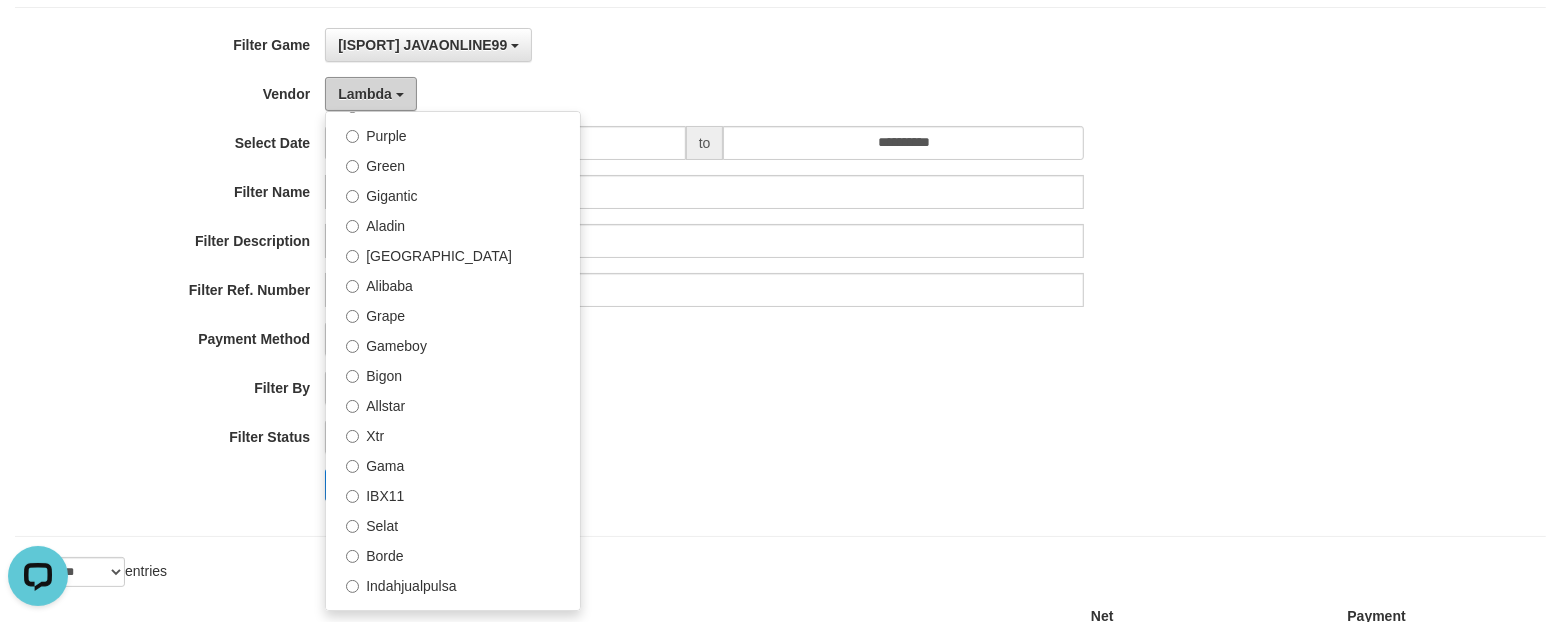 scroll, scrollTop: 0, scrollLeft: 0, axis: both 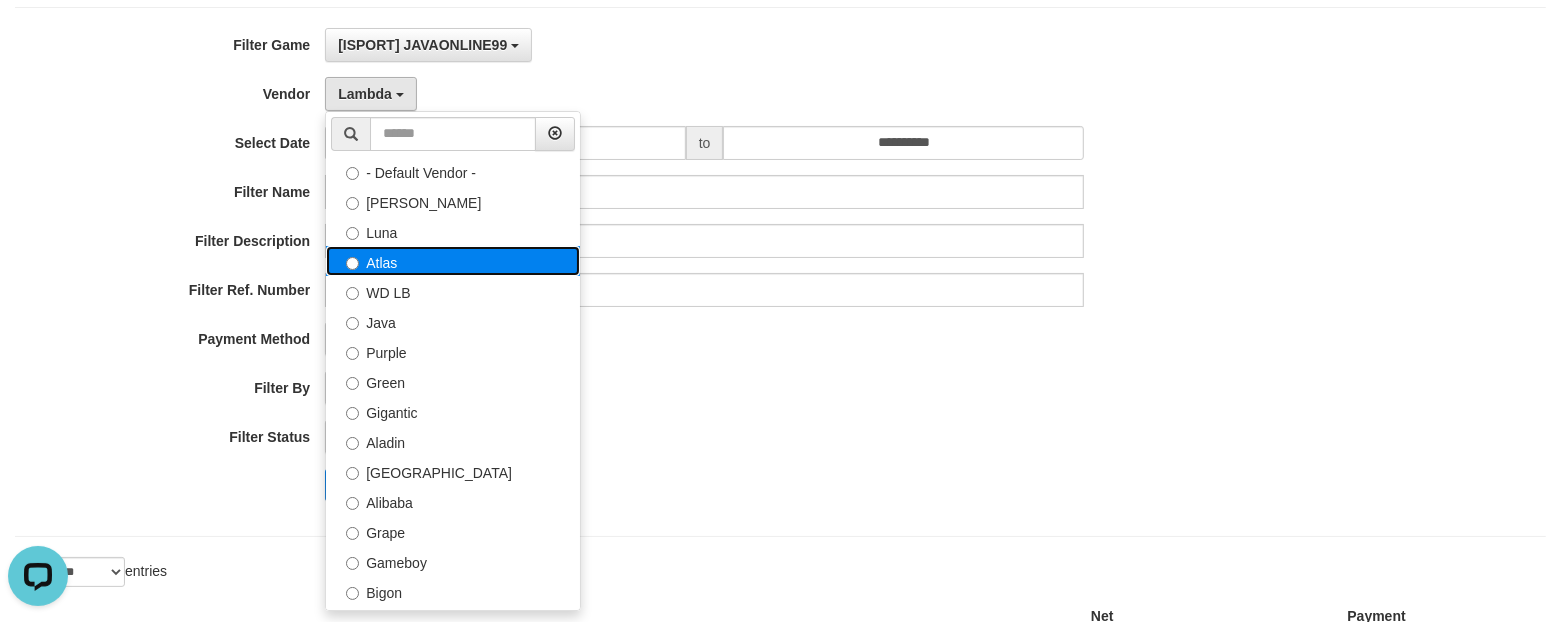 click on "Atlas" at bounding box center [453, 261] 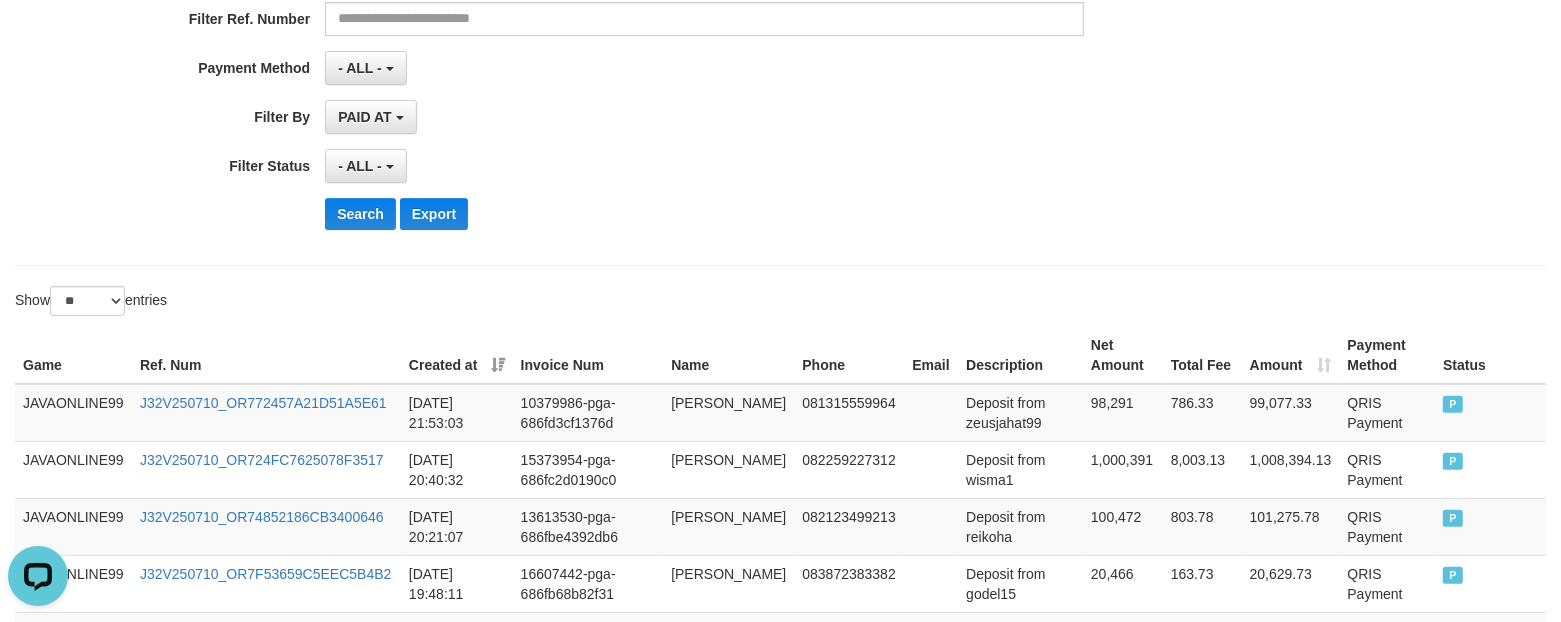 scroll, scrollTop: 500, scrollLeft: 0, axis: vertical 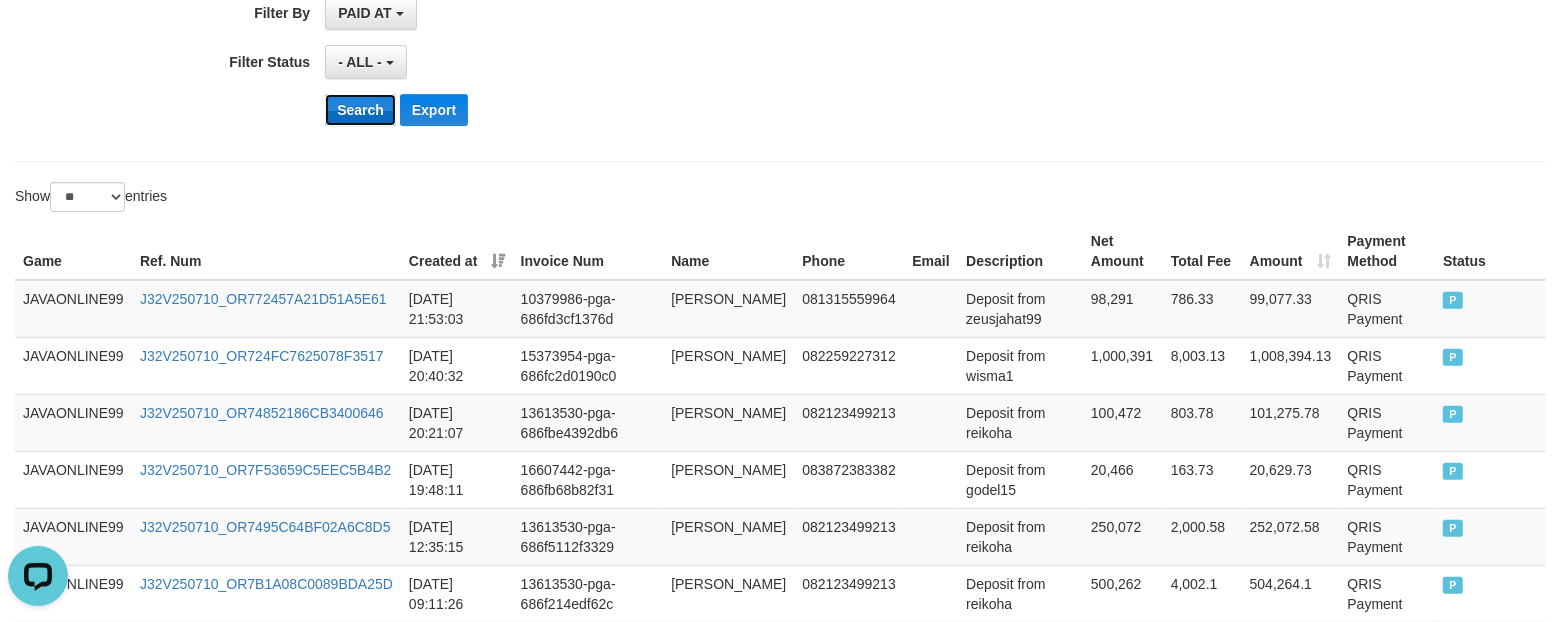 click on "Search" at bounding box center (360, 110) 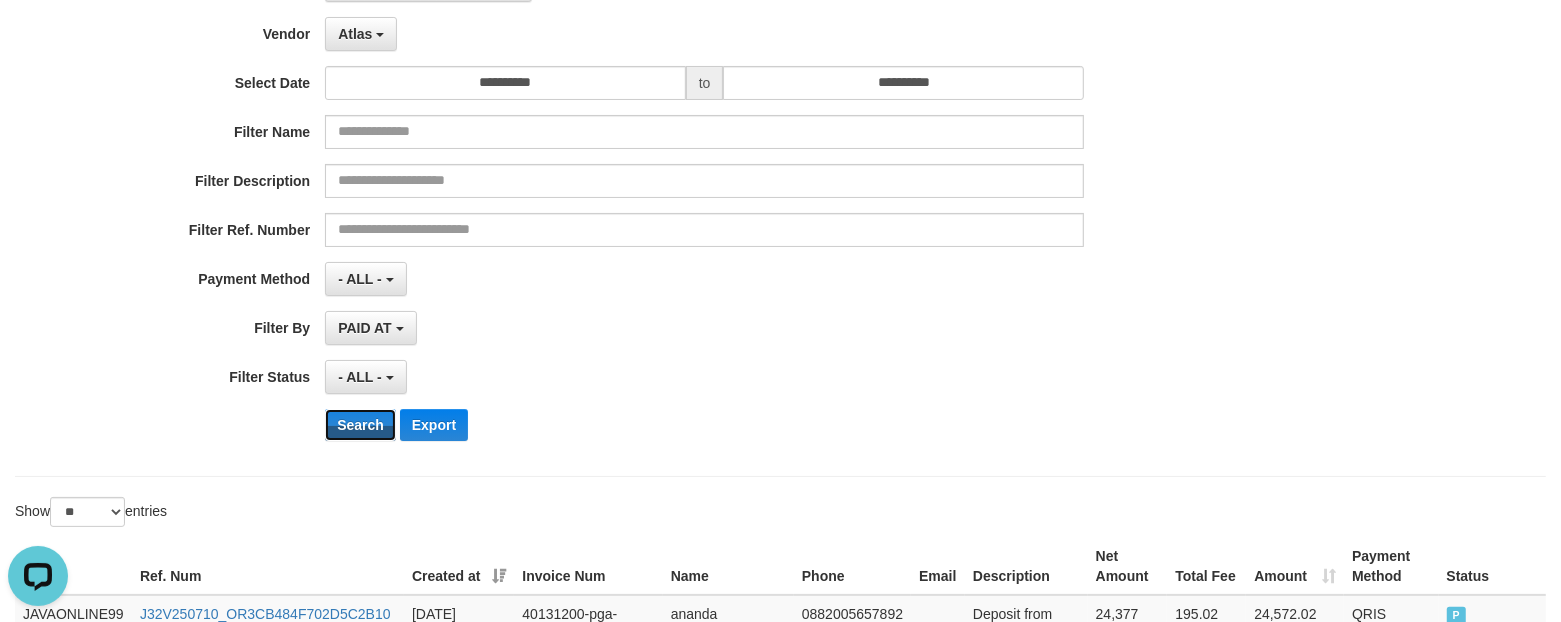 scroll, scrollTop: 125, scrollLeft: 0, axis: vertical 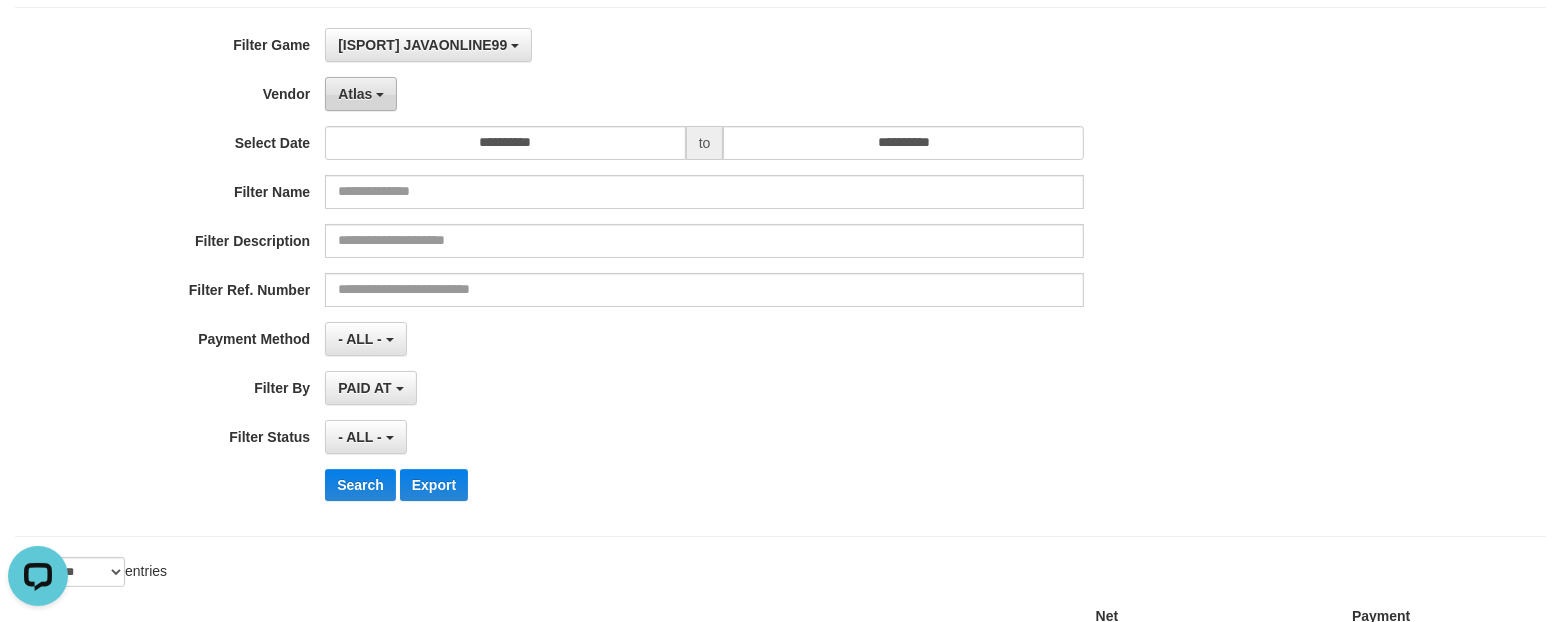click on "Atlas" at bounding box center (361, 94) 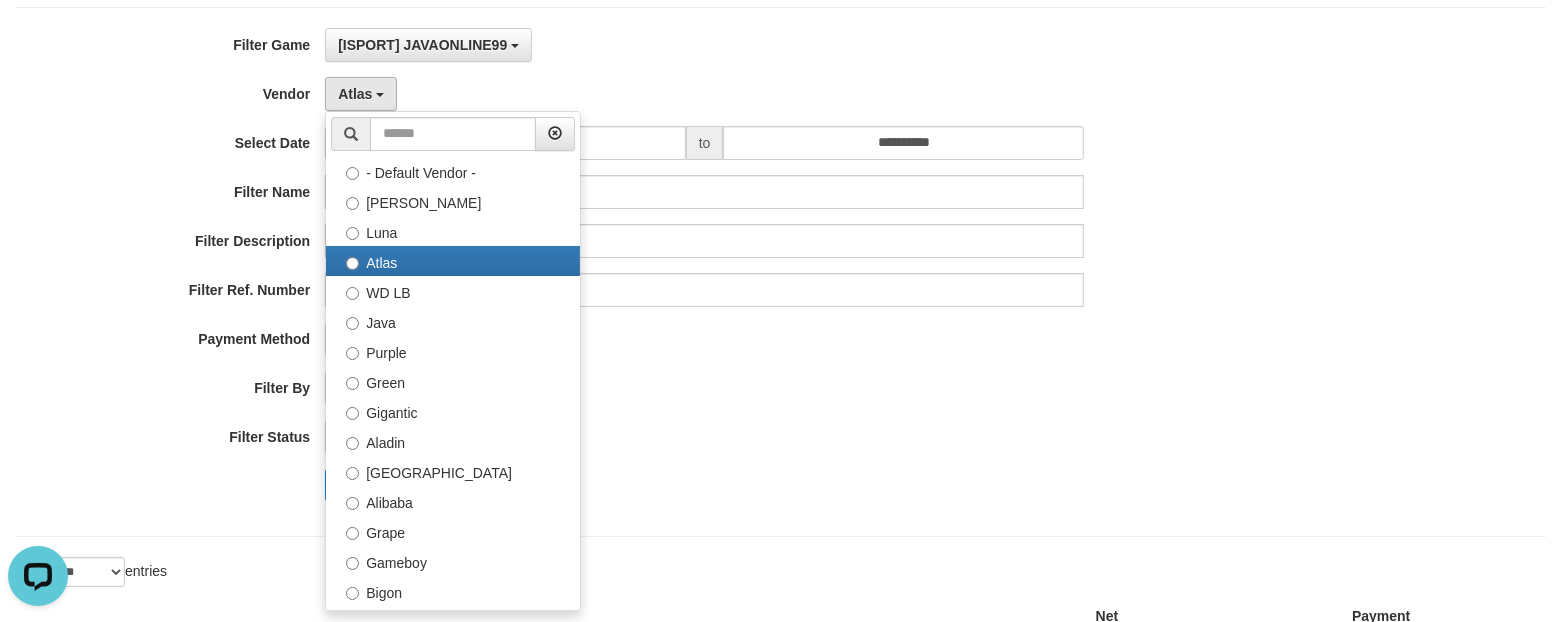 click on "PAID AT
PAID AT
CREATED AT" at bounding box center [704, 388] 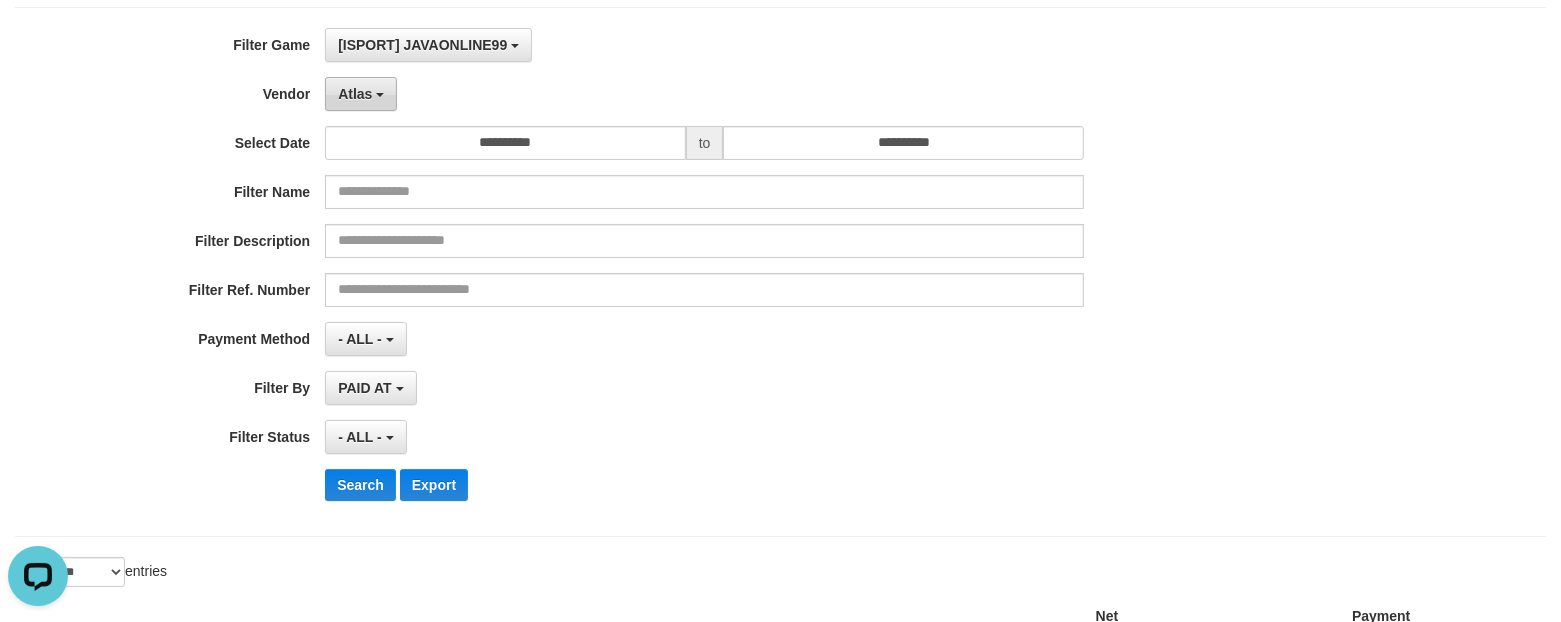 drag, startPoint x: 361, startPoint y: 70, endPoint x: 360, endPoint y: 91, distance: 21.023796 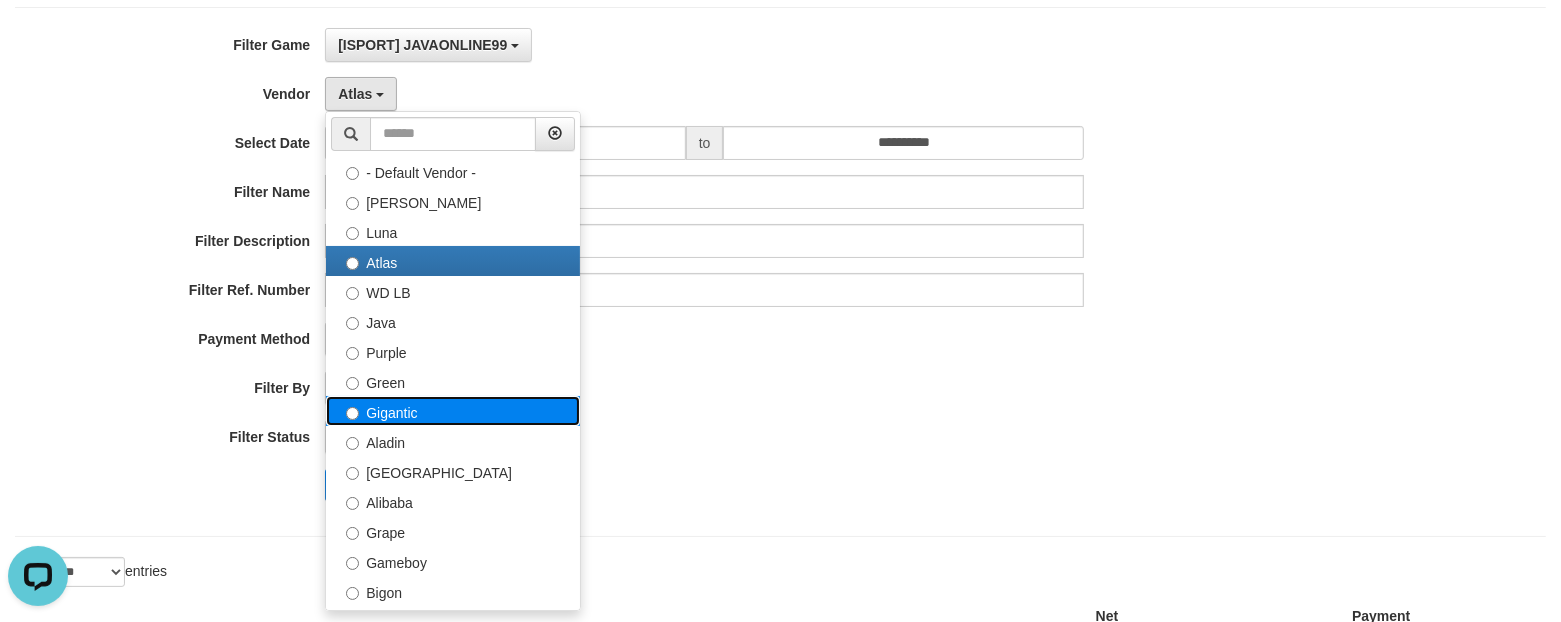 click on "Gigantic" at bounding box center [453, 411] 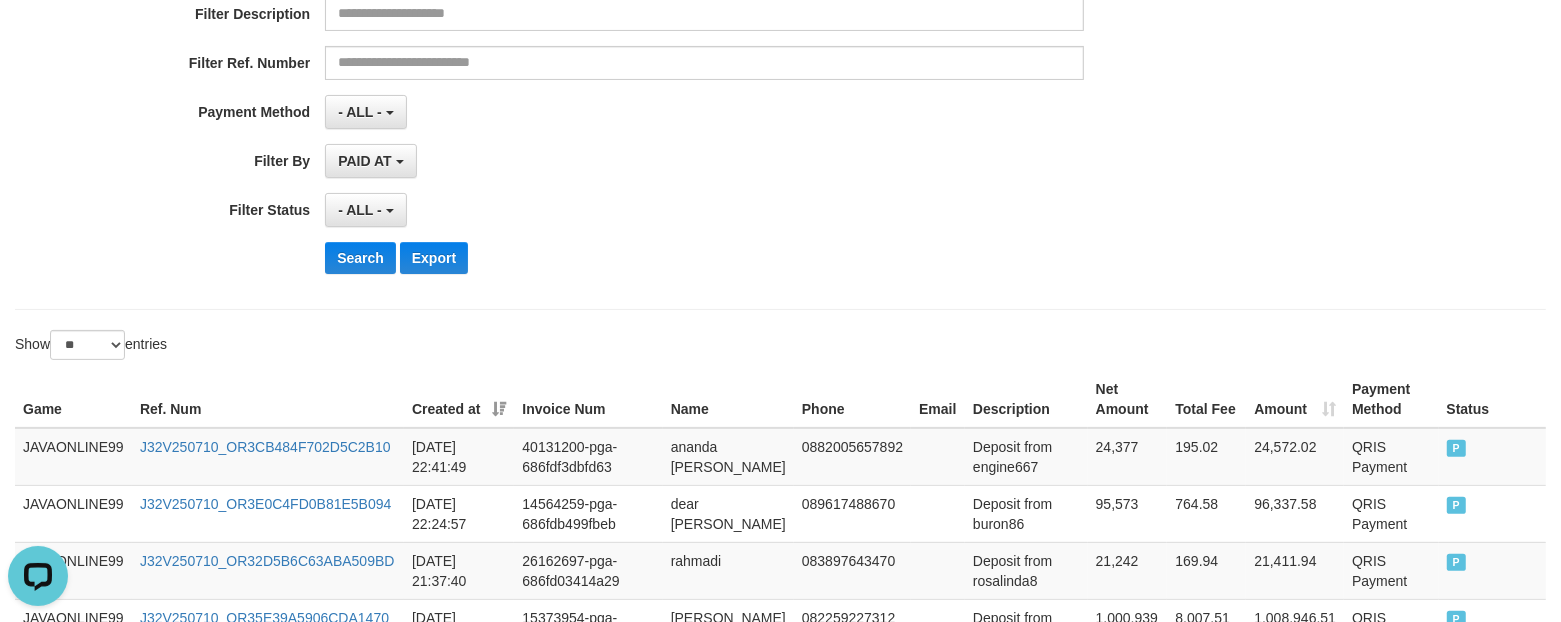 scroll, scrollTop: 375, scrollLeft: 0, axis: vertical 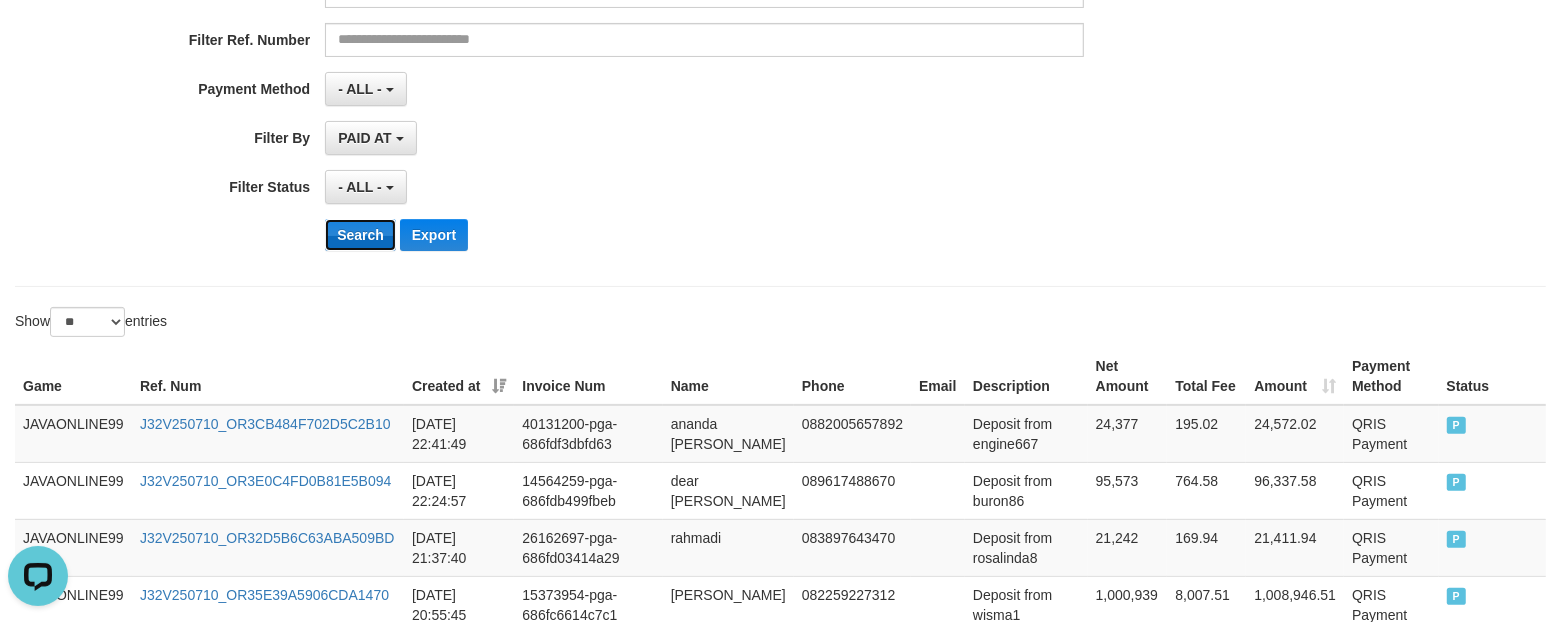 click on "Search" at bounding box center [360, 235] 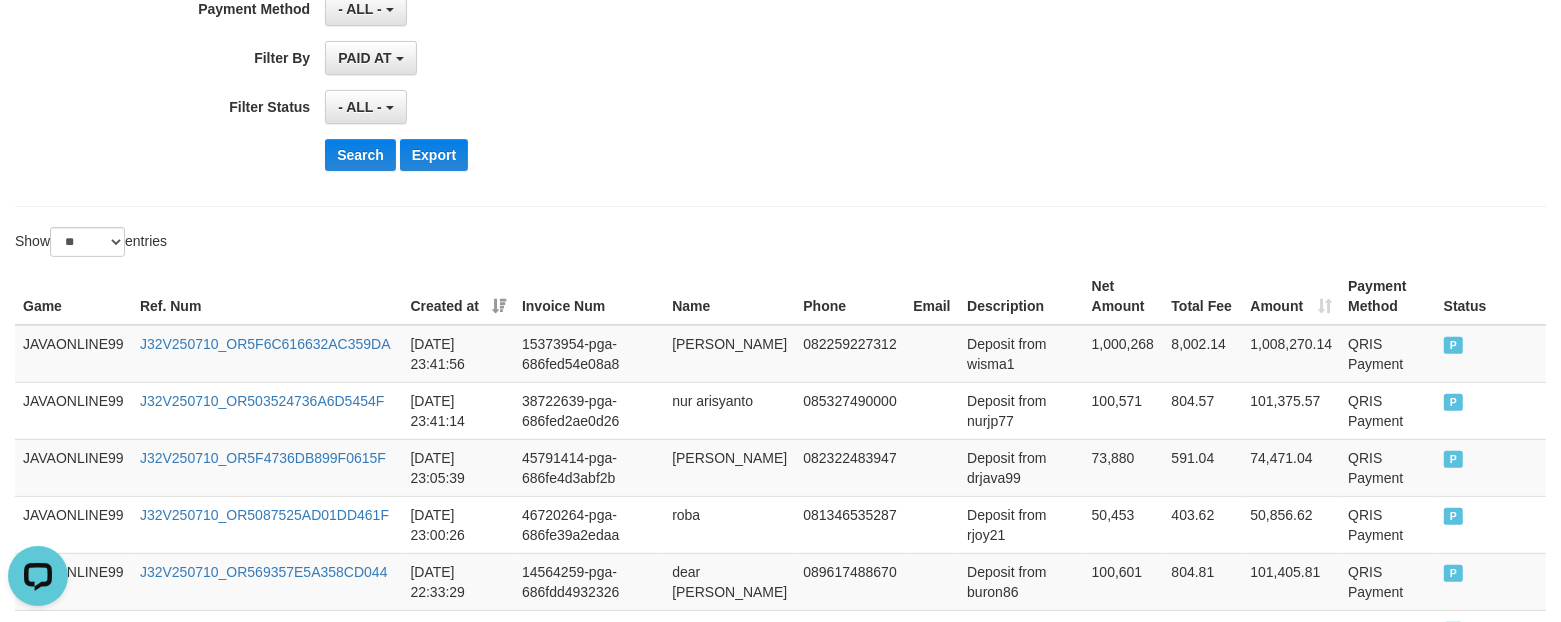 scroll, scrollTop: 500, scrollLeft: 0, axis: vertical 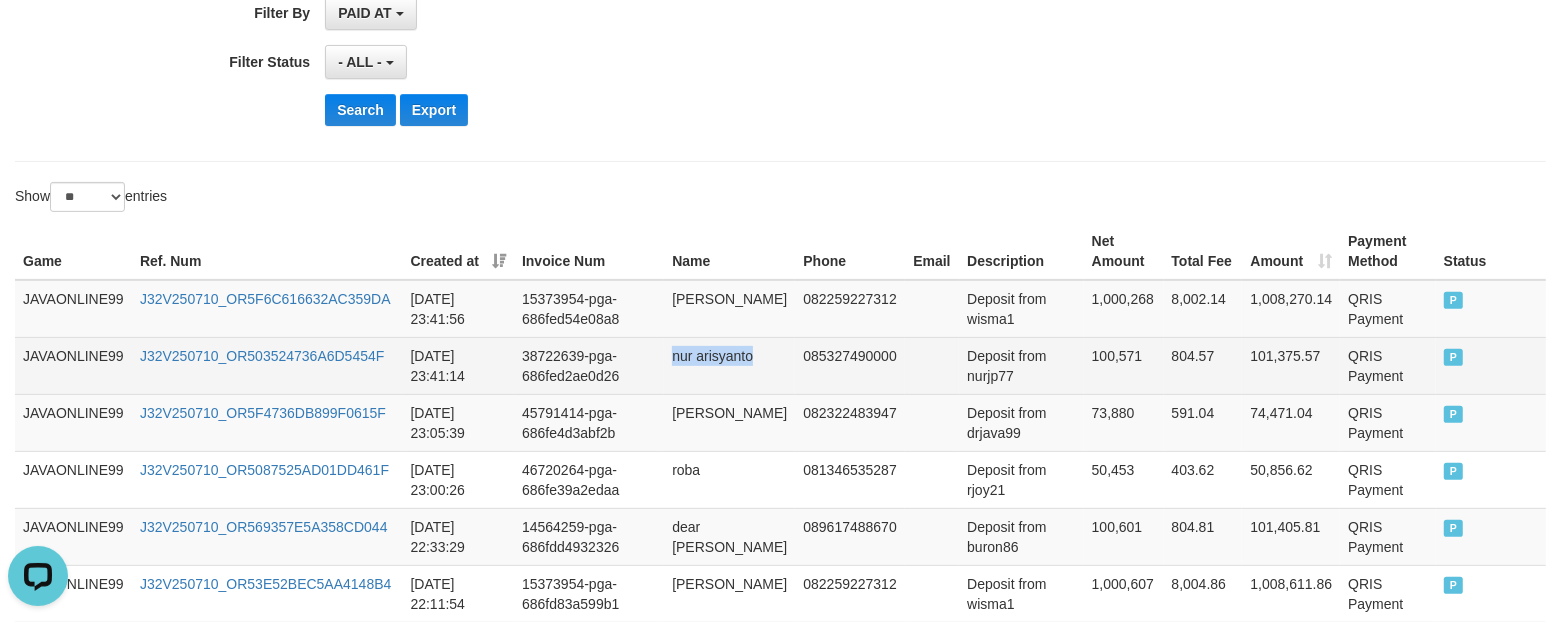 drag, startPoint x: 668, startPoint y: 363, endPoint x: 763, endPoint y: 362, distance: 95.005264 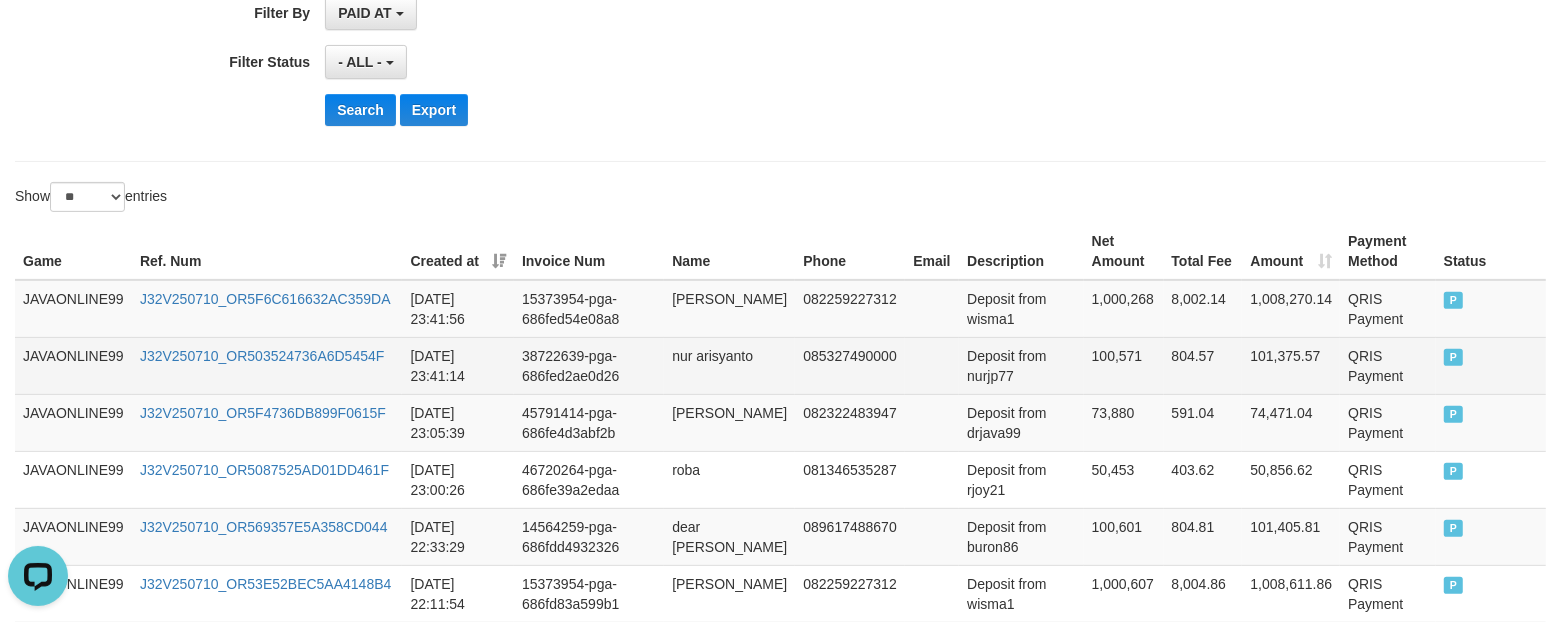 click on "Deposit from nurjp77" at bounding box center [1021, 365] 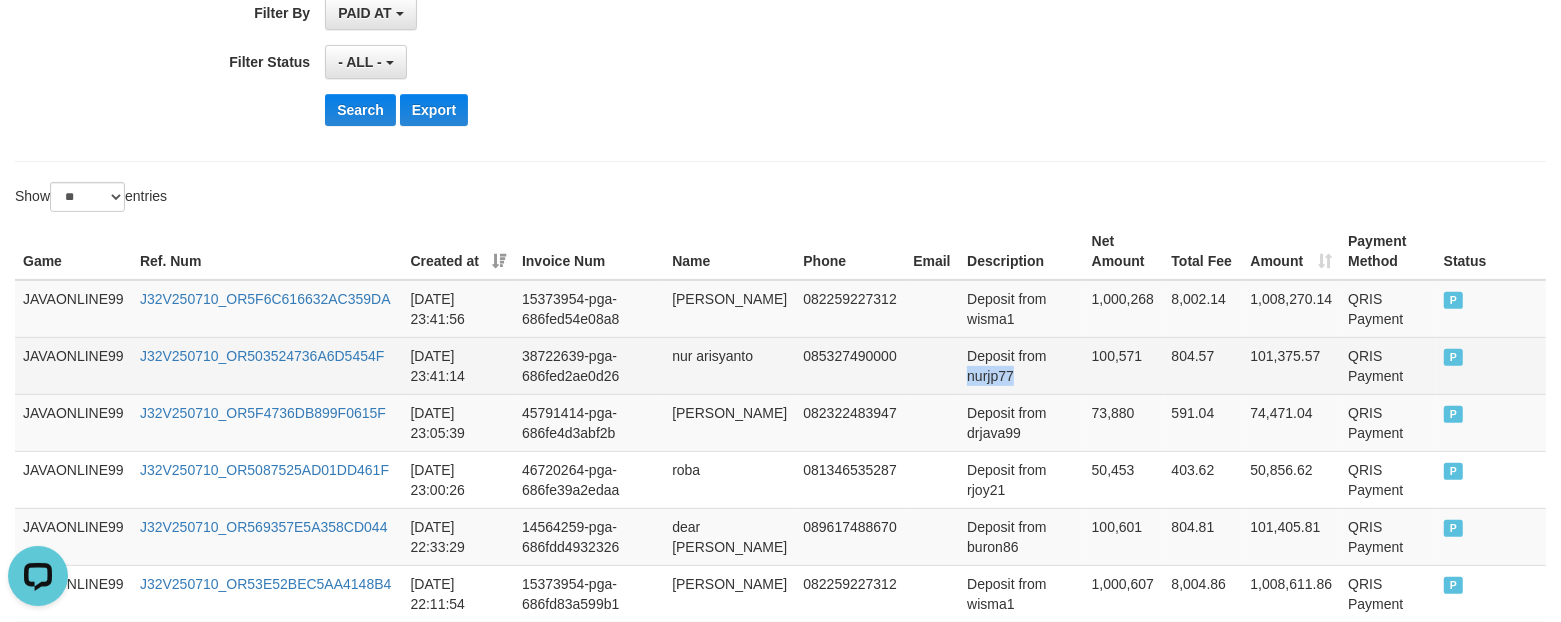 click on "Deposit from nurjp77" at bounding box center [1021, 365] 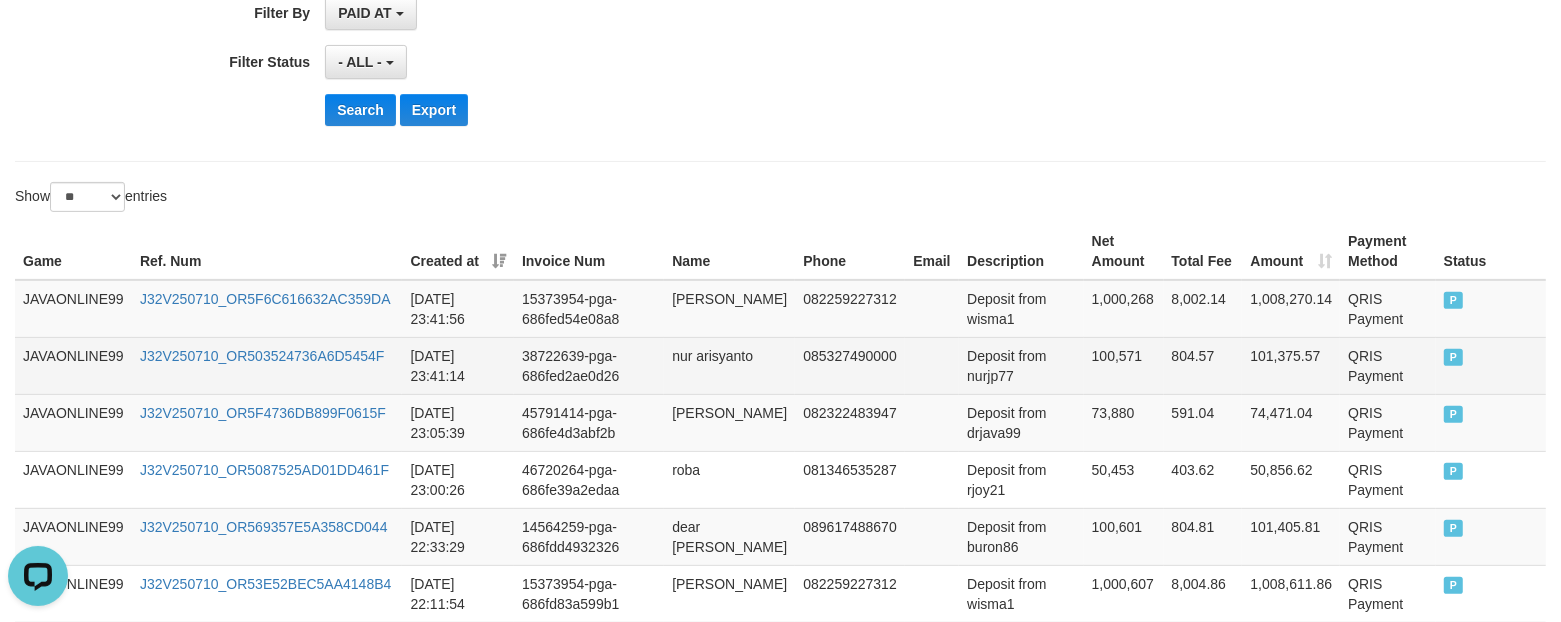 click on "100,571" at bounding box center [1124, 365] 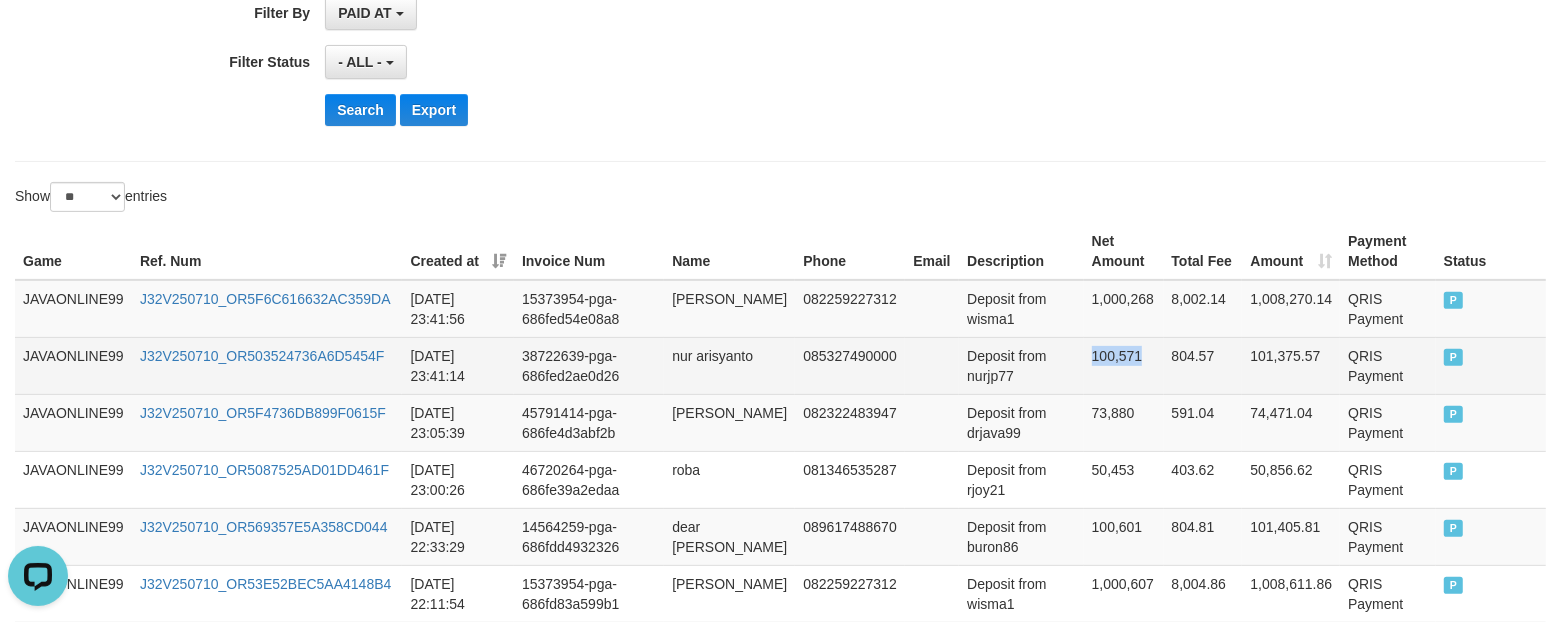 click on "100,571" at bounding box center (1124, 365) 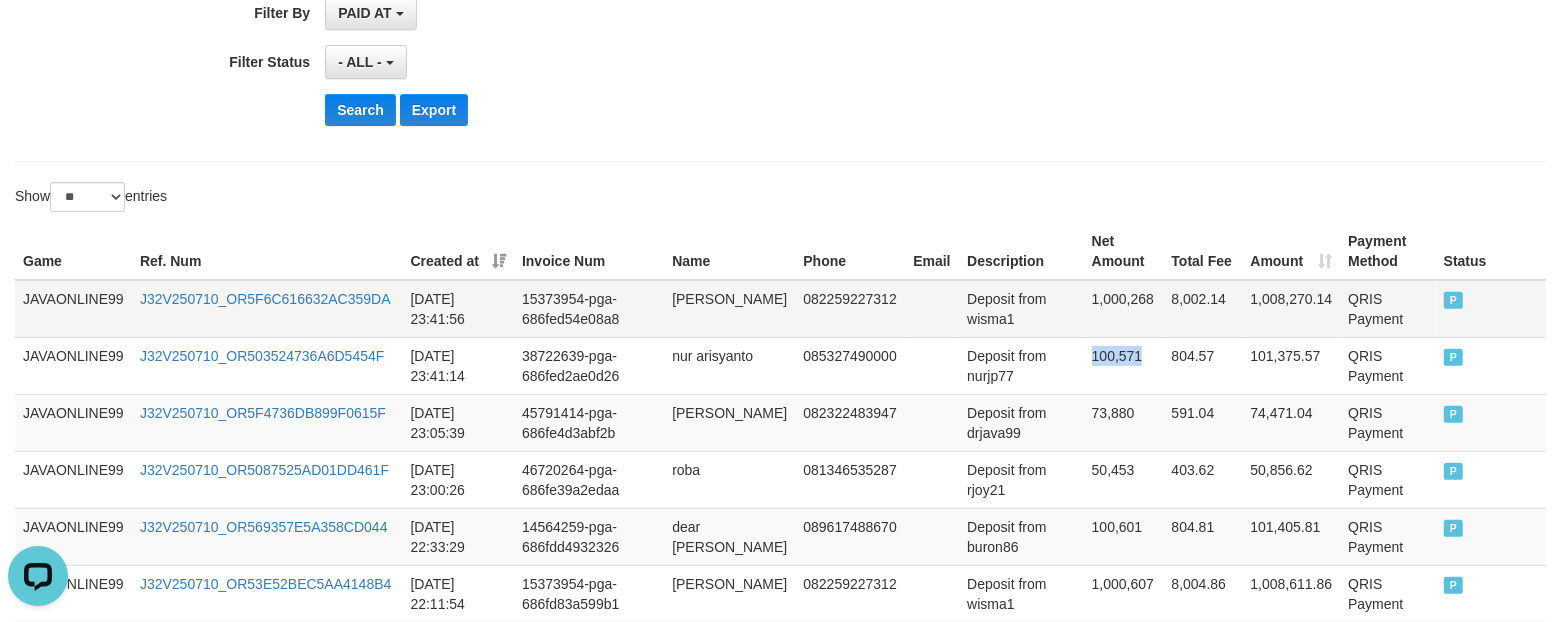 drag, startPoint x: 671, startPoint y: 307, endPoint x: 778, endPoint y: 306, distance: 107.00467 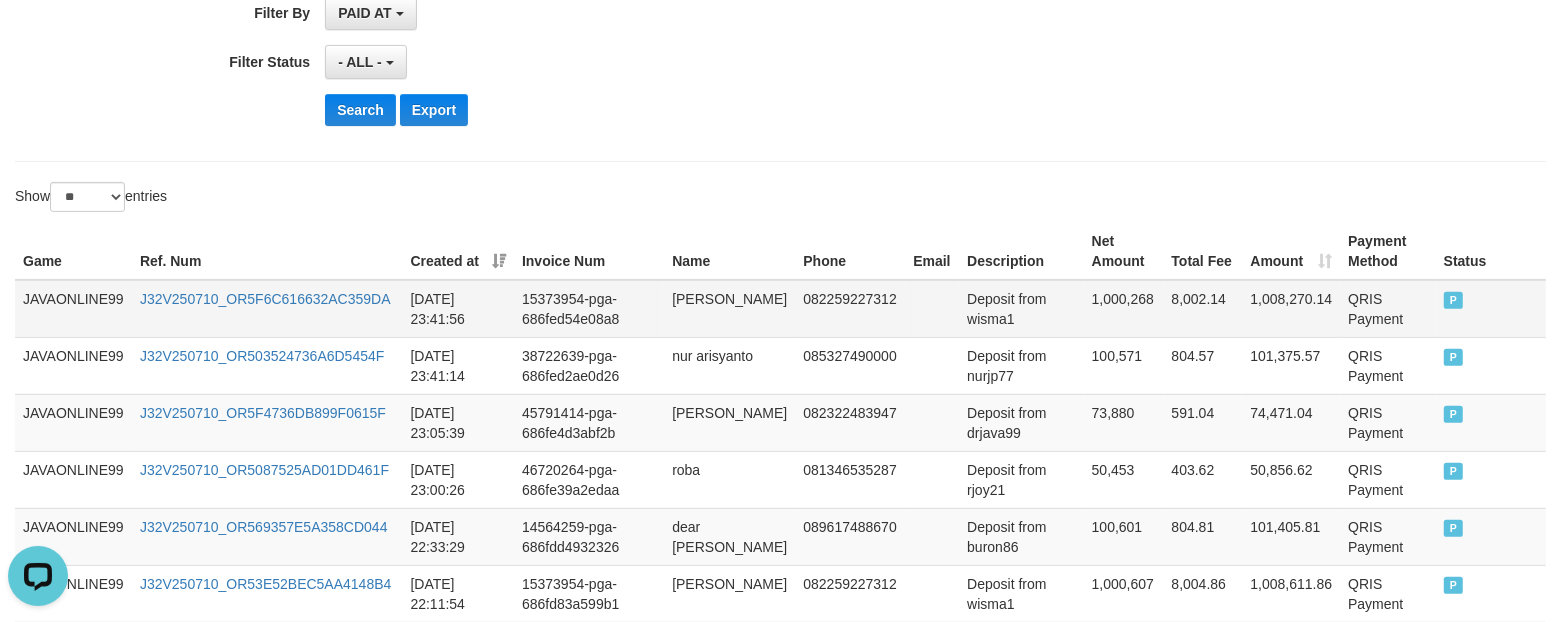 click on "Deposit from wisma1" at bounding box center [1021, 309] 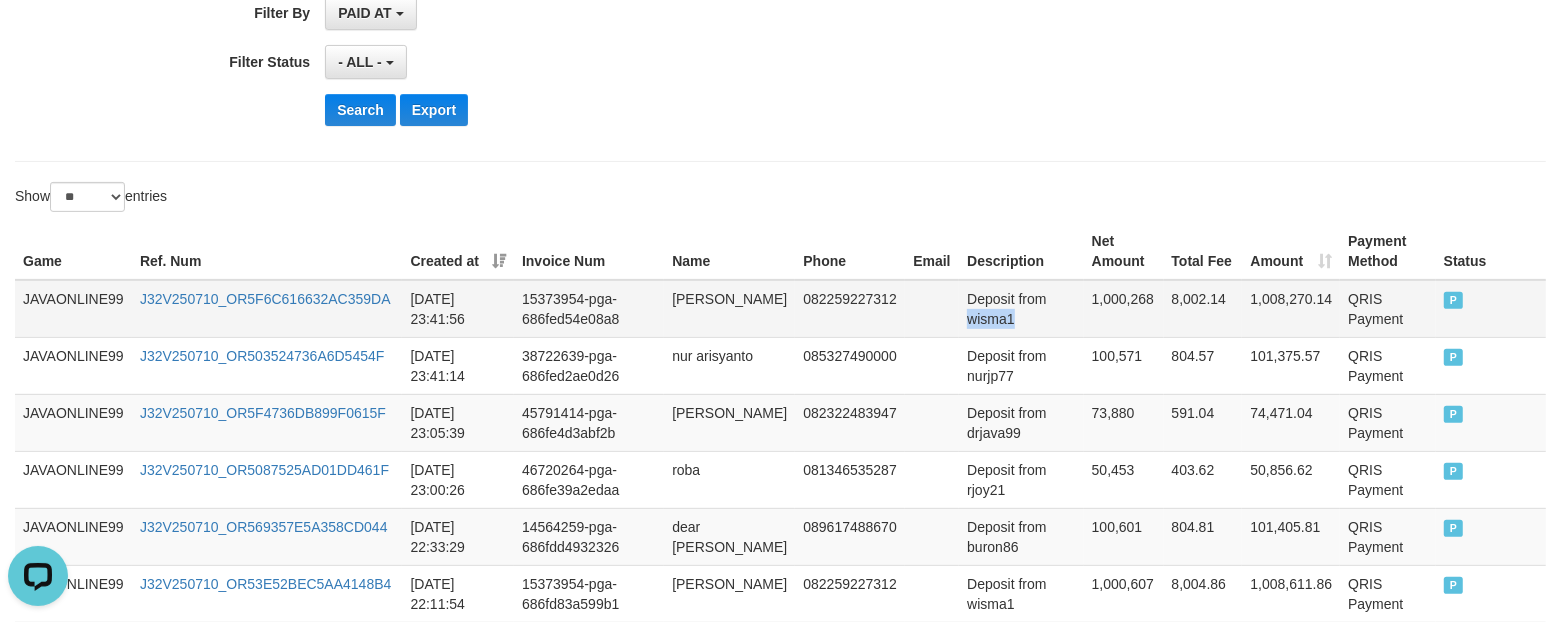 click on "Deposit from wisma1" at bounding box center [1021, 309] 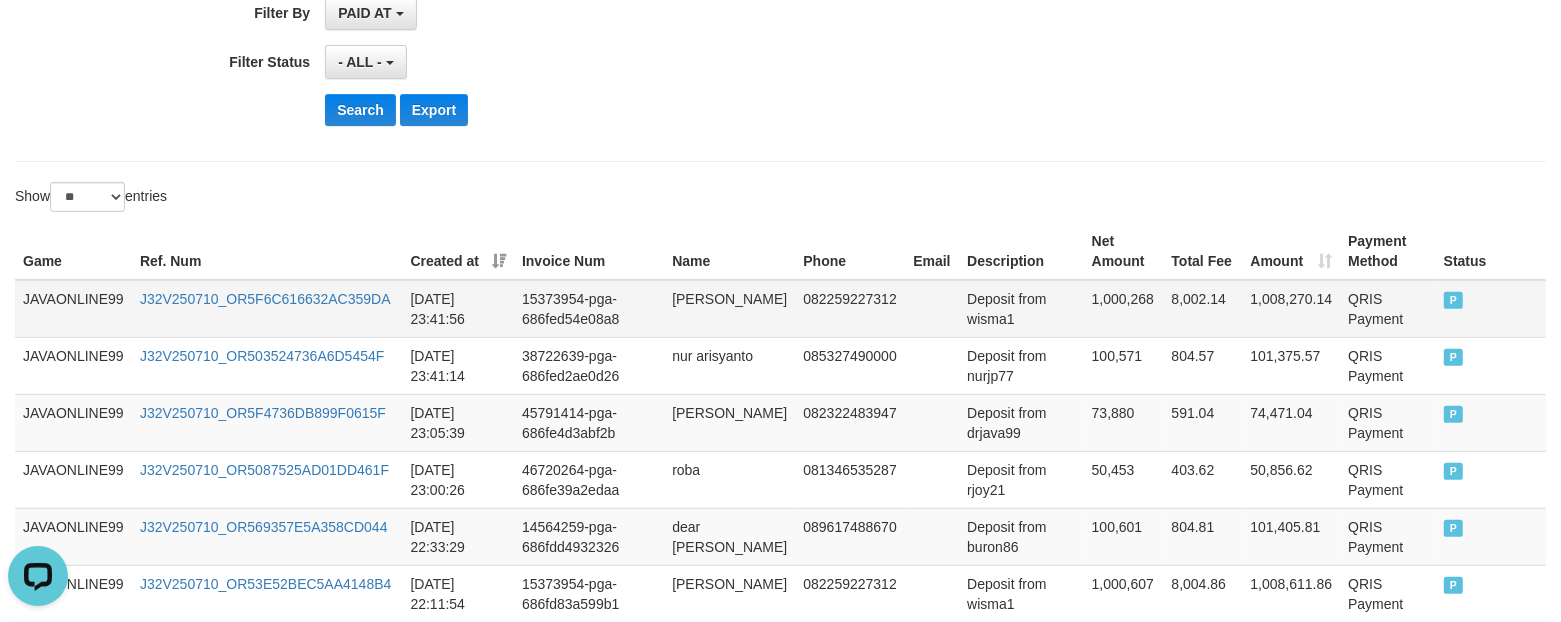 click on "1,000,268" at bounding box center (1124, 309) 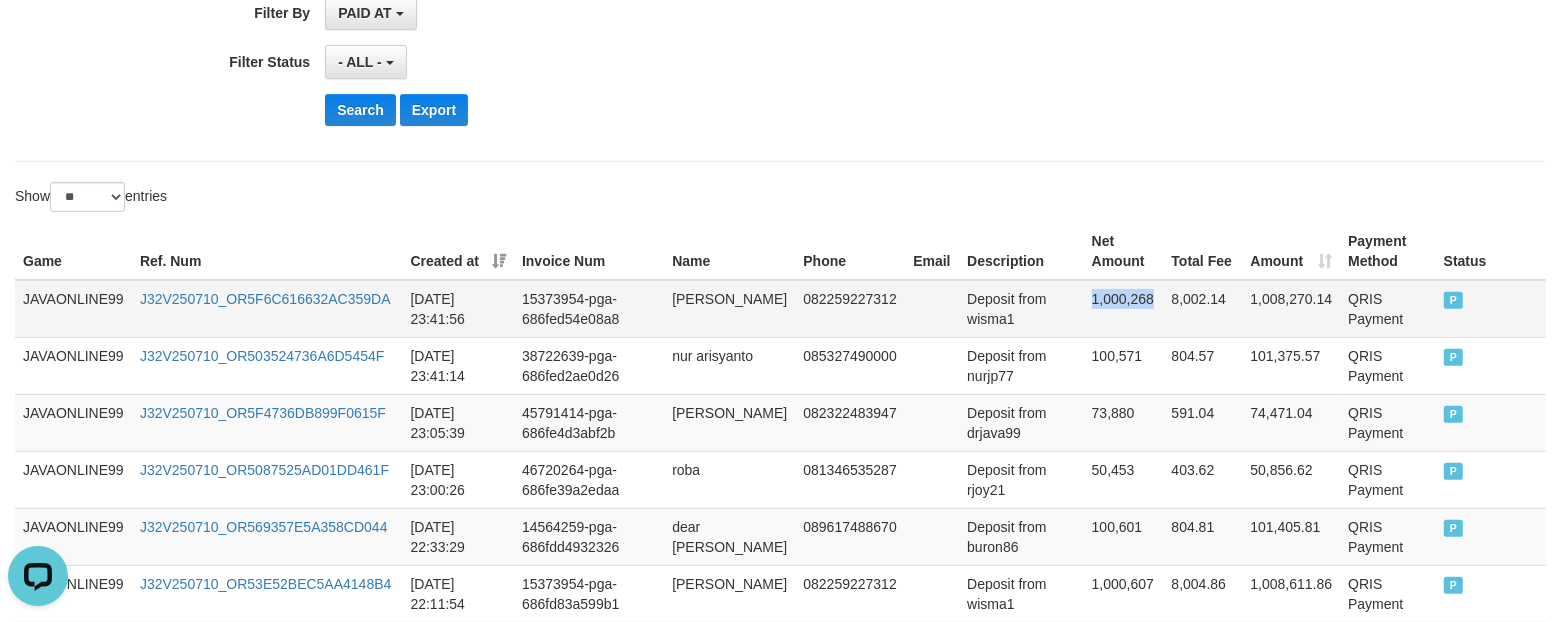 click on "1,000,268" at bounding box center (1124, 309) 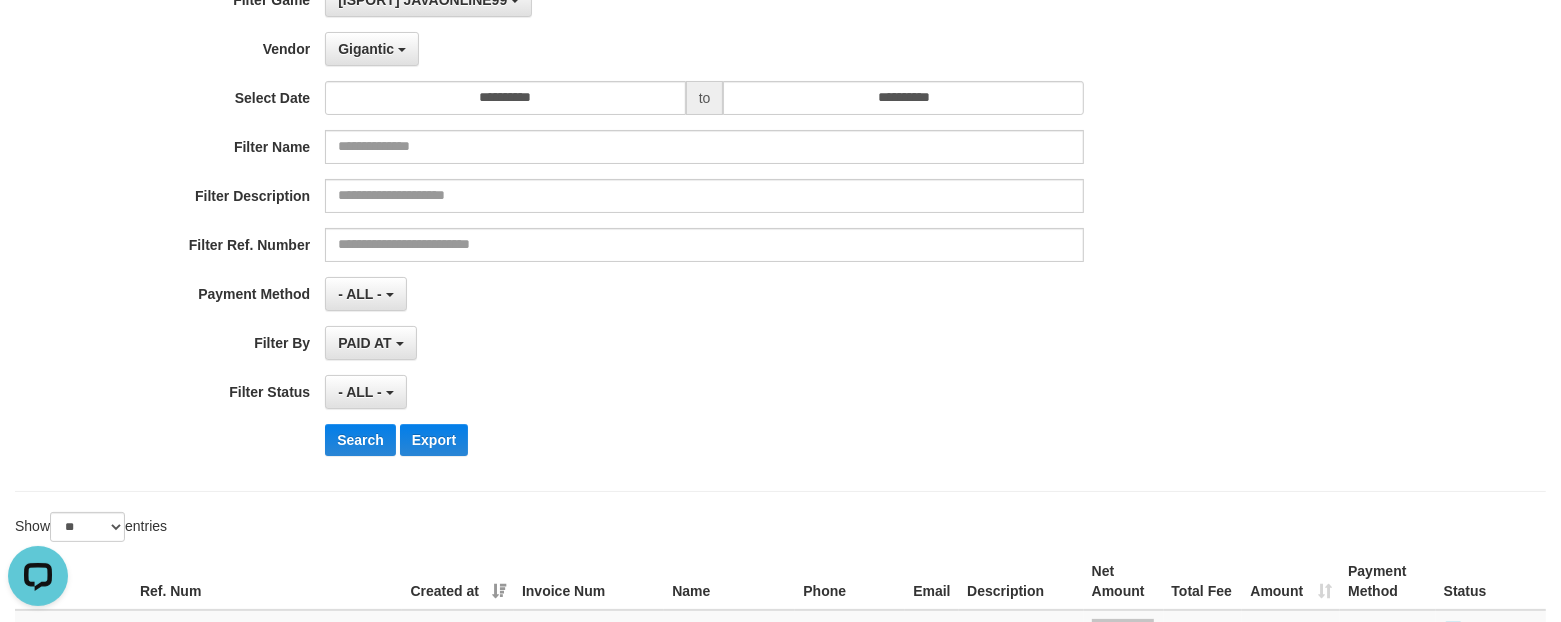 scroll, scrollTop: 125, scrollLeft: 0, axis: vertical 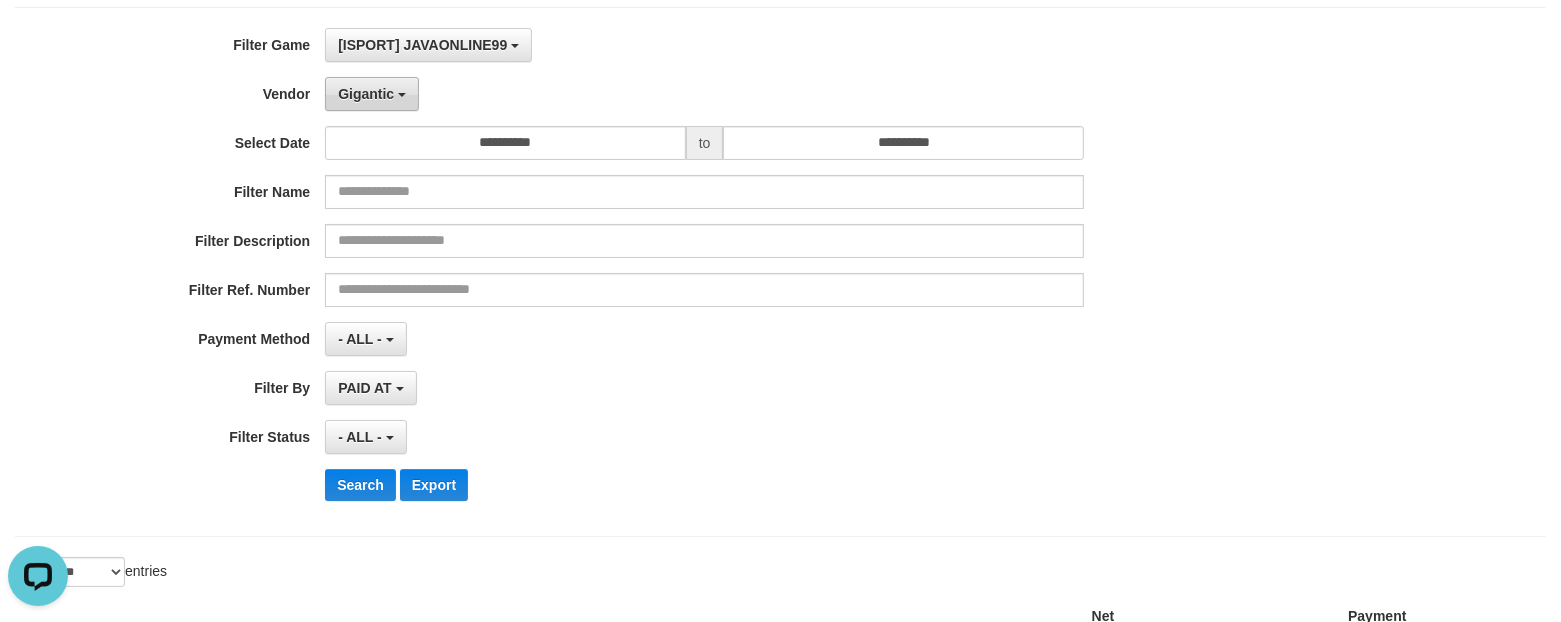 click on "Gigantic" at bounding box center (366, 94) 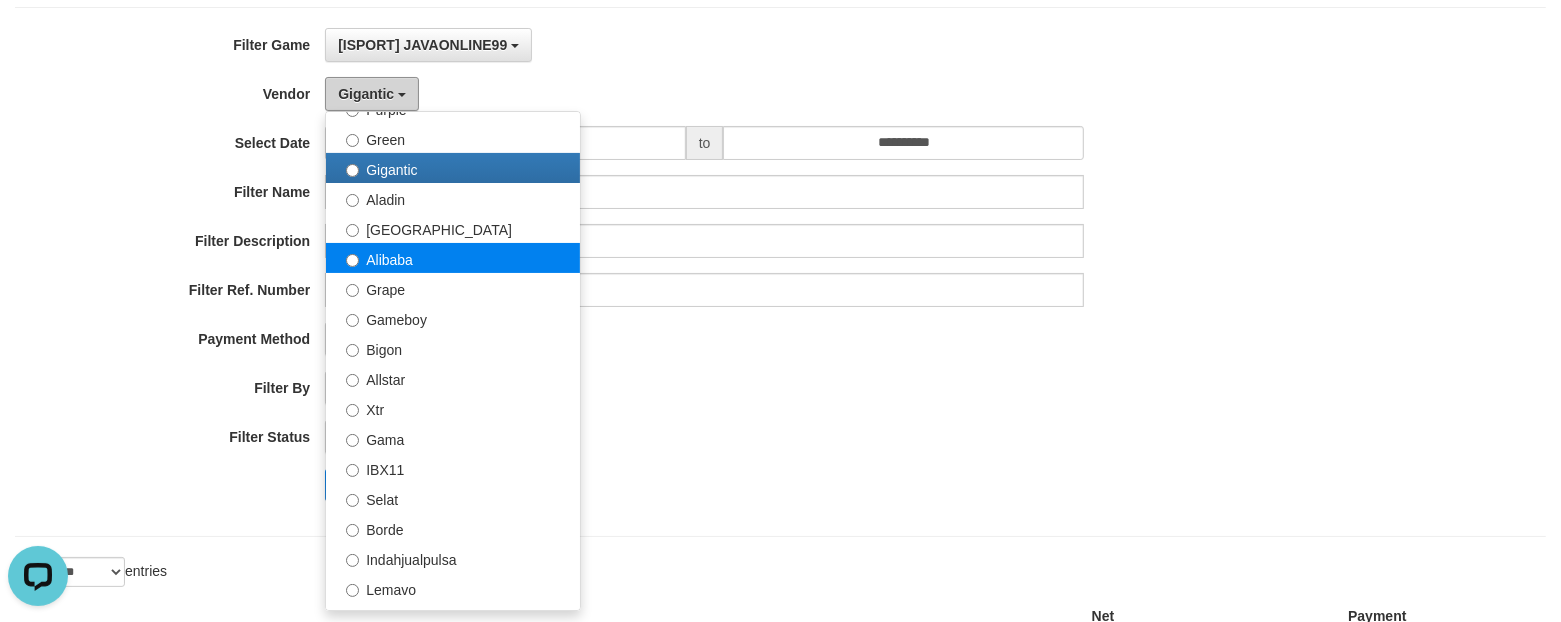scroll, scrollTop: 250, scrollLeft: 0, axis: vertical 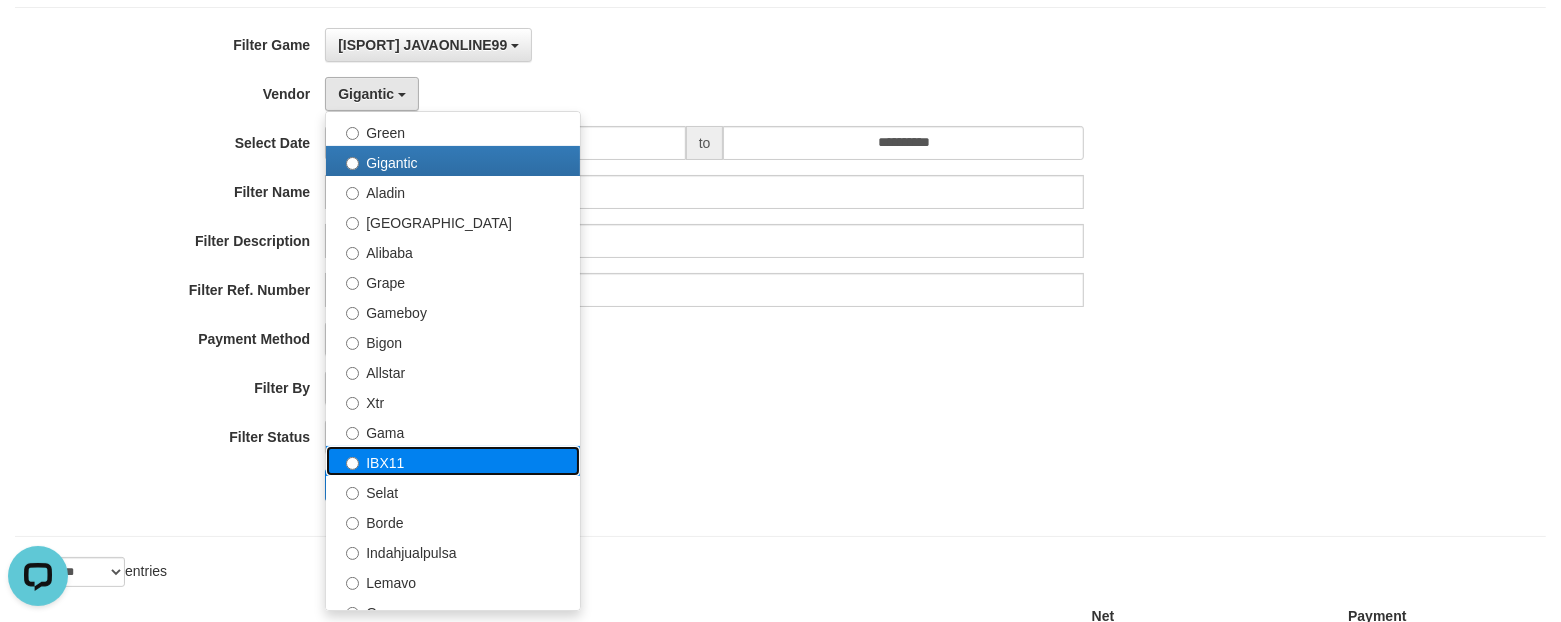 click on "IBX11" at bounding box center (453, 461) 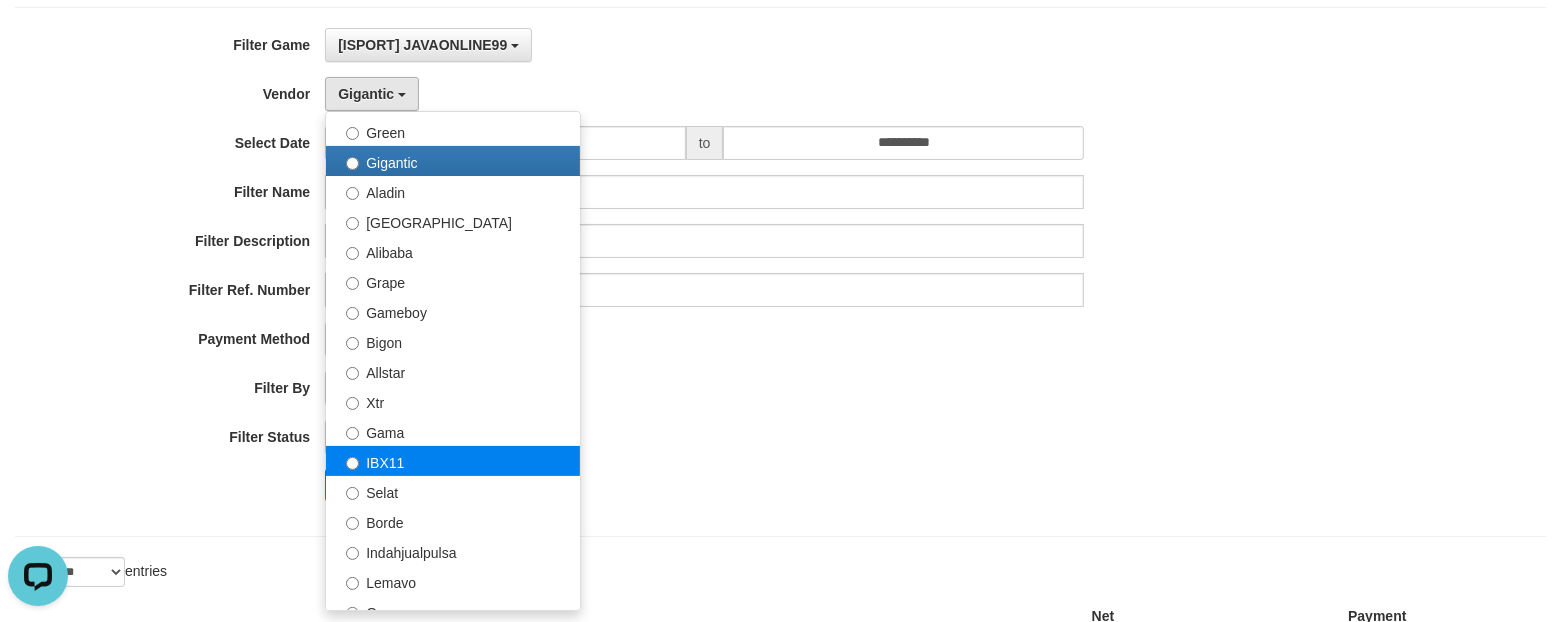 select on "**********" 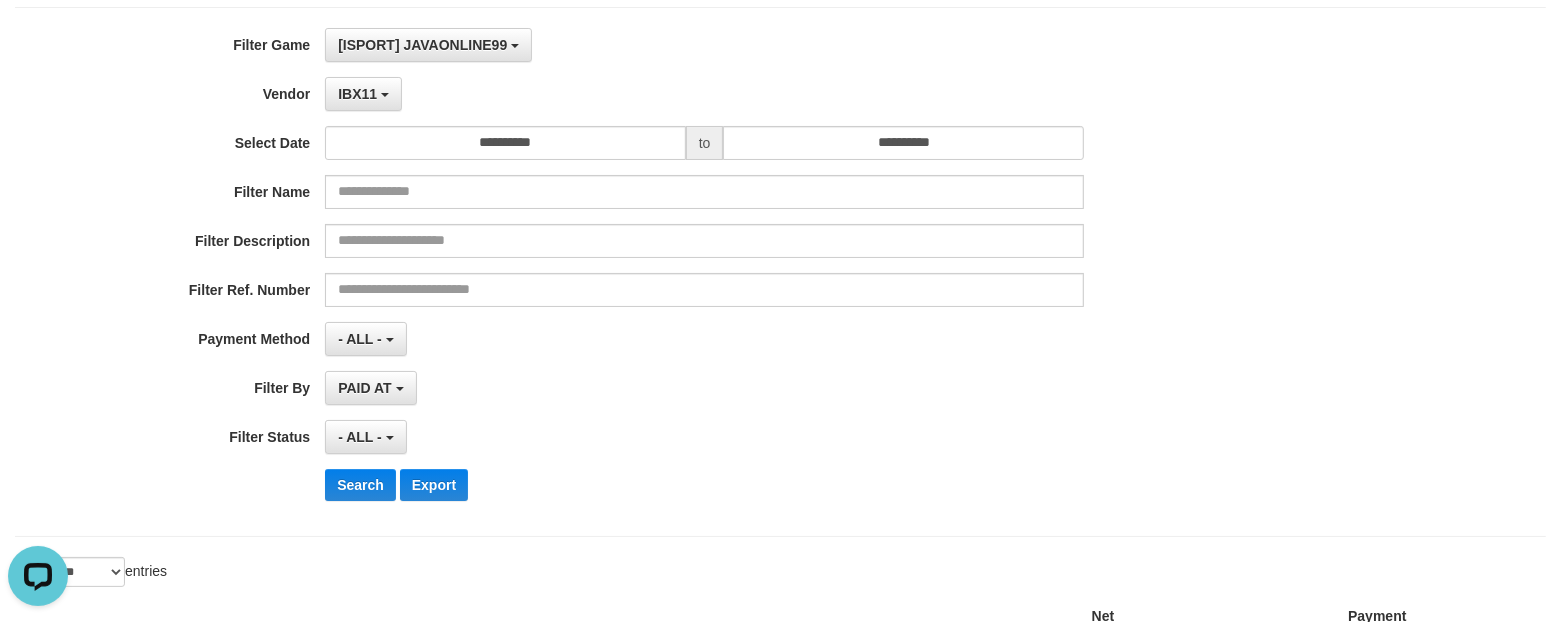 scroll, scrollTop: 250, scrollLeft: 0, axis: vertical 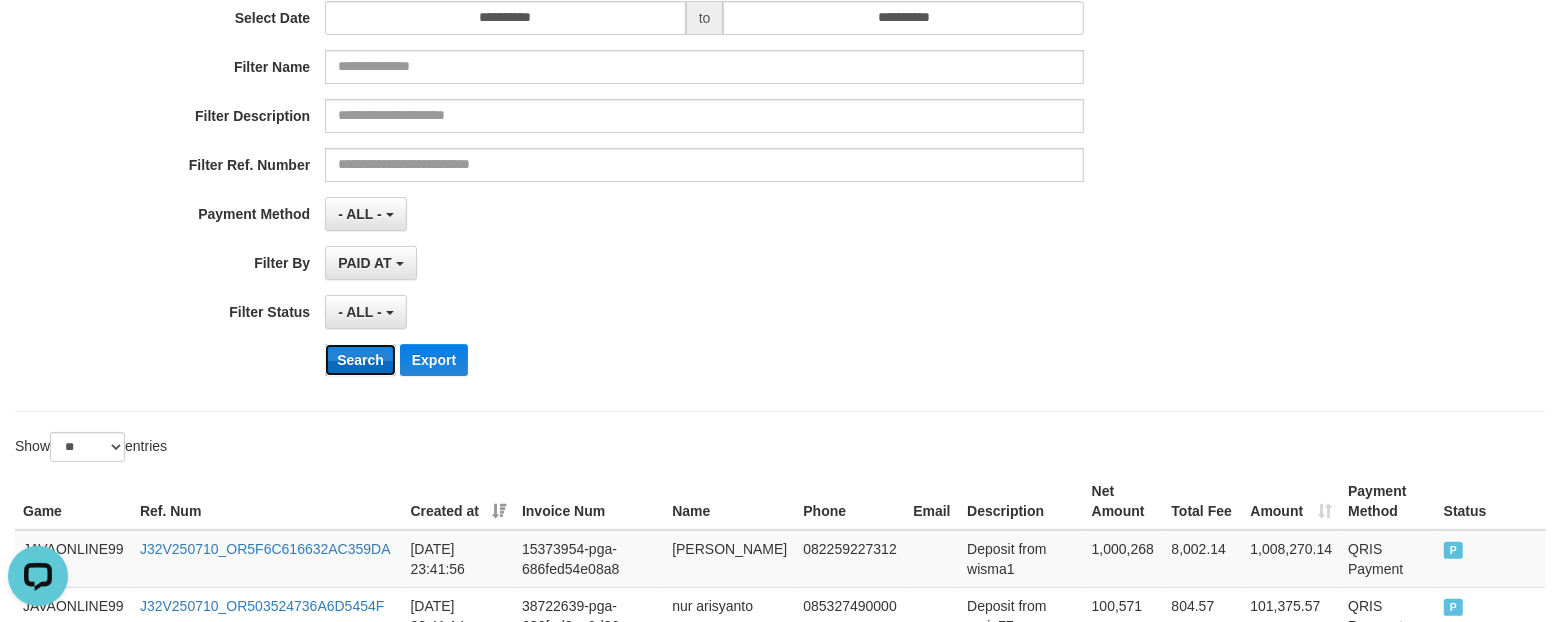 click on "Search" at bounding box center [360, 360] 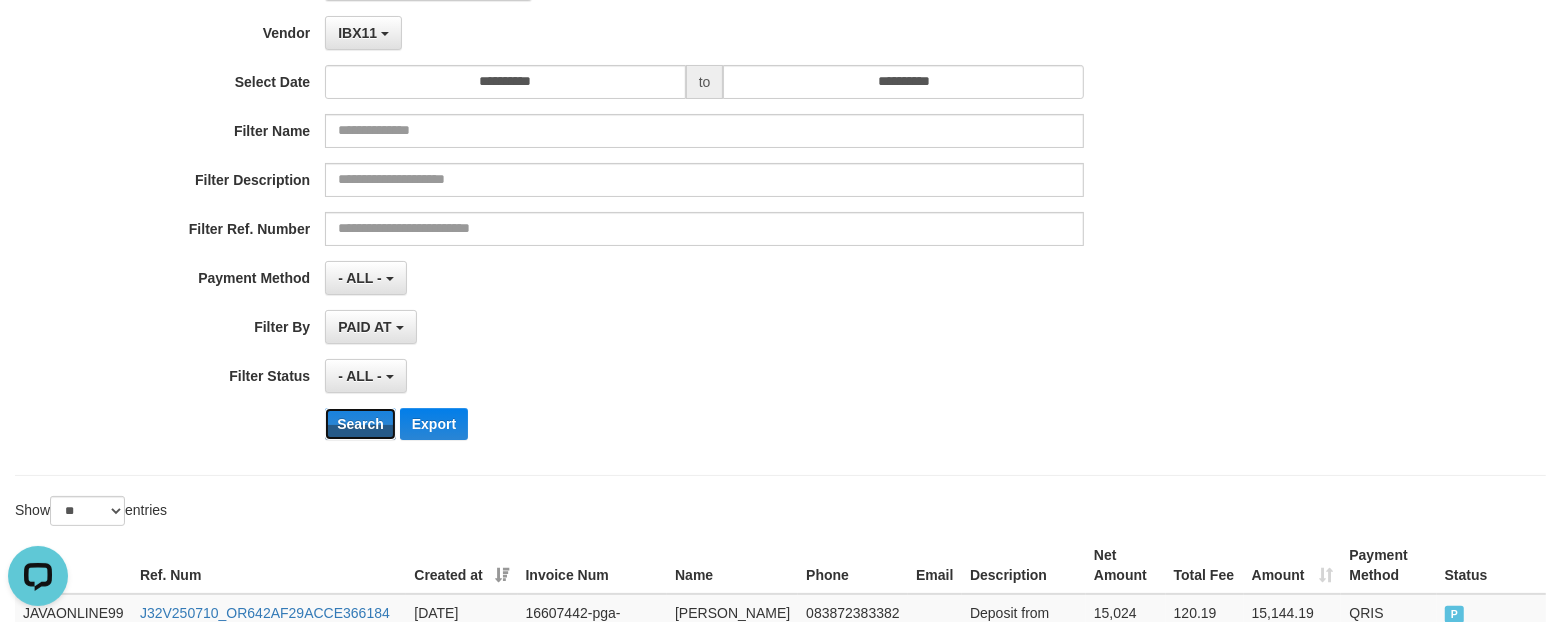 scroll, scrollTop: 125, scrollLeft: 0, axis: vertical 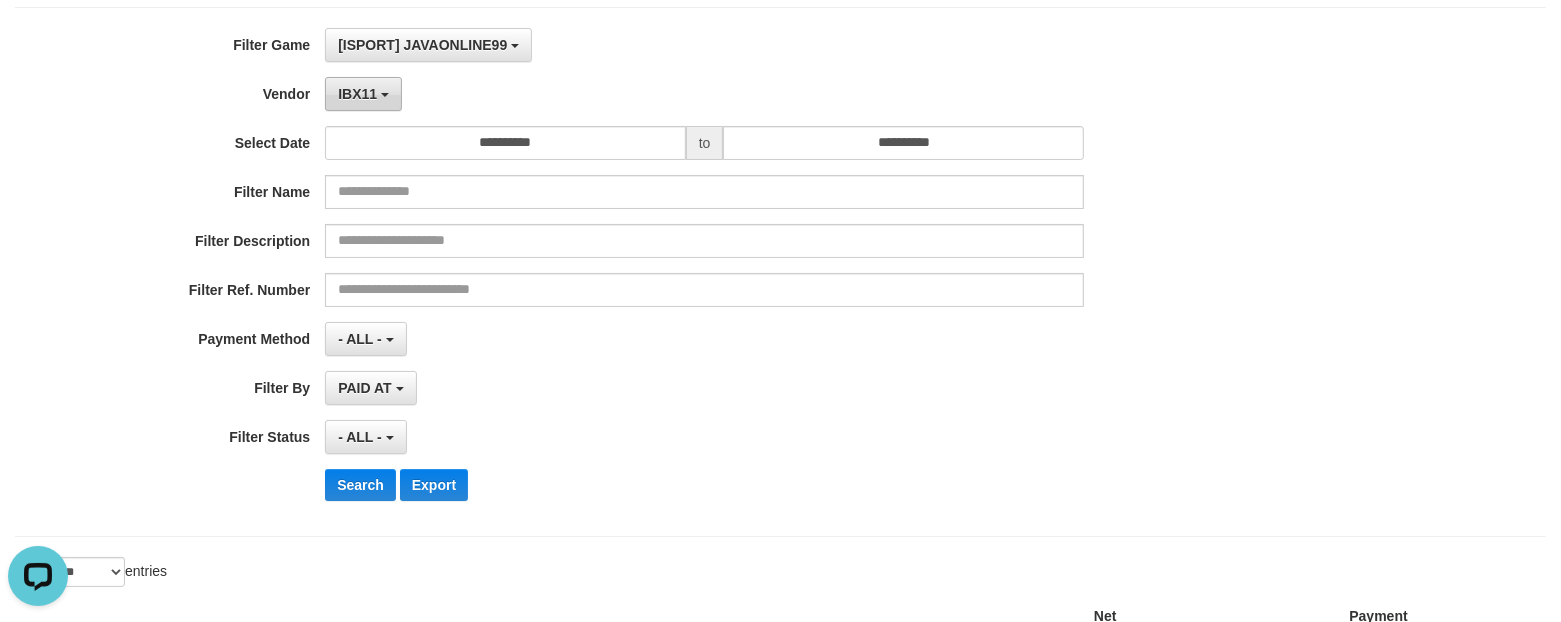 click on "IBX11" at bounding box center (357, 94) 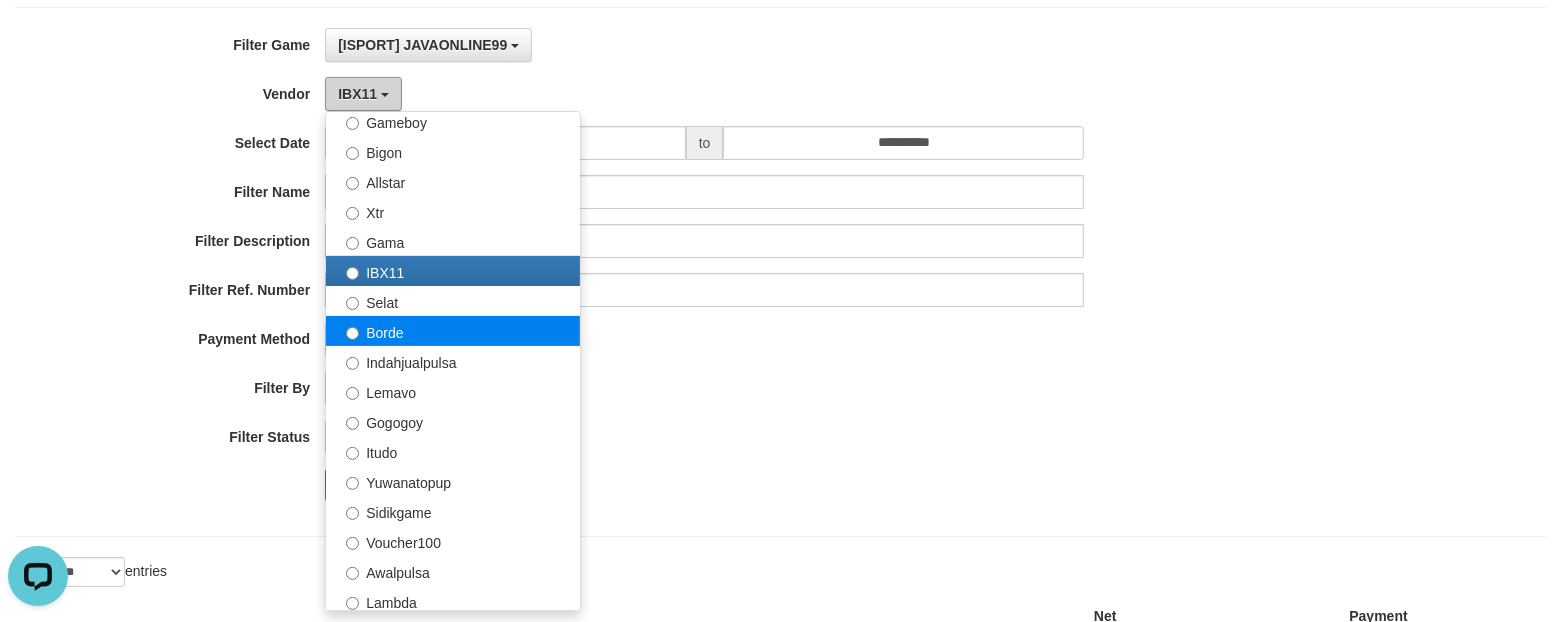 scroll, scrollTop: 686, scrollLeft: 0, axis: vertical 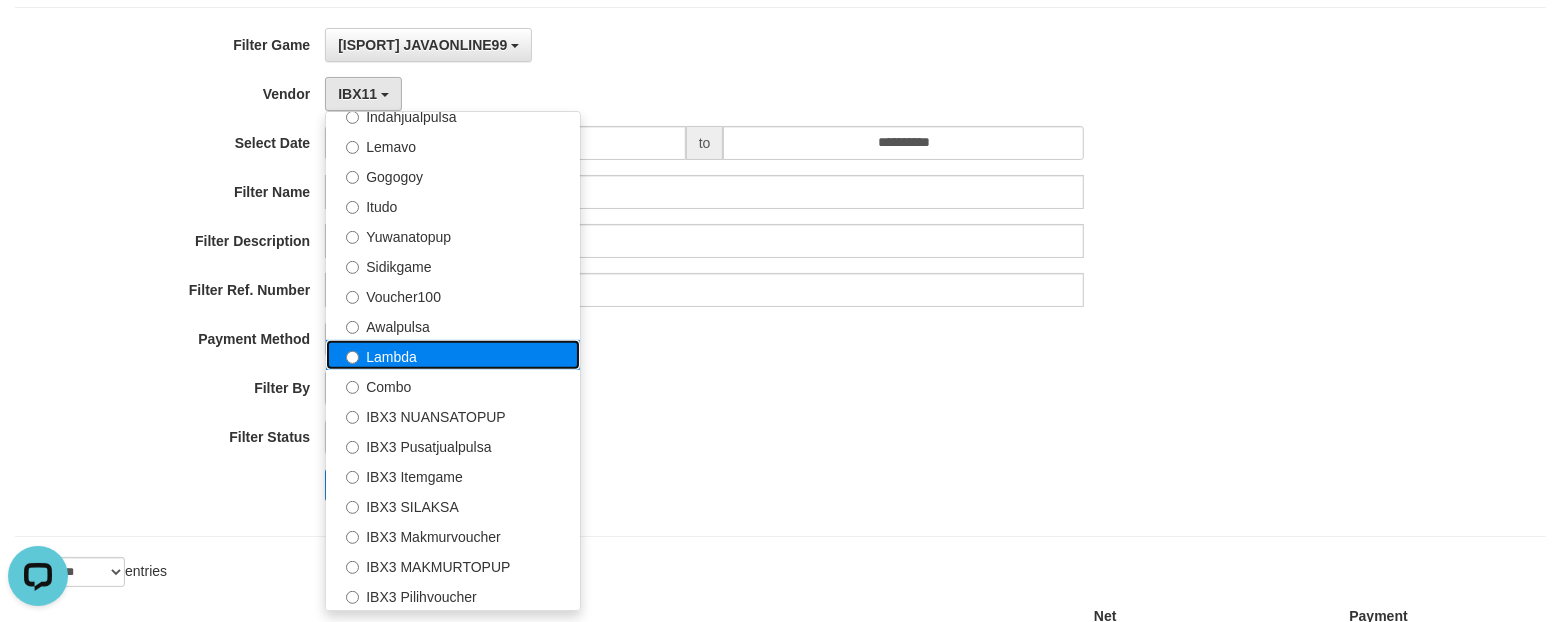 click on "Lambda" at bounding box center [453, 355] 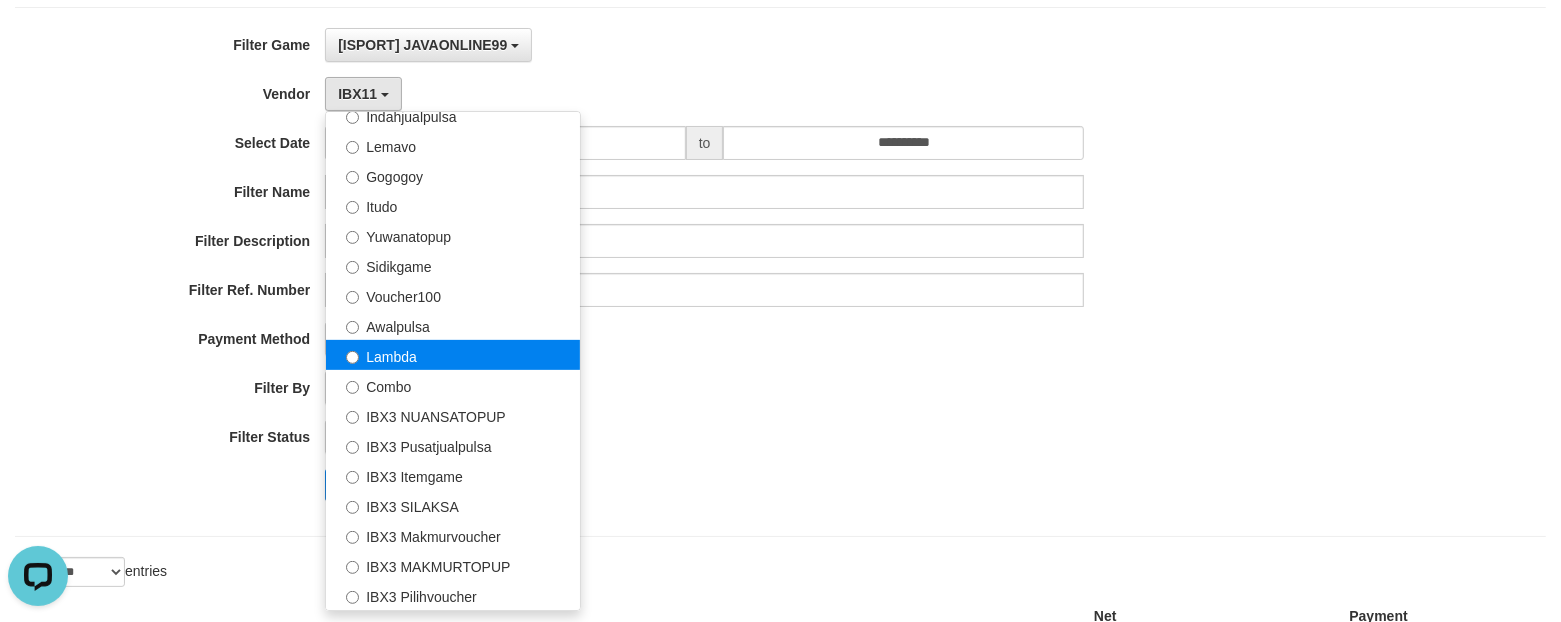 select on "**********" 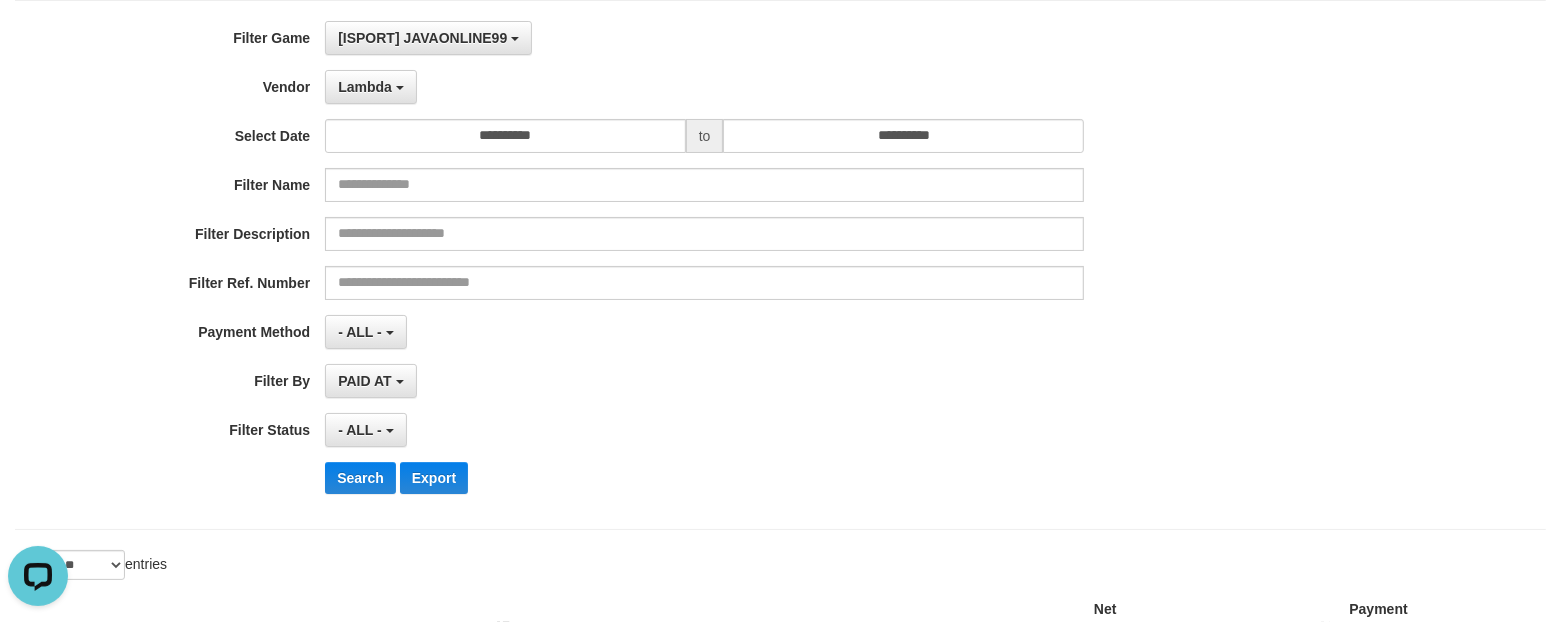 scroll, scrollTop: 250, scrollLeft: 0, axis: vertical 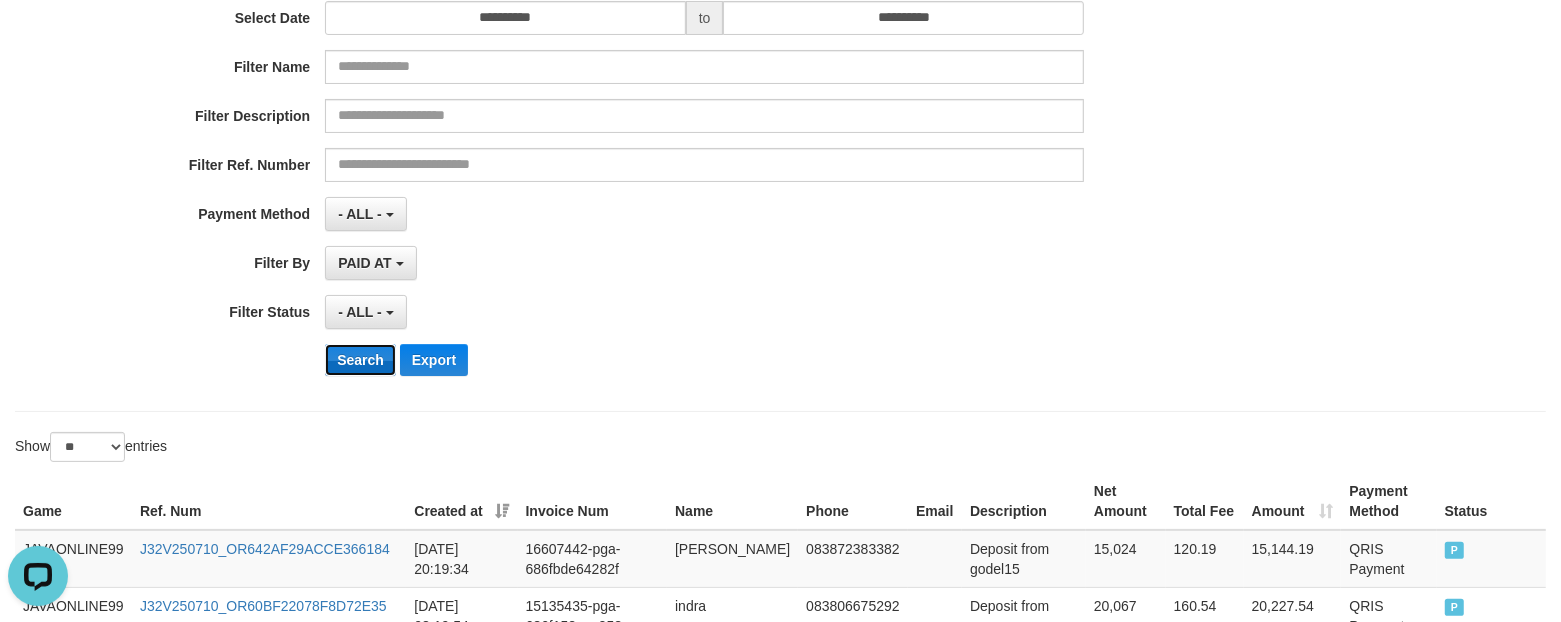 click on "Search" at bounding box center (360, 360) 